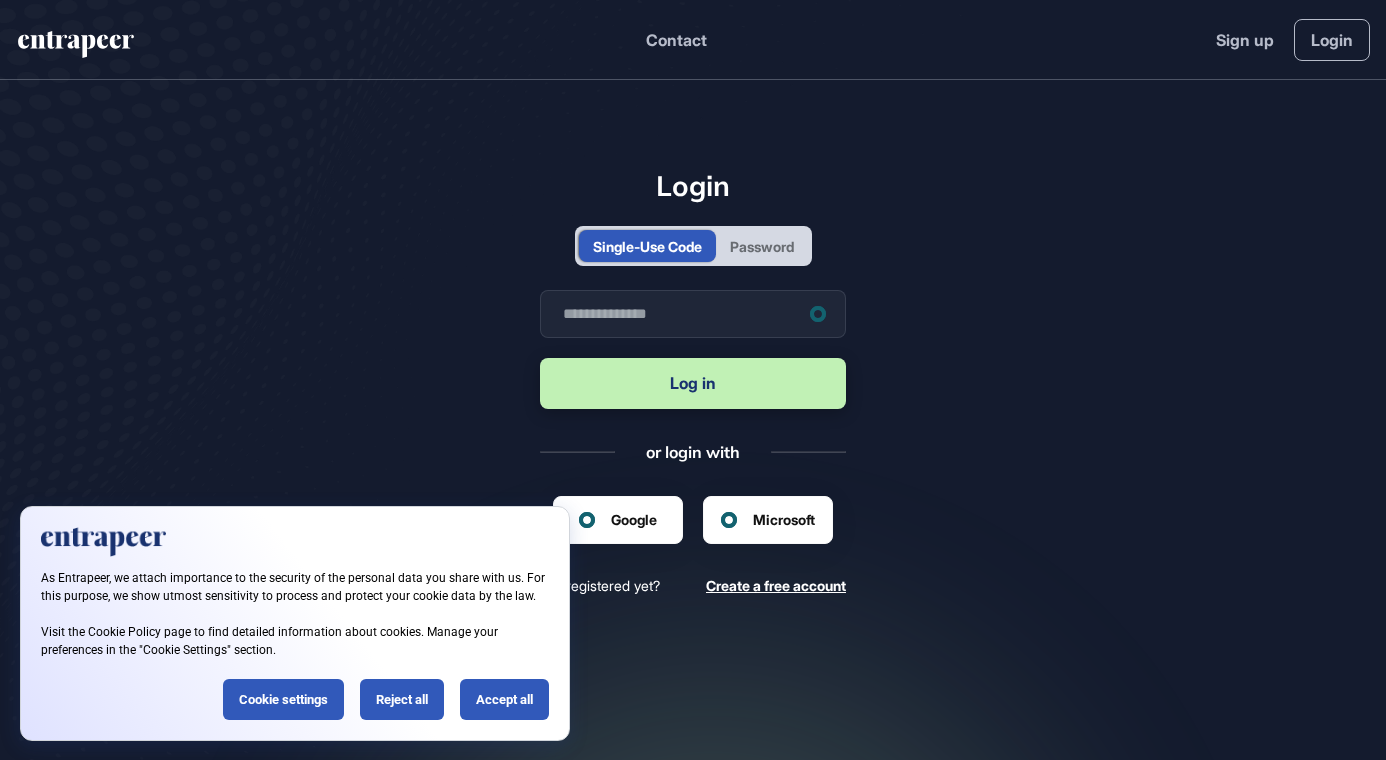 scroll, scrollTop: 0, scrollLeft: 0, axis: both 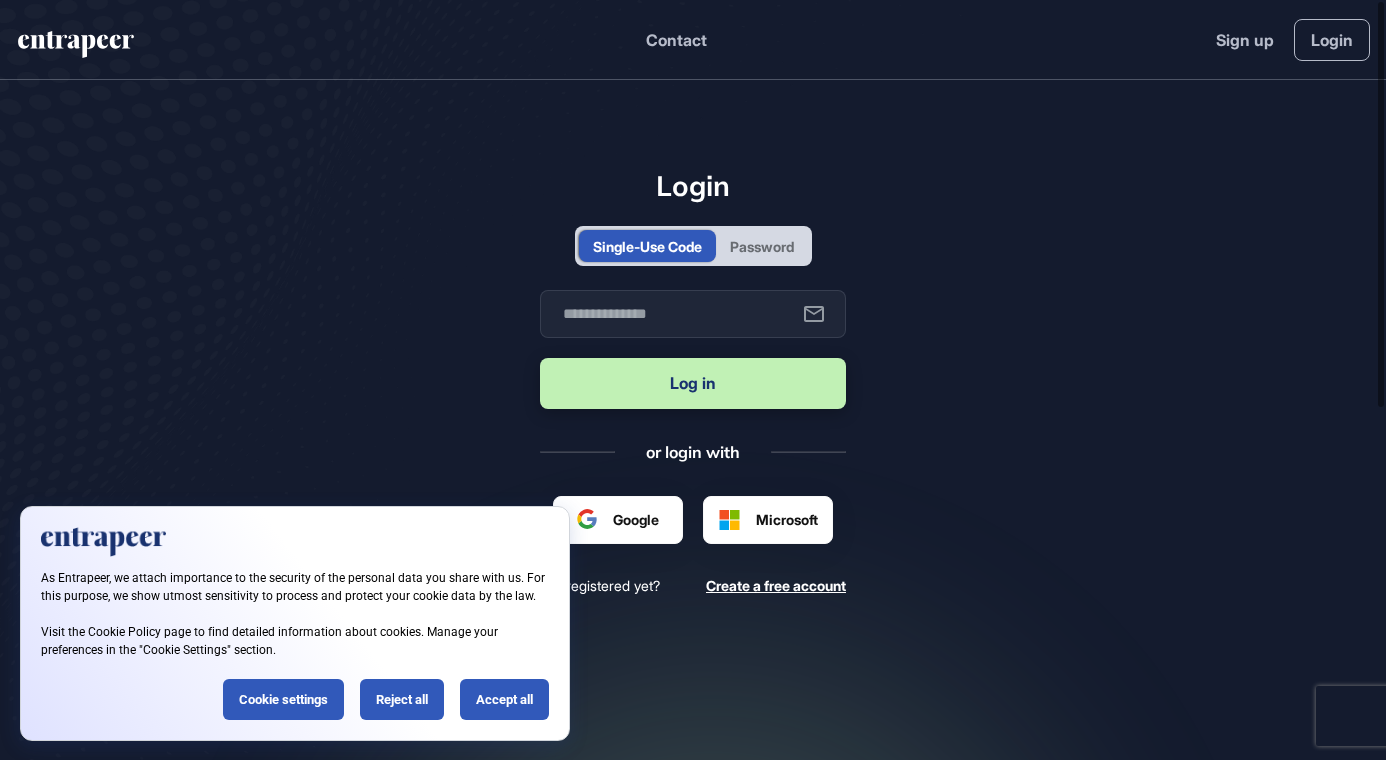 click on "Login Single-Use Code Password Business email Log in or login with Google Microsoft Not registered yet? Create a free account" at bounding box center [693, 424] 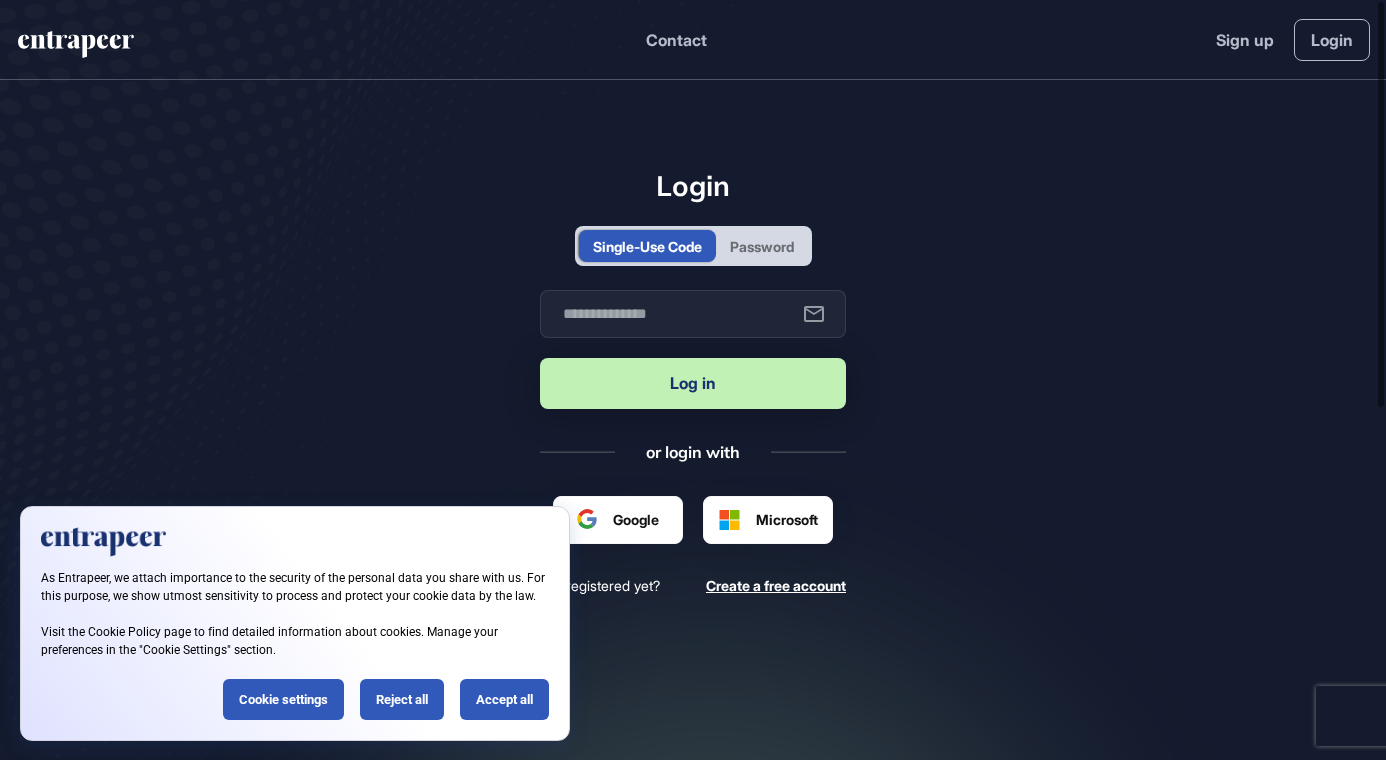 scroll, scrollTop: 0, scrollLeft: 0, axis: both 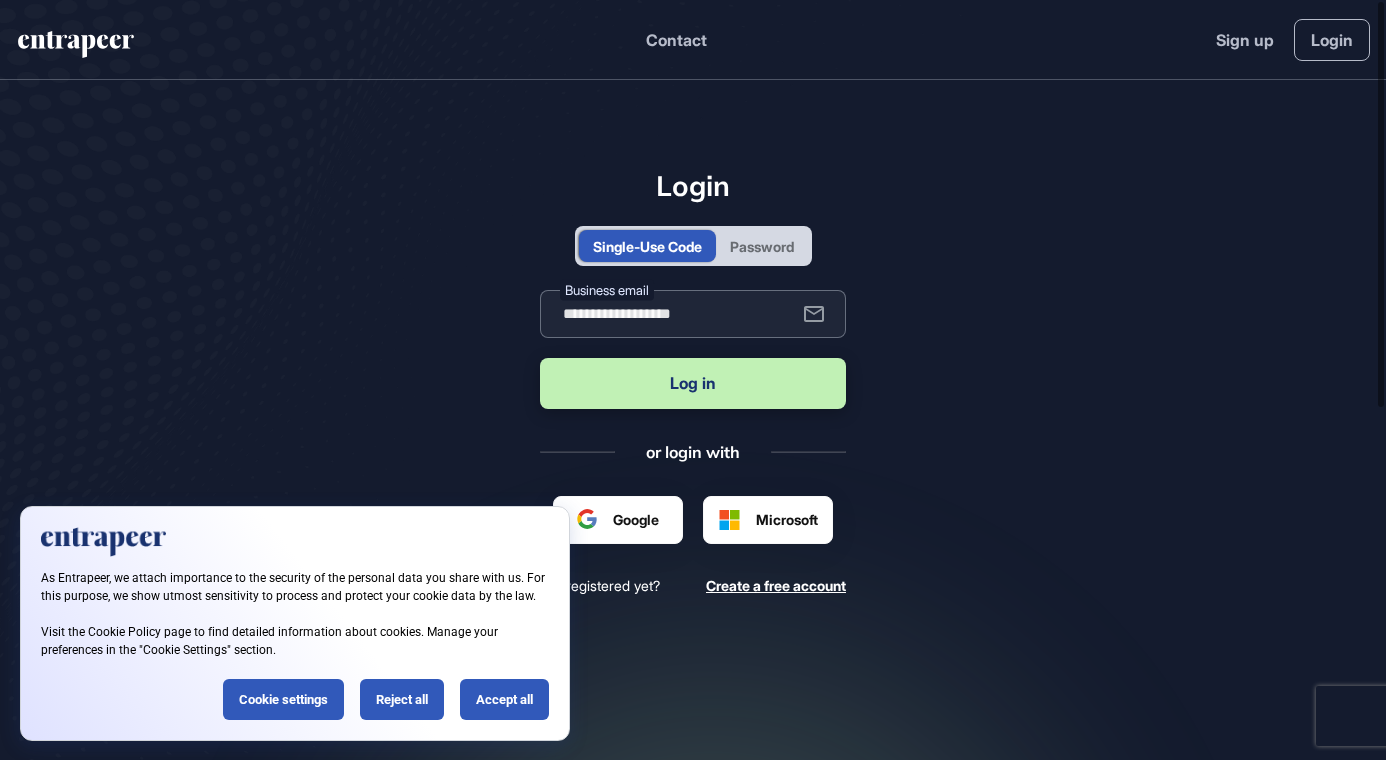 type on "**********" 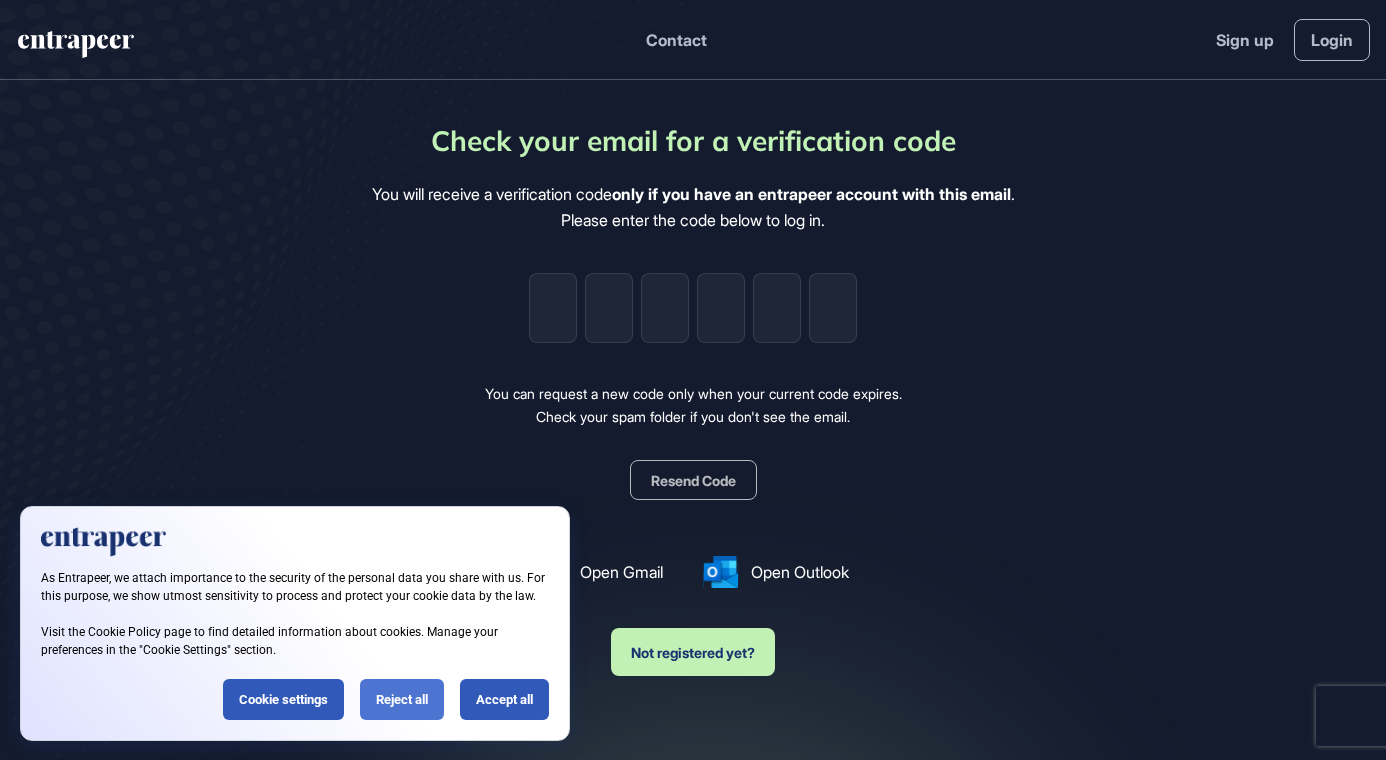 click on "Reject all" 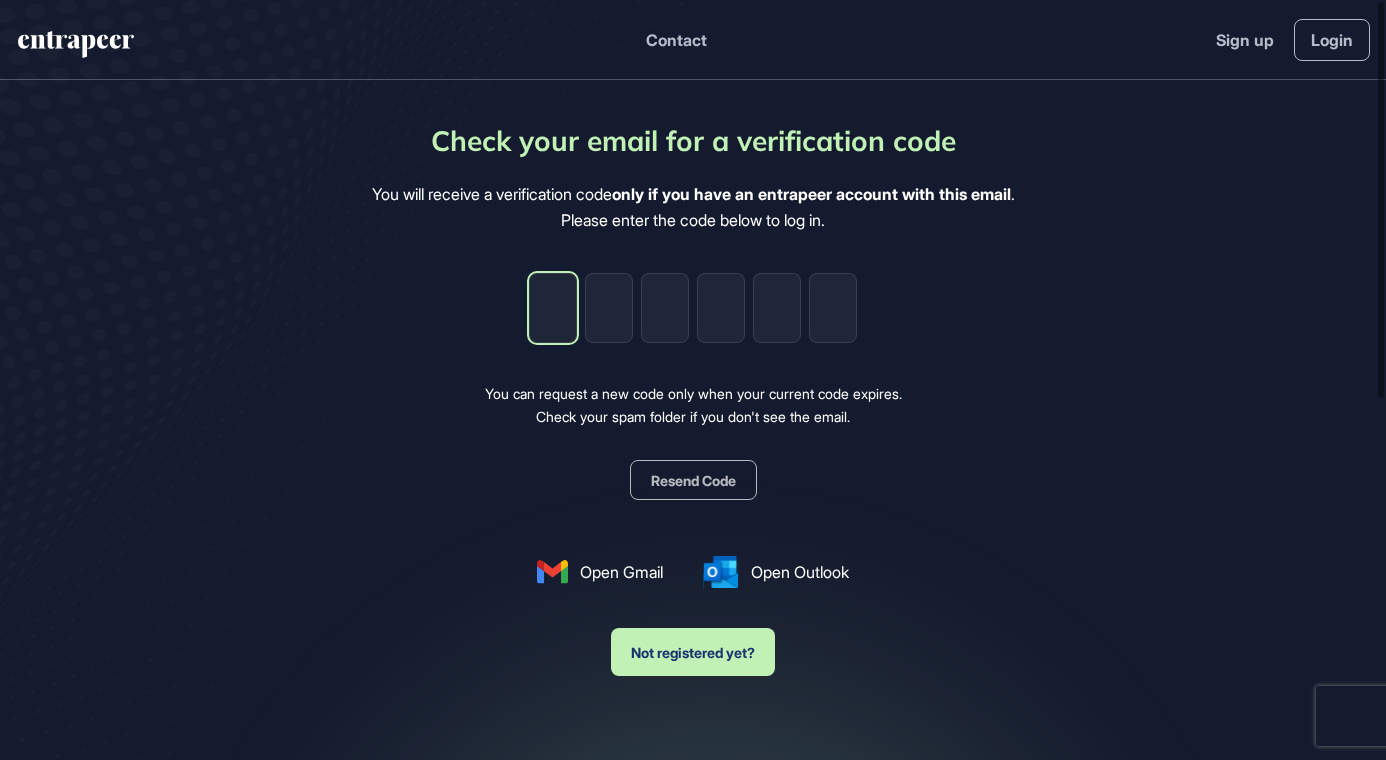 click 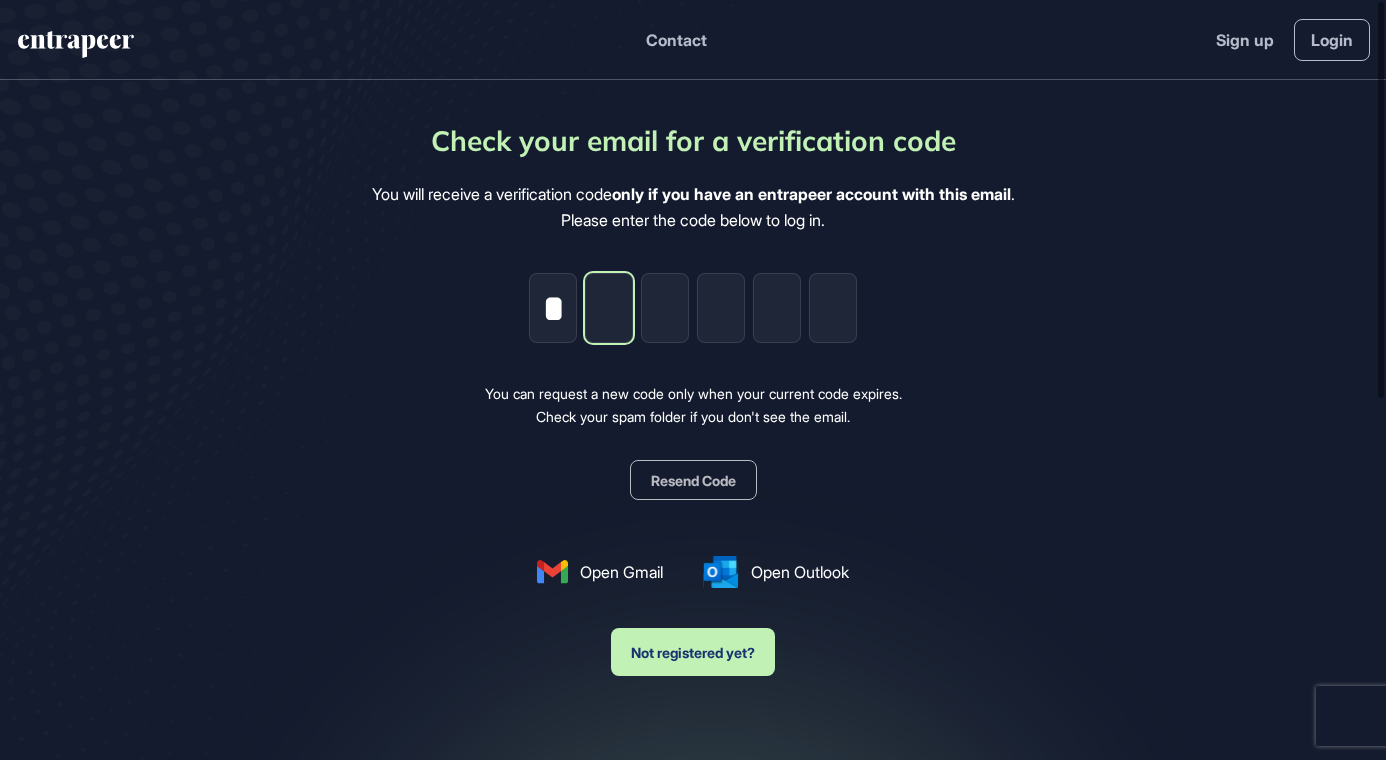 type on "*" 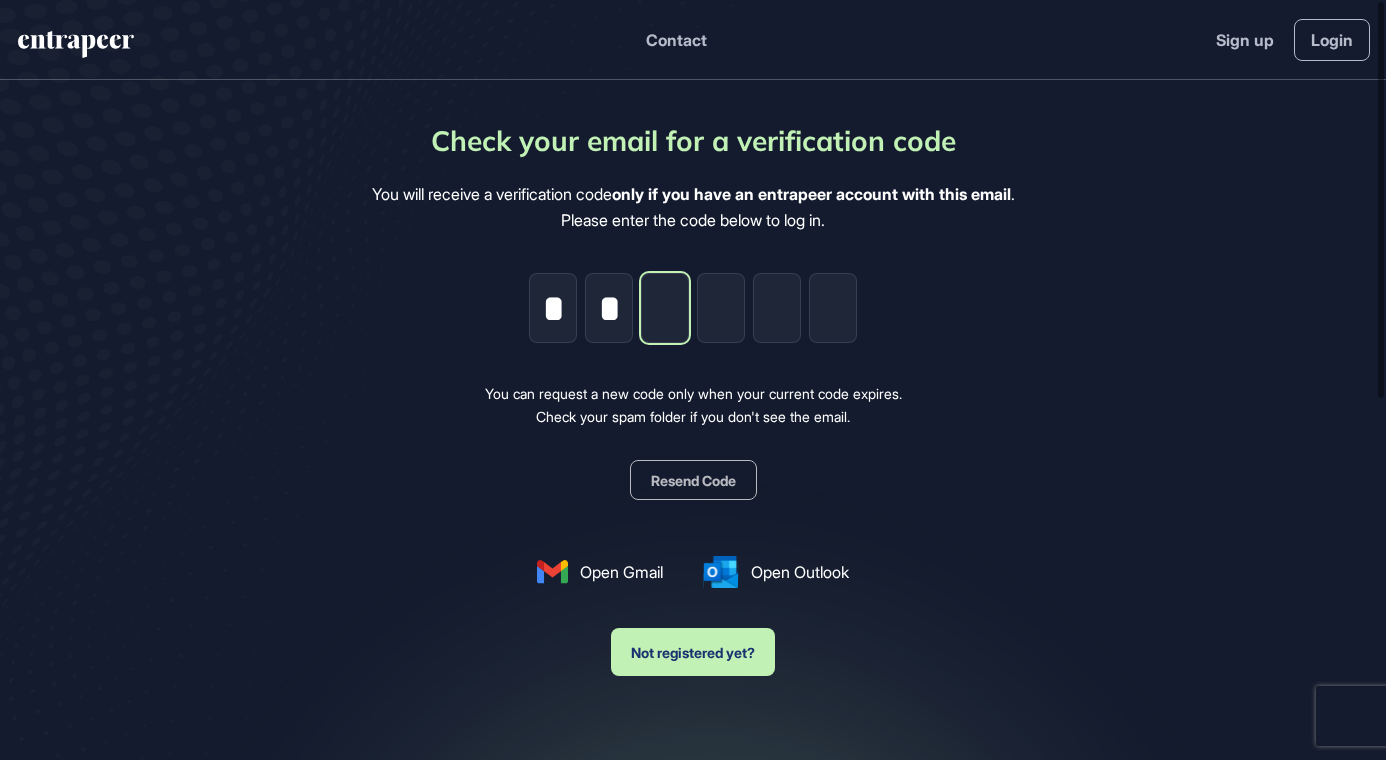 type on "*" 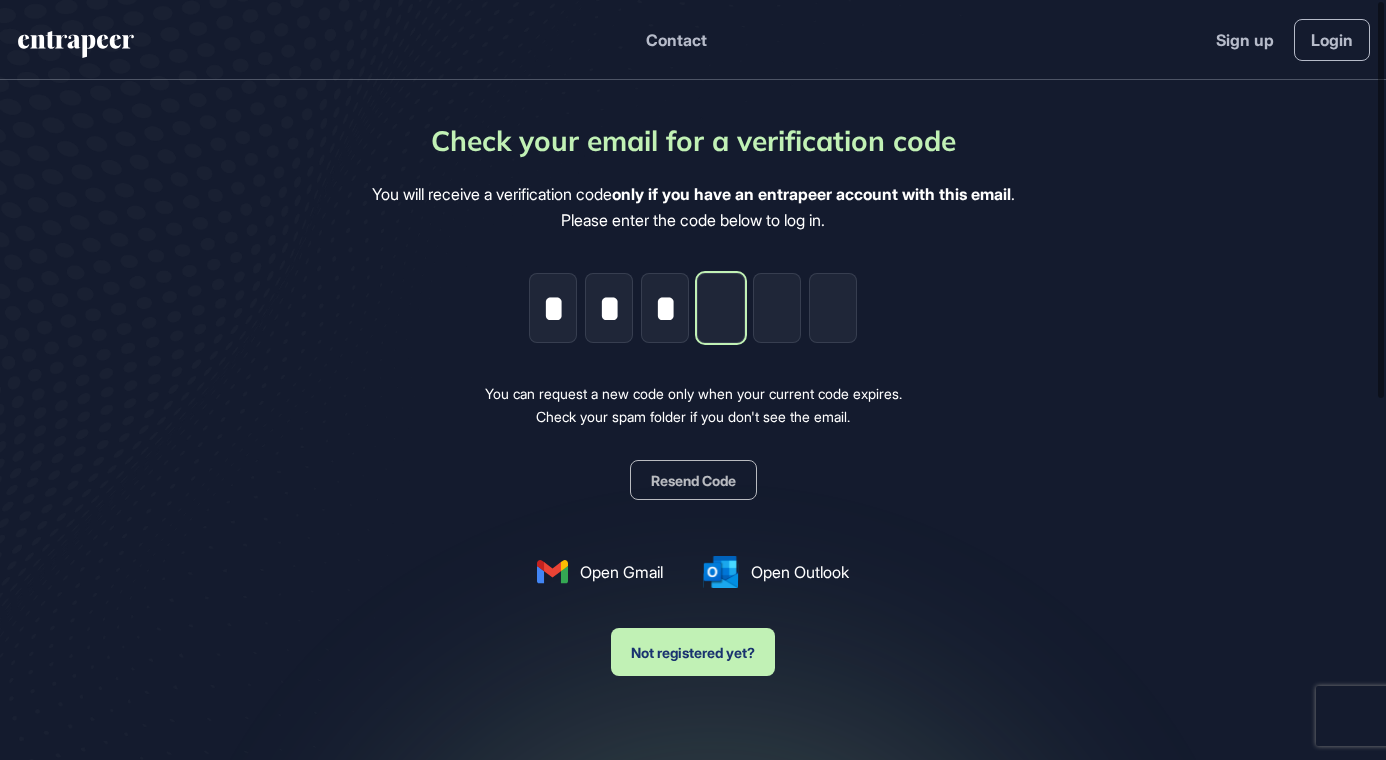 type on "*" 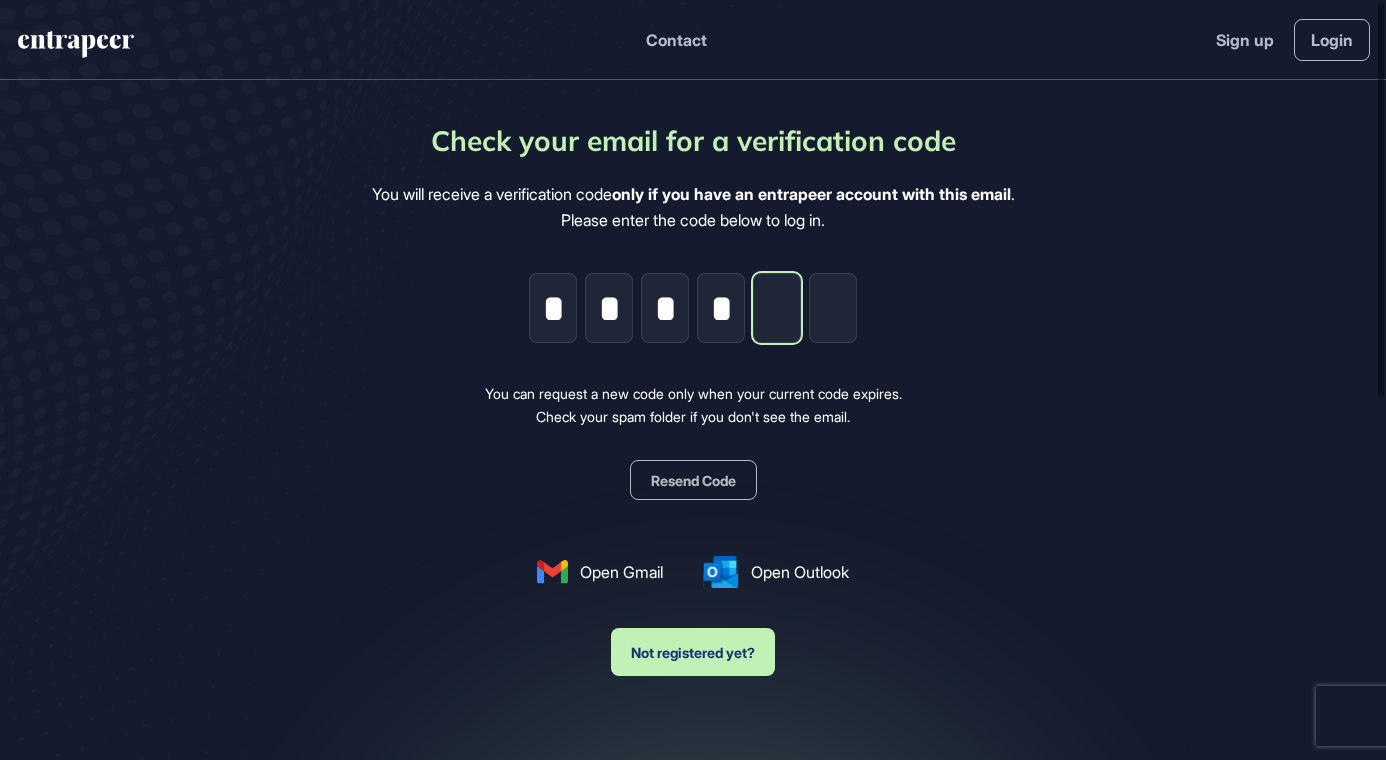 type on "*" 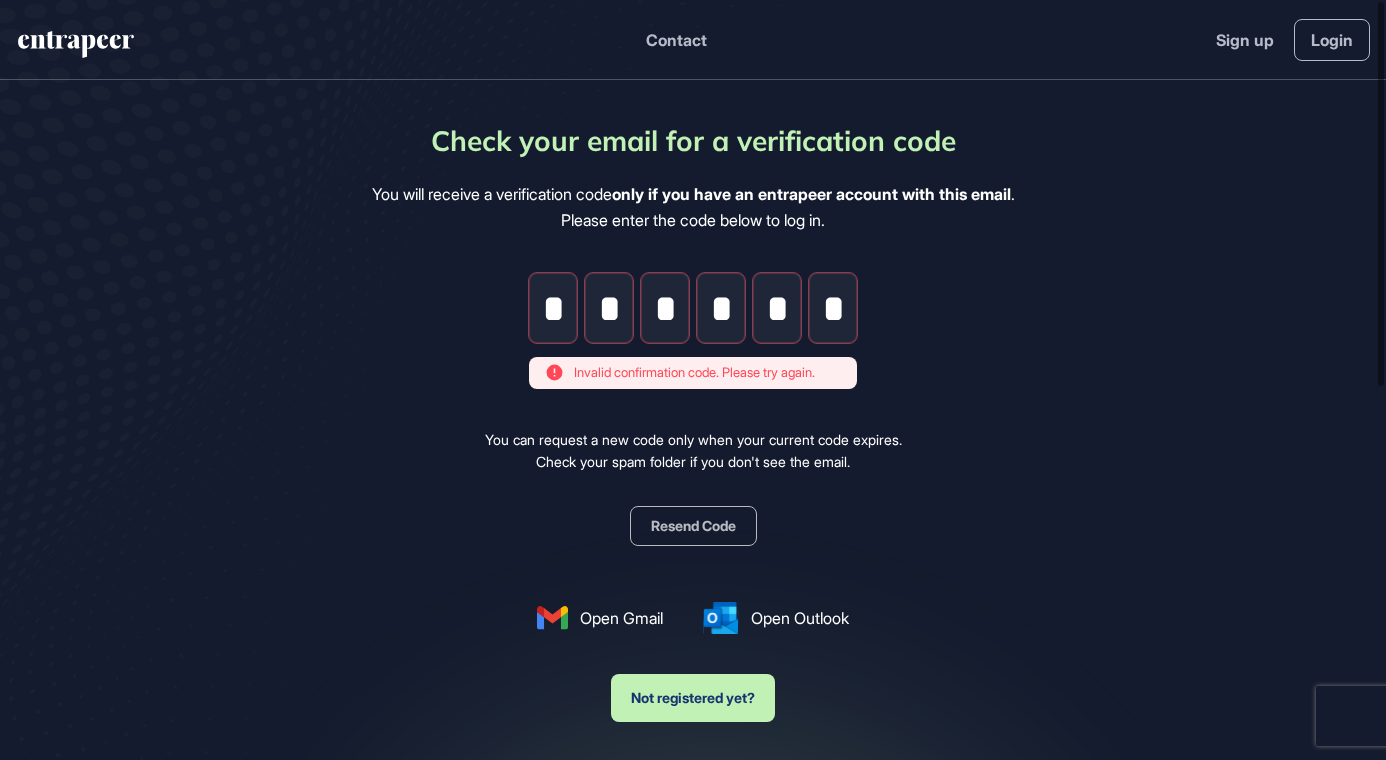 type on "*" 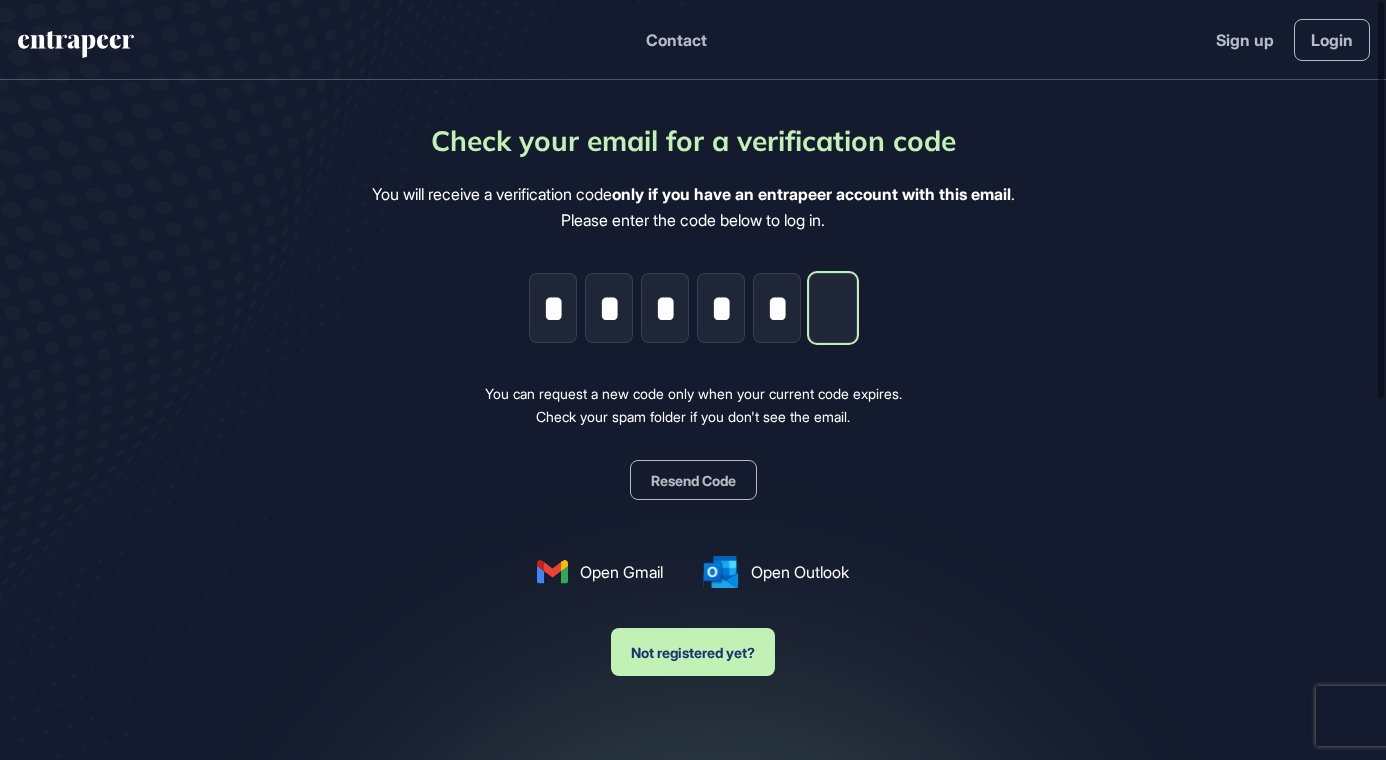 type 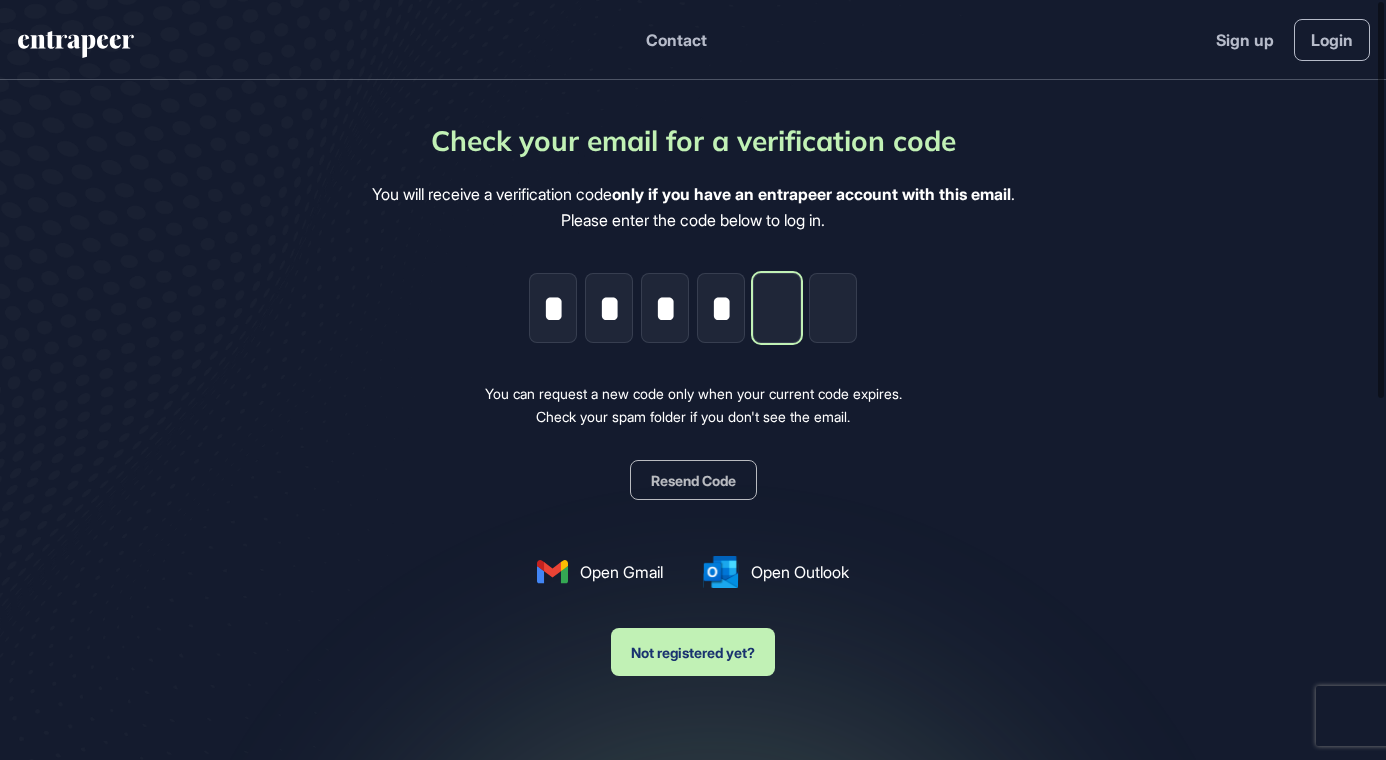 type on "*" 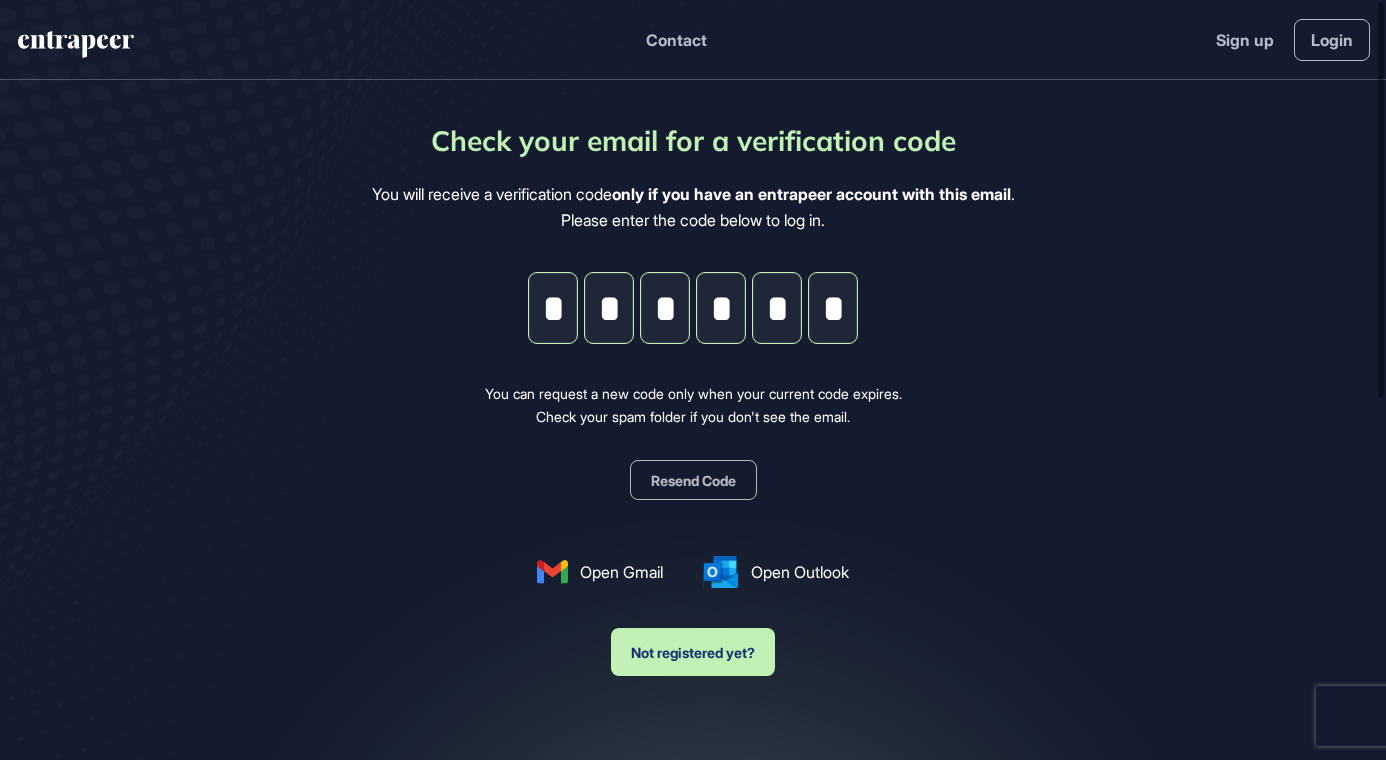 type on "*" 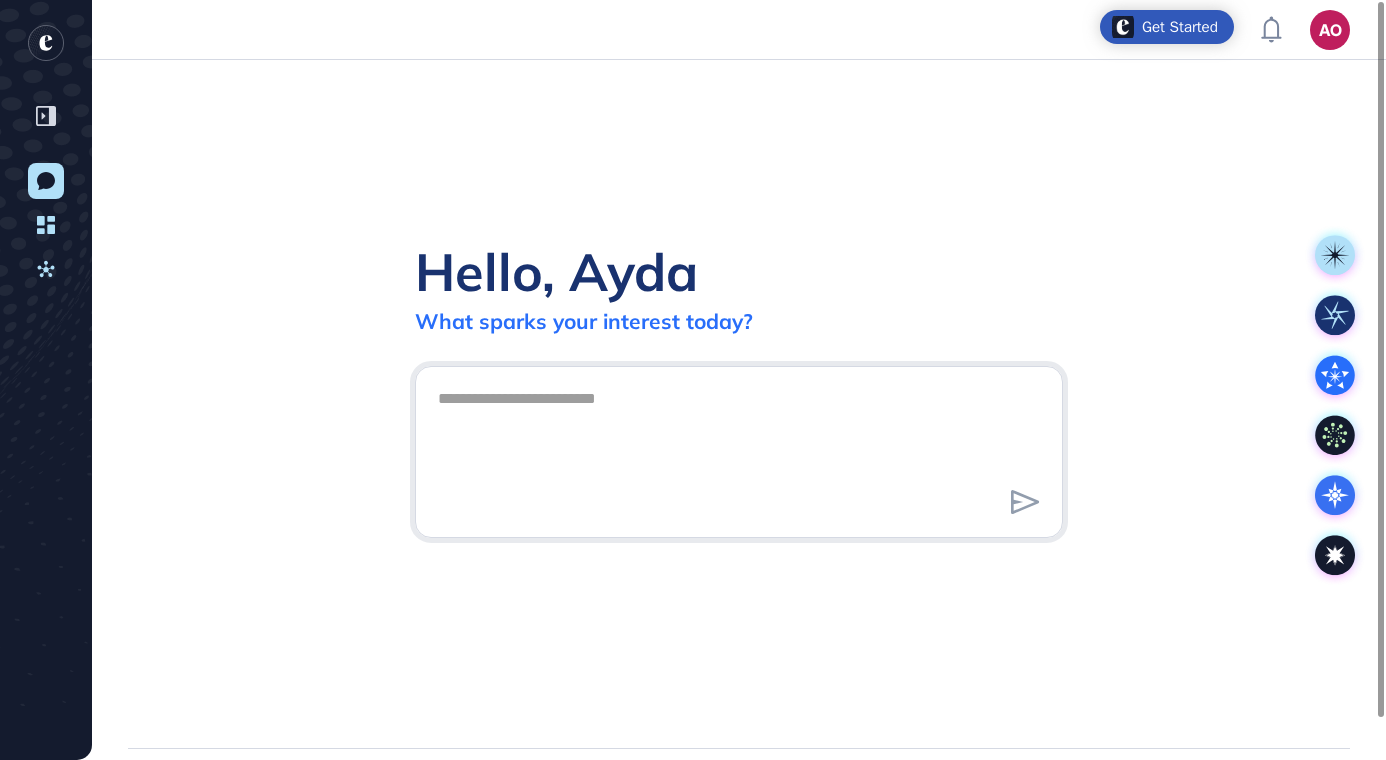 scroll, scrollTop: 760, scrollLeft: 1386, axis: both 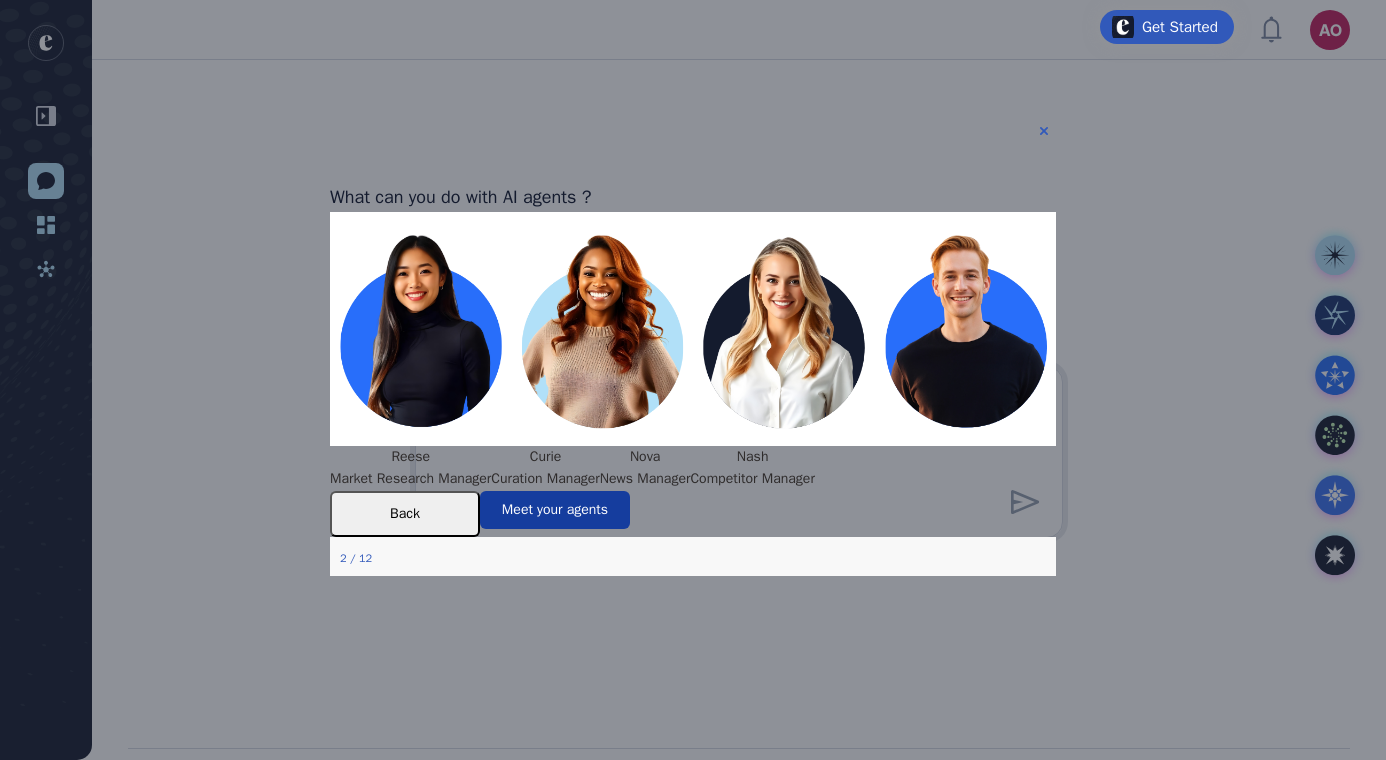 click on "Meet your agents" at bounding box center [555, 510] 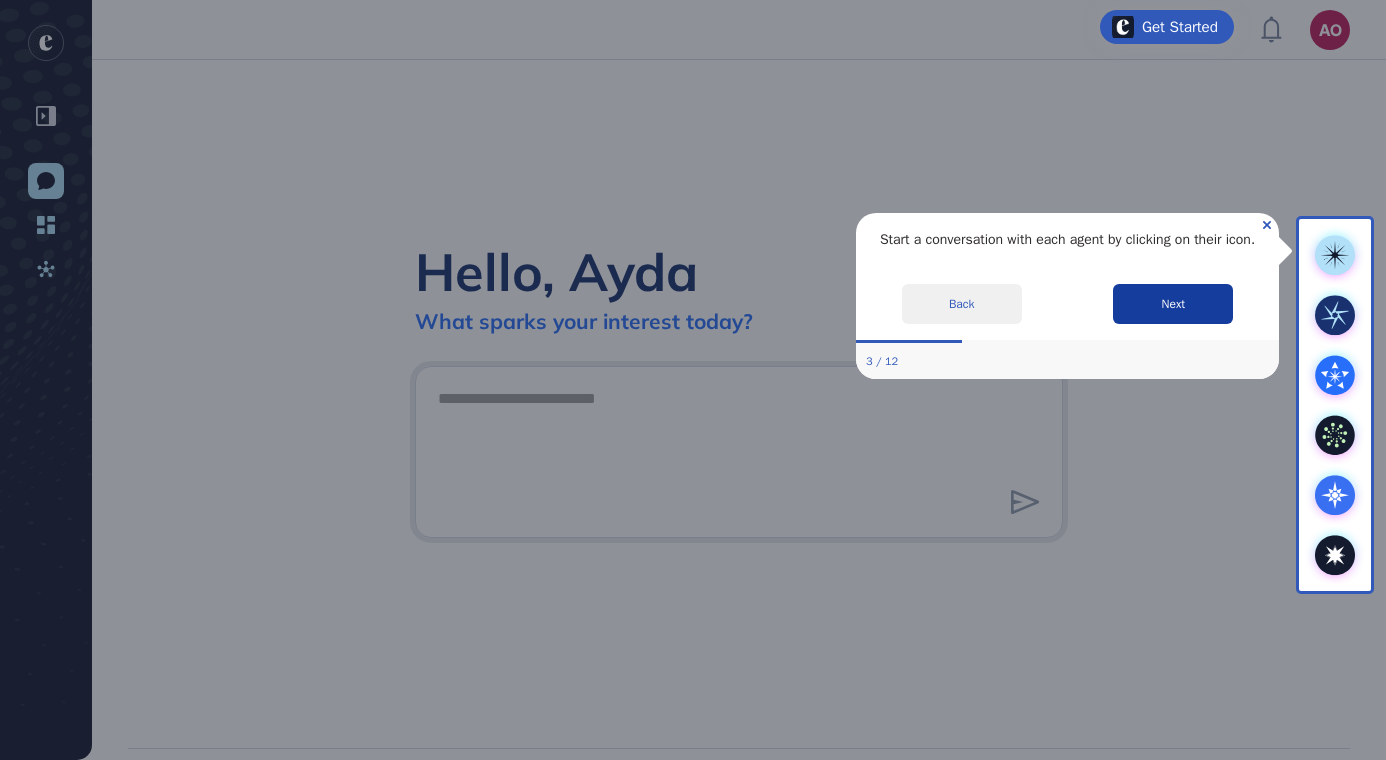 click on "Next" at bounding box center (1173, 304) 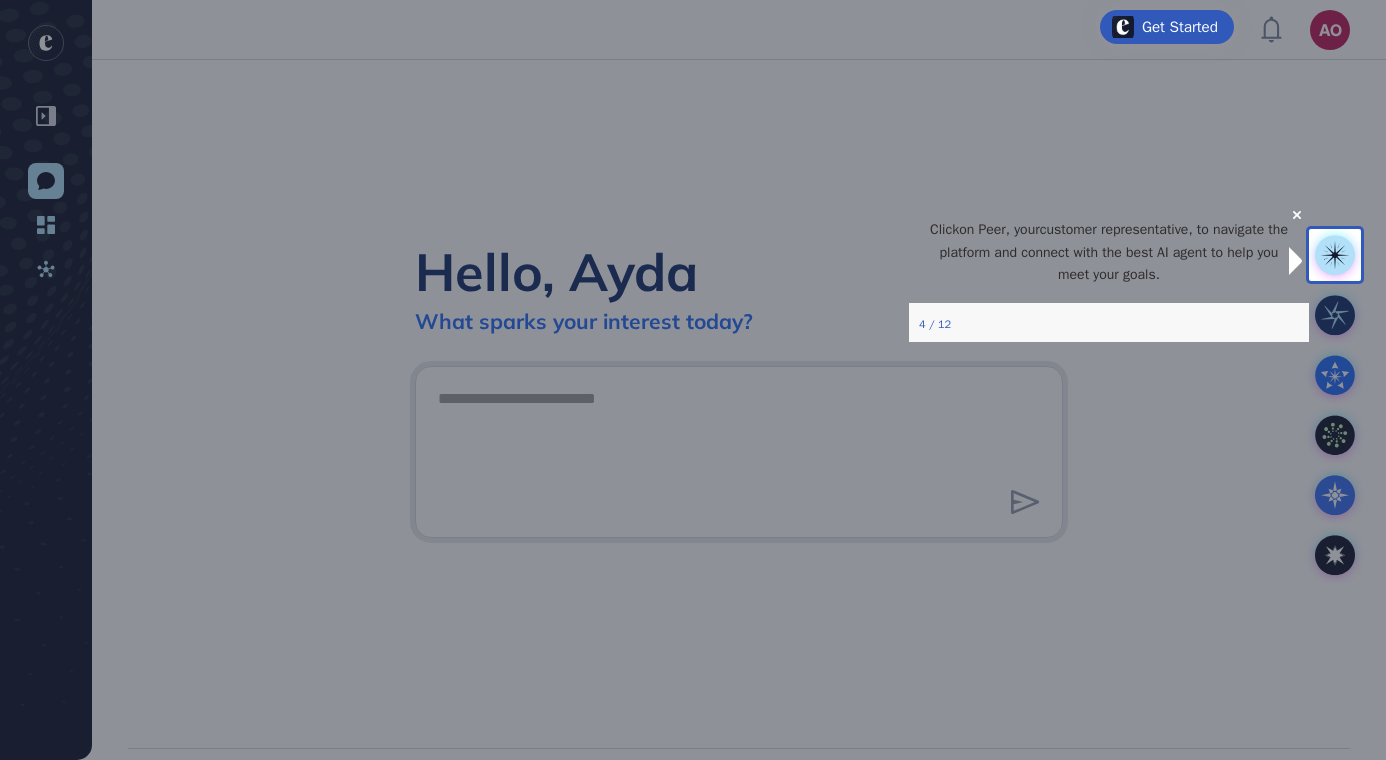click 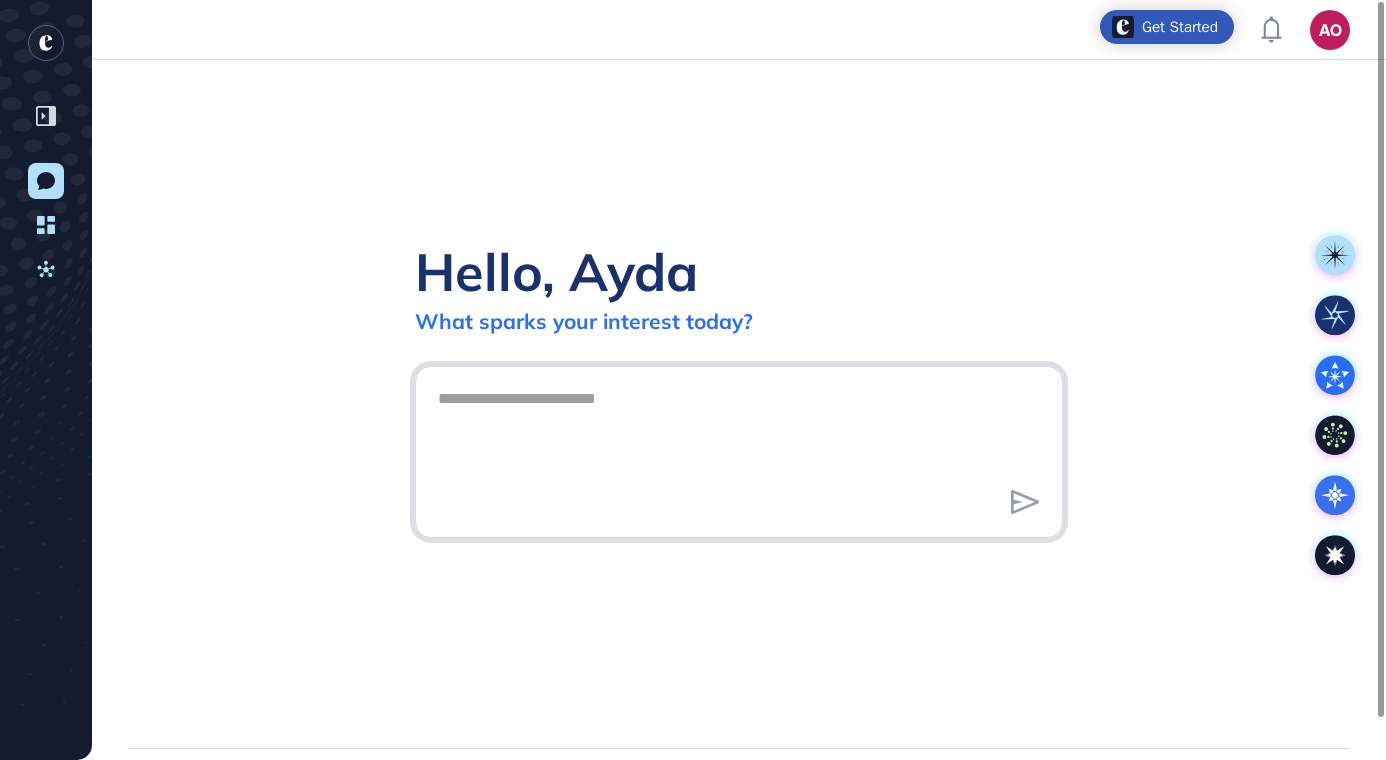 click at bounding box center (739, 449) 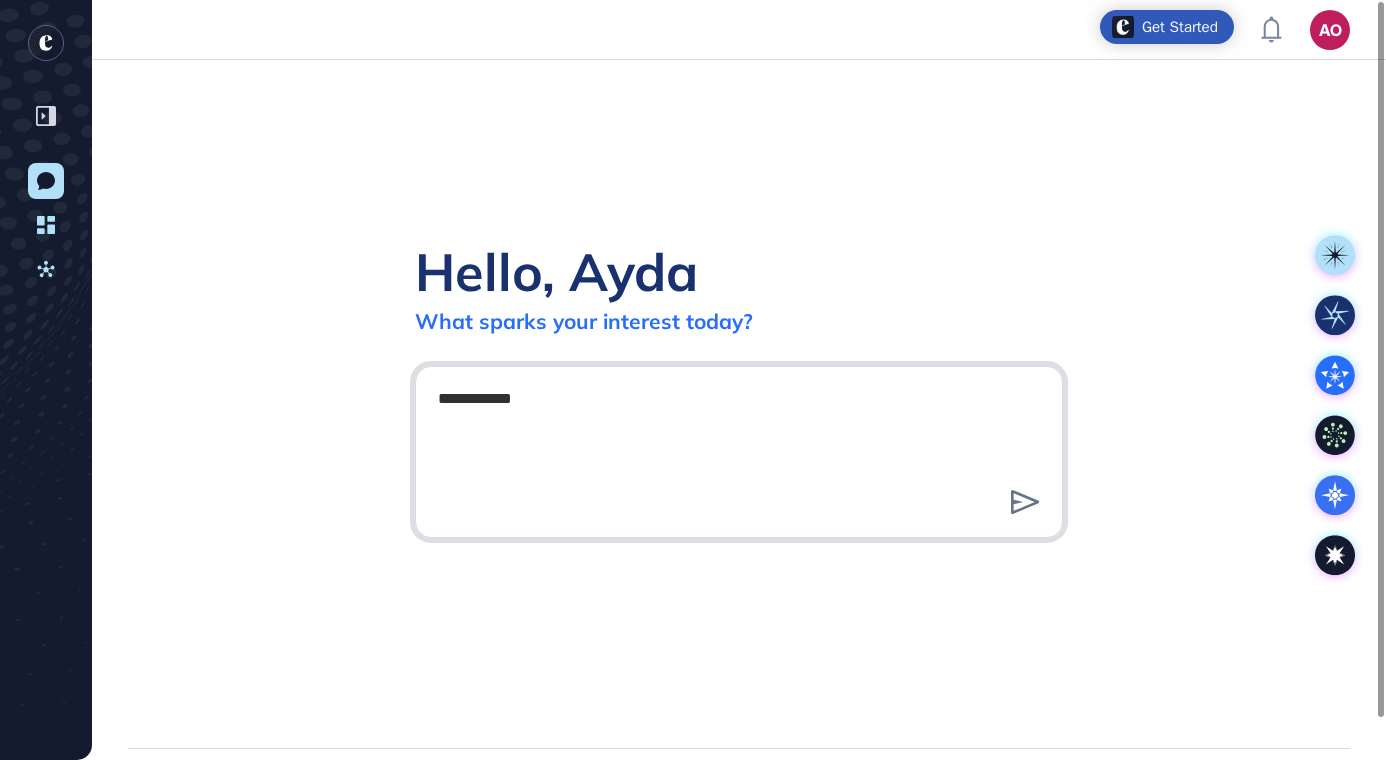 type on "**********" 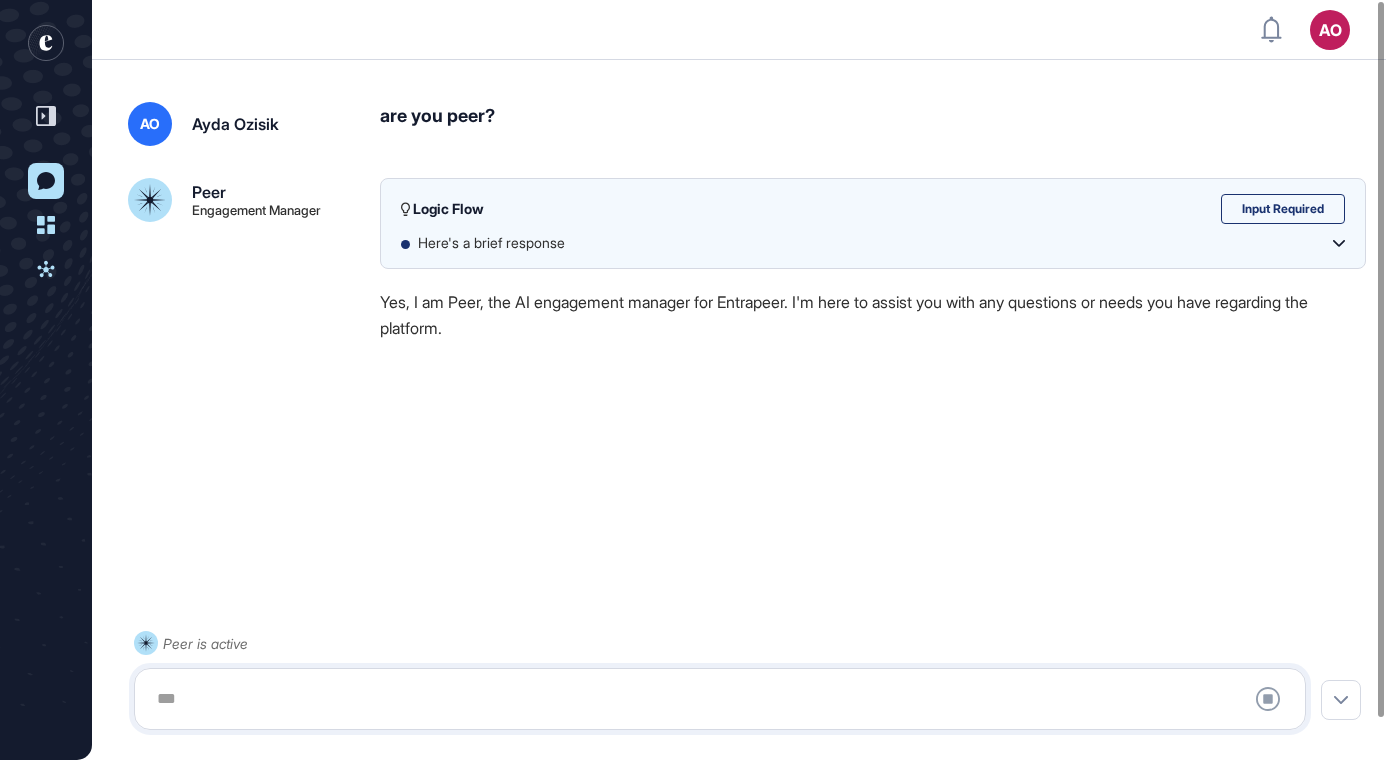 scroll, scrollTop: 0, scrollLeft: 0, axis: both 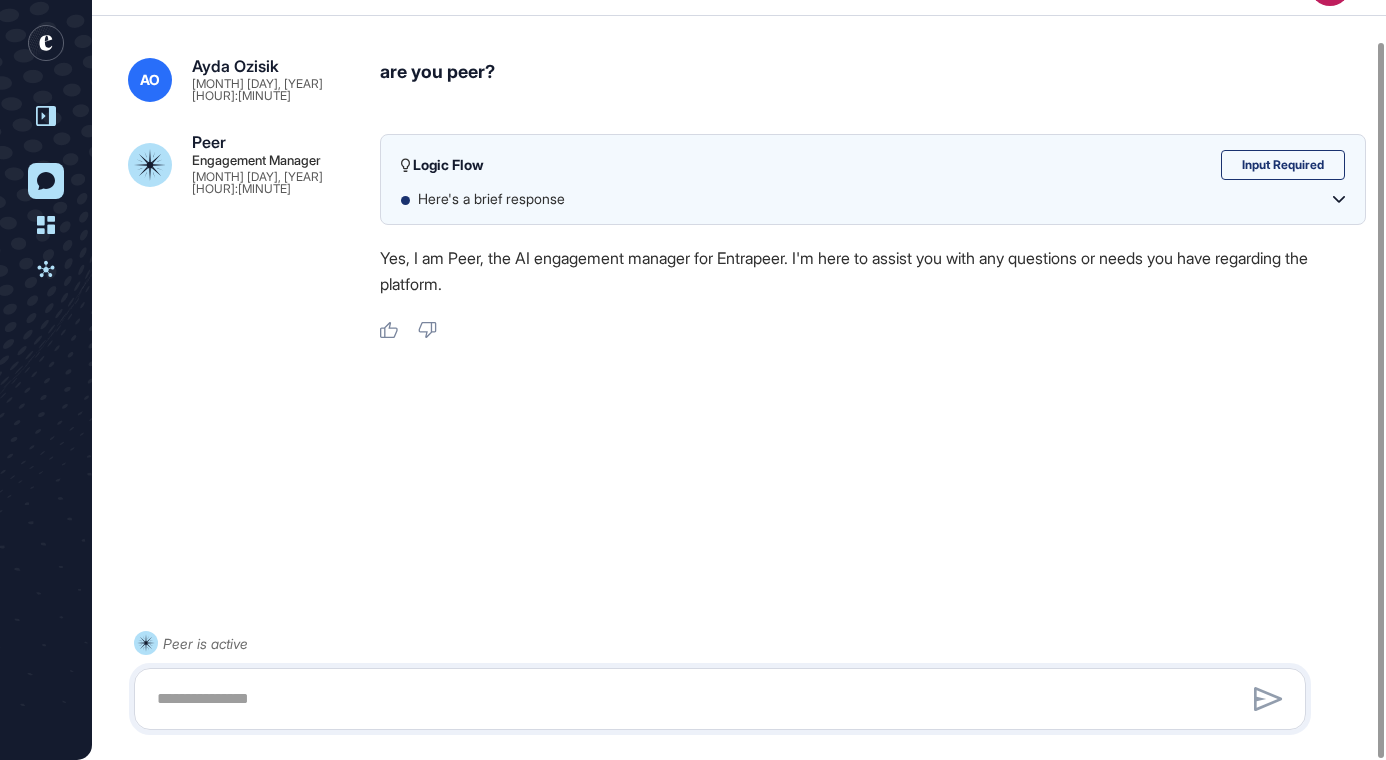 click 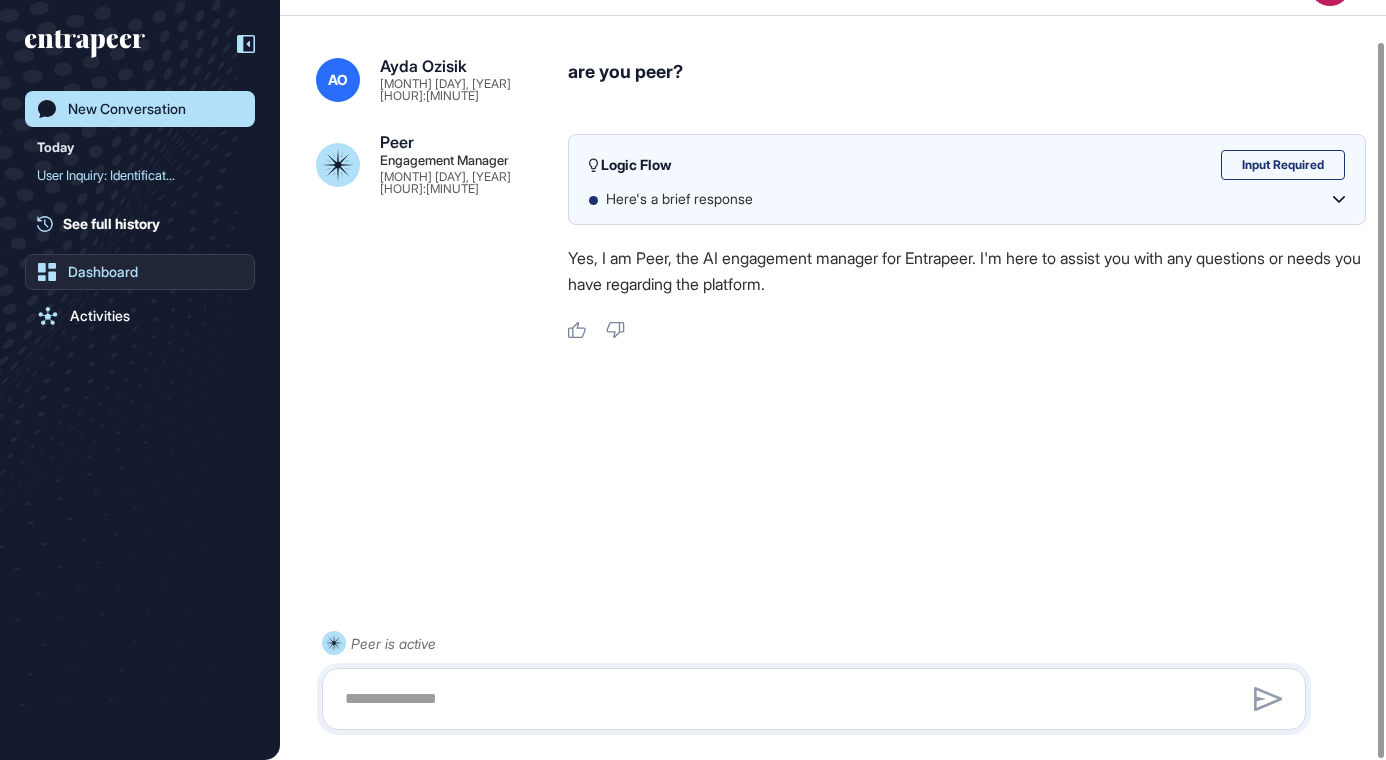 click on "Dashboard" at bounding box center (103, 272) 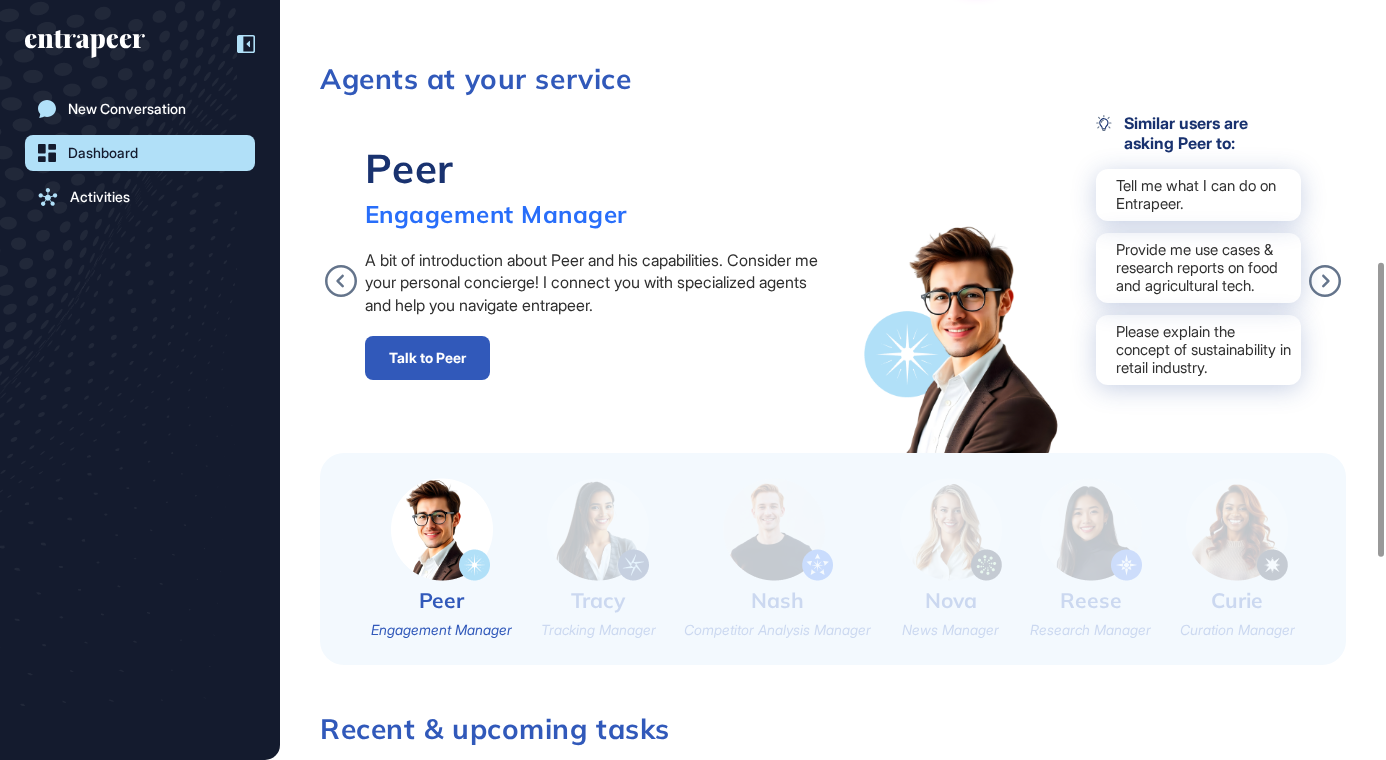 scroll, scrollTop: 664, scrollLeft: 0, axis: vertical 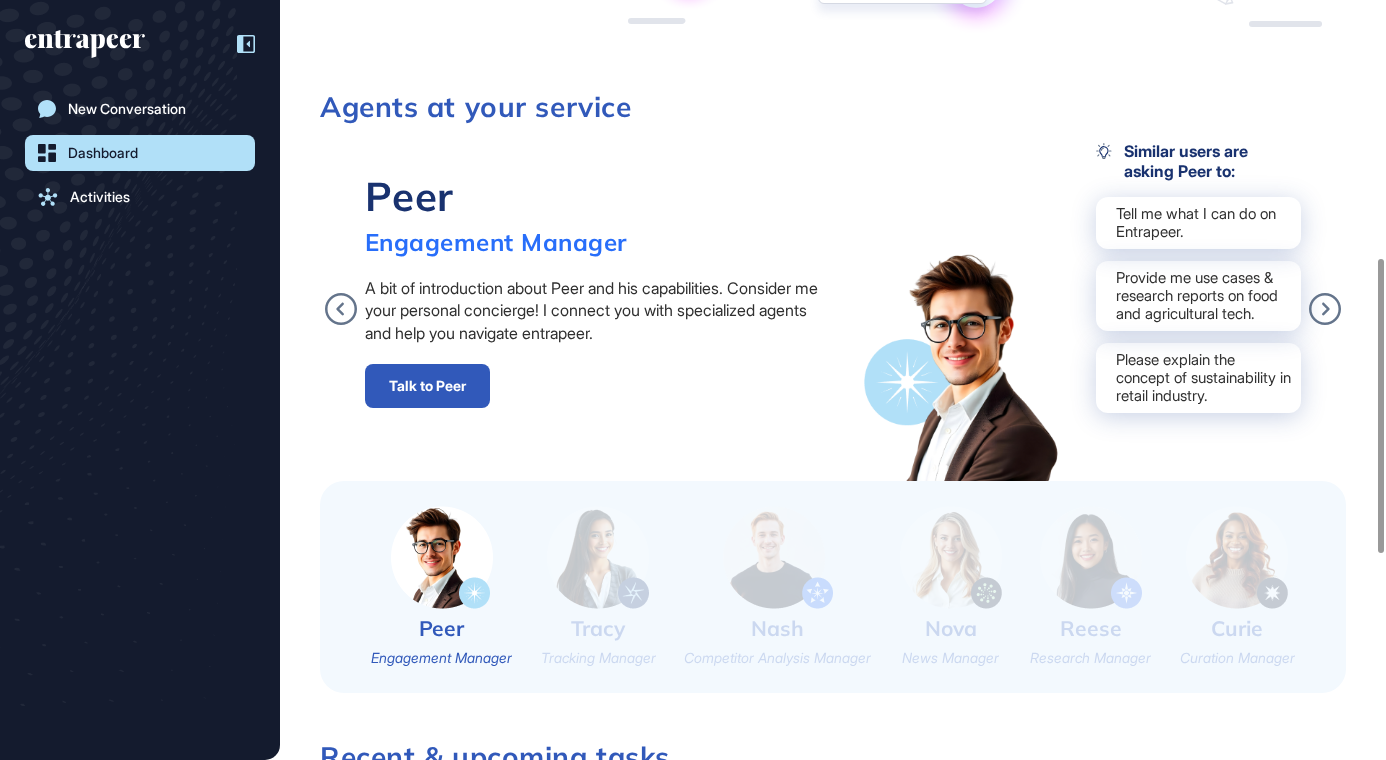 click on "Tell me what I can do on Entrapeer." 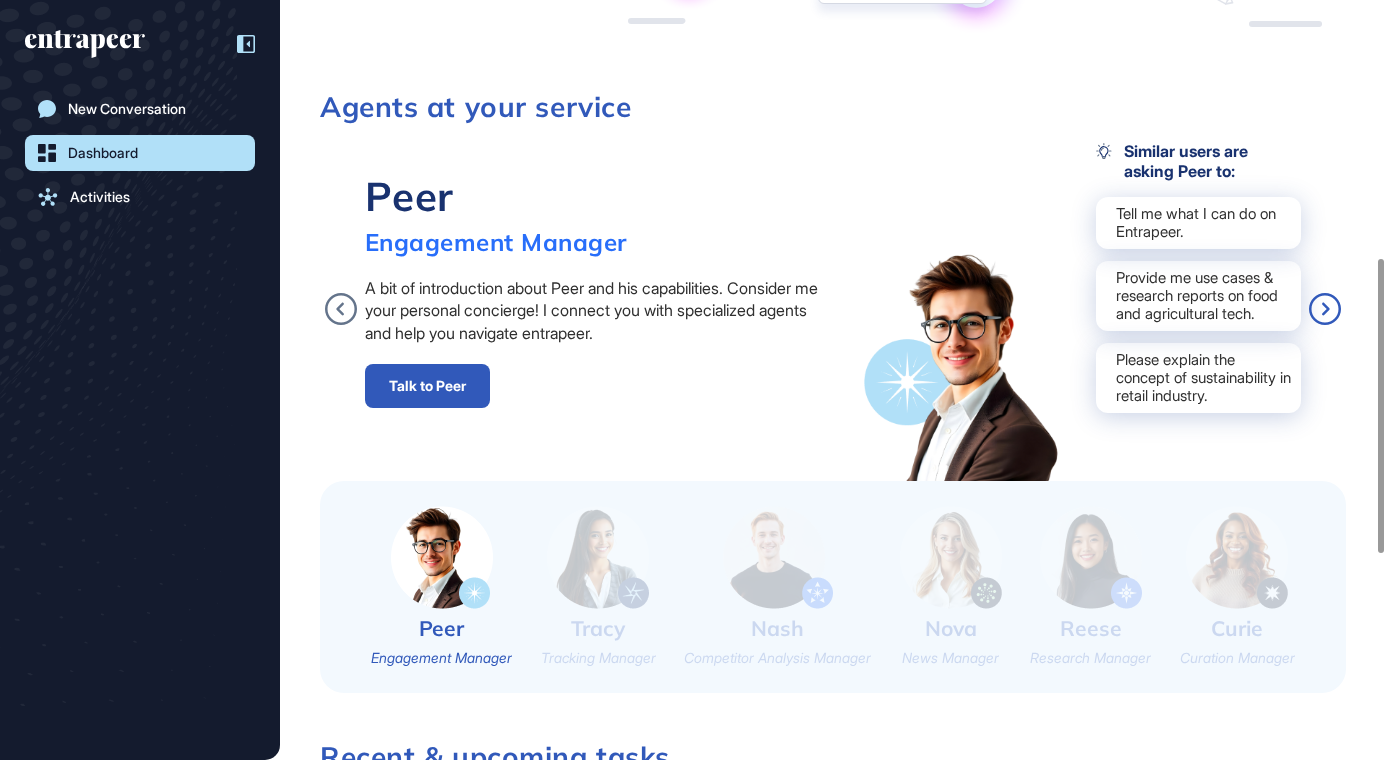 click 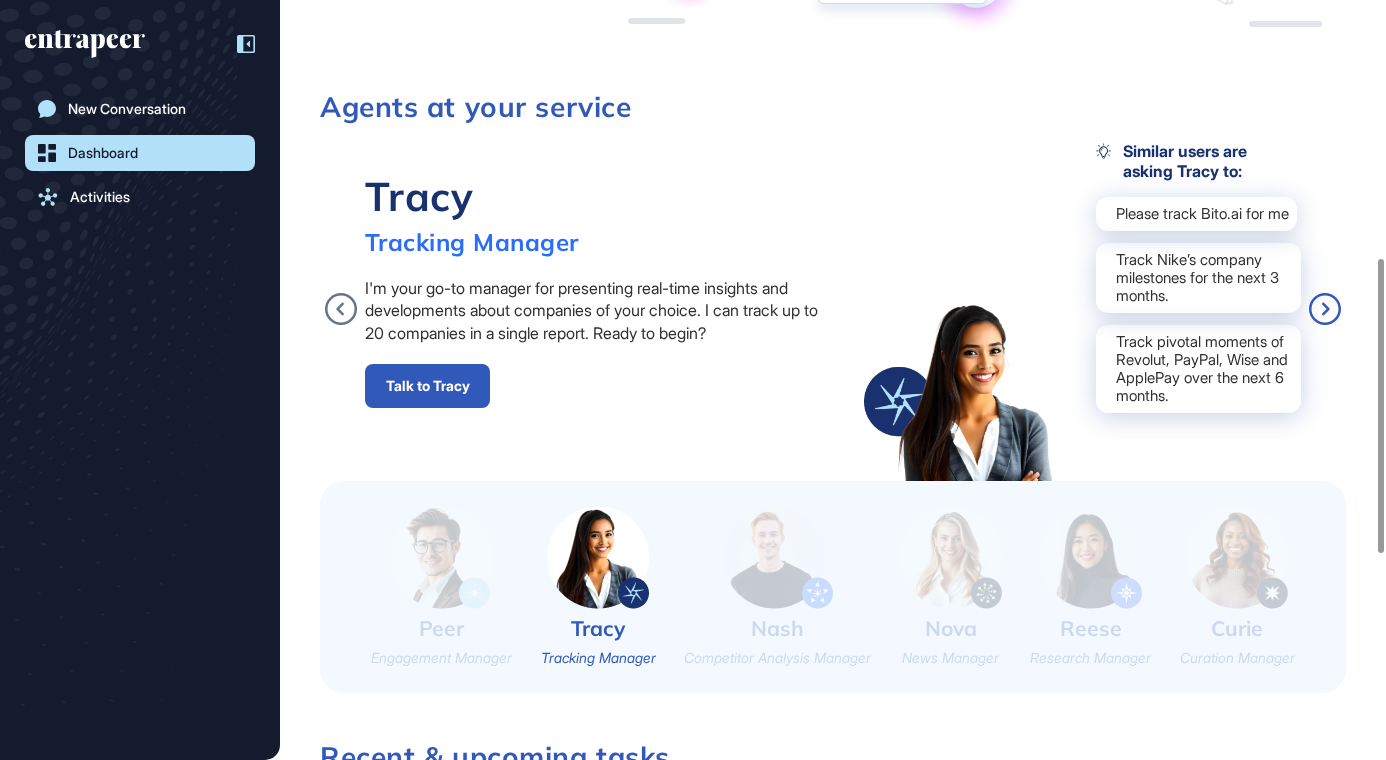 click 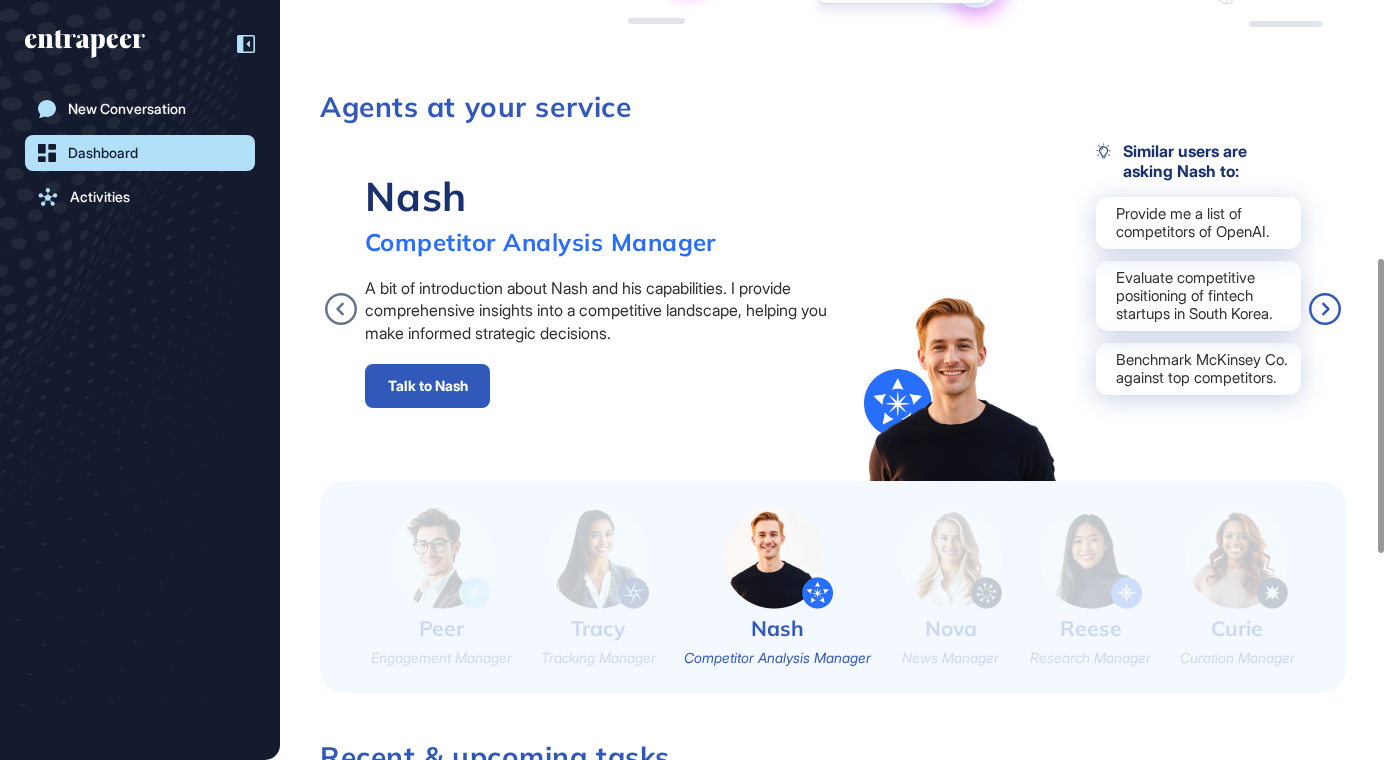 click 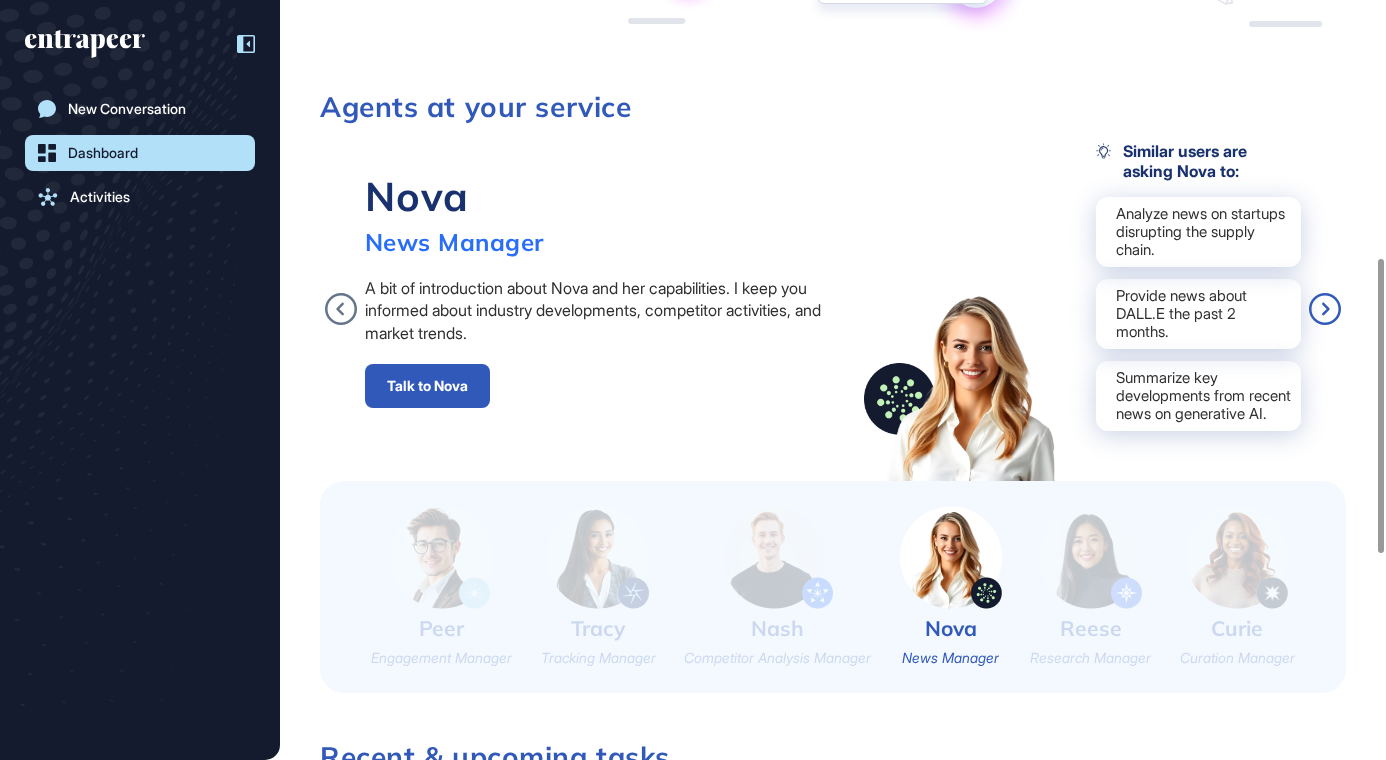 click 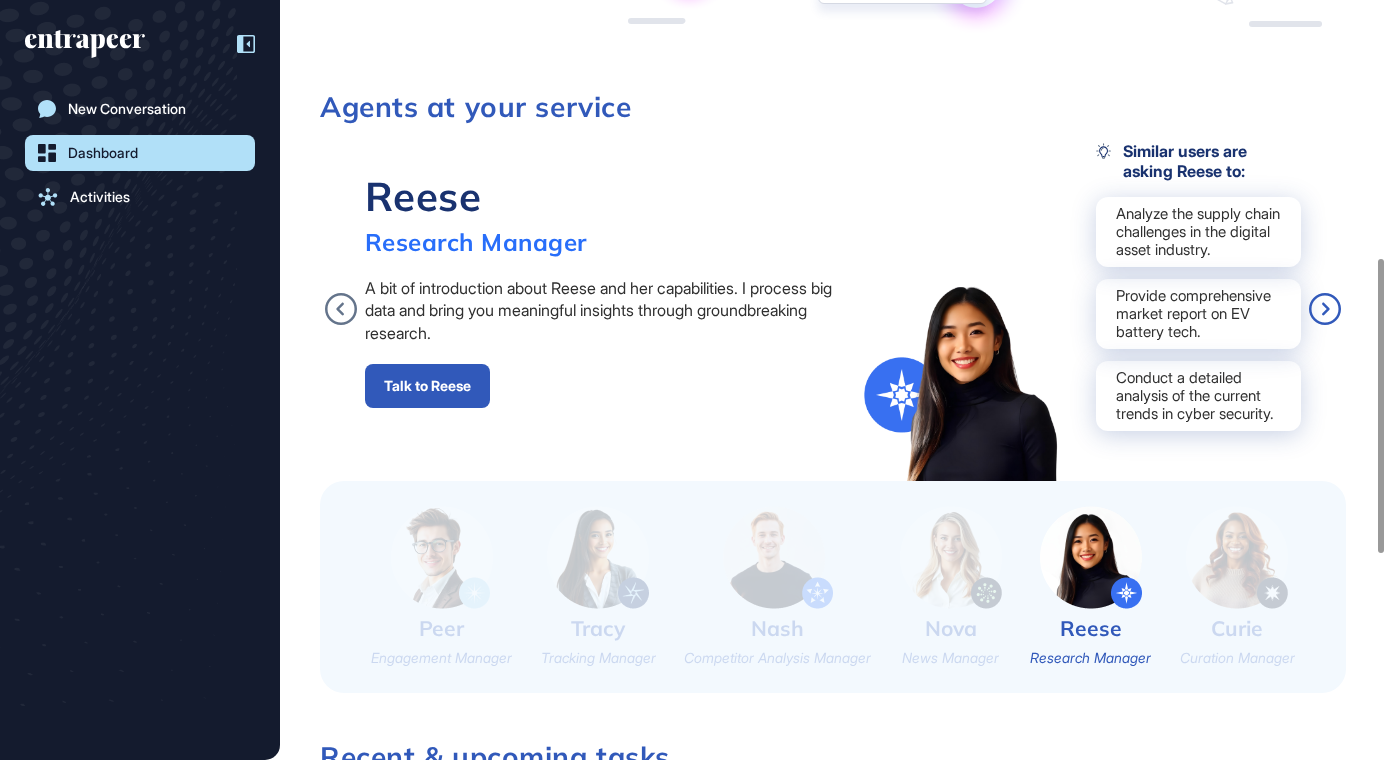 click 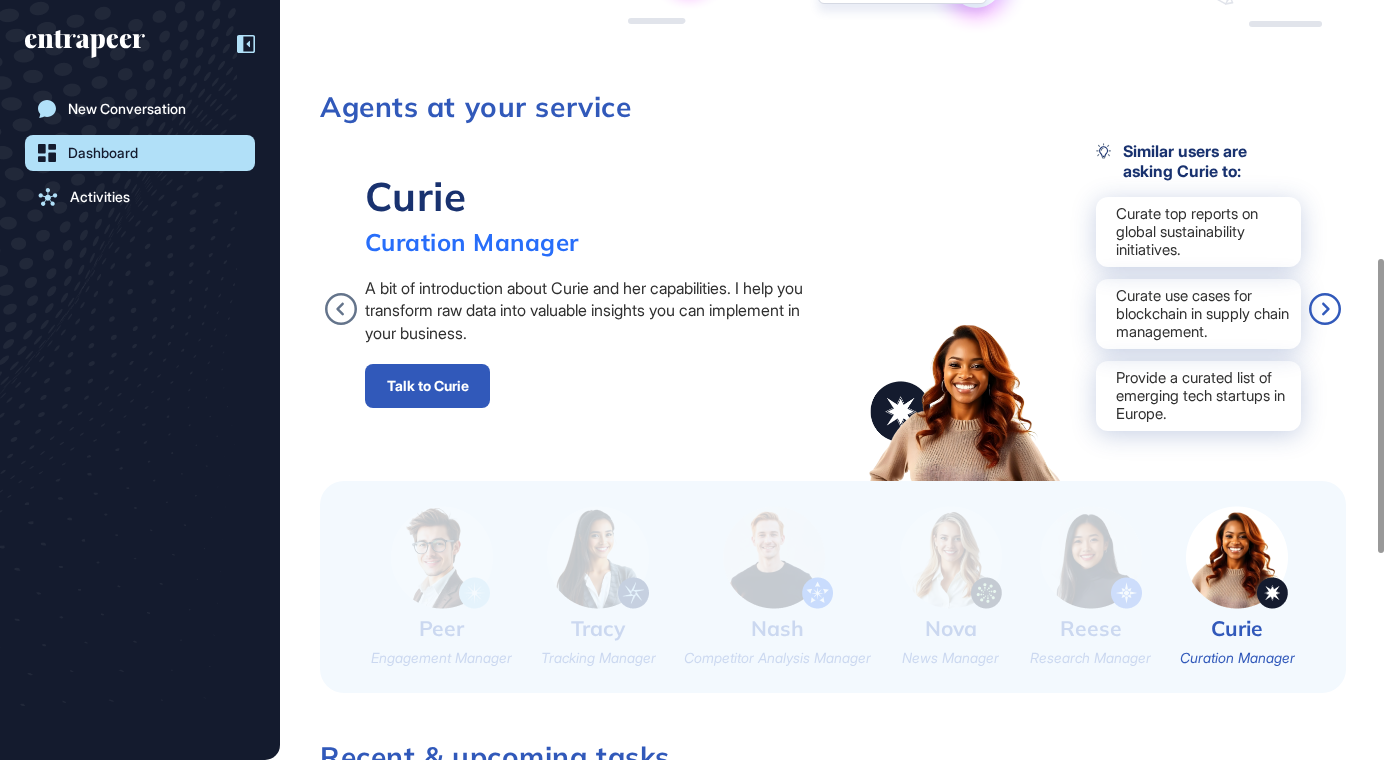 click 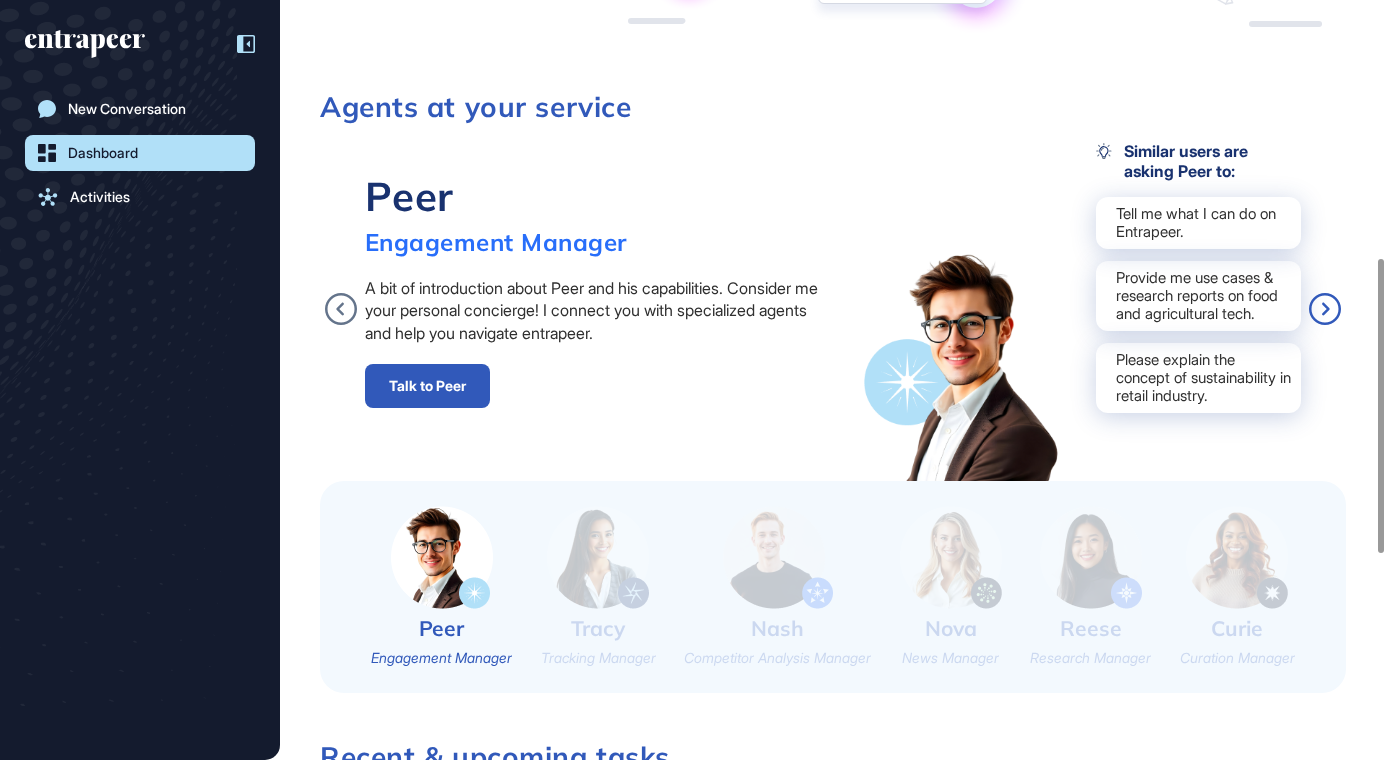 click 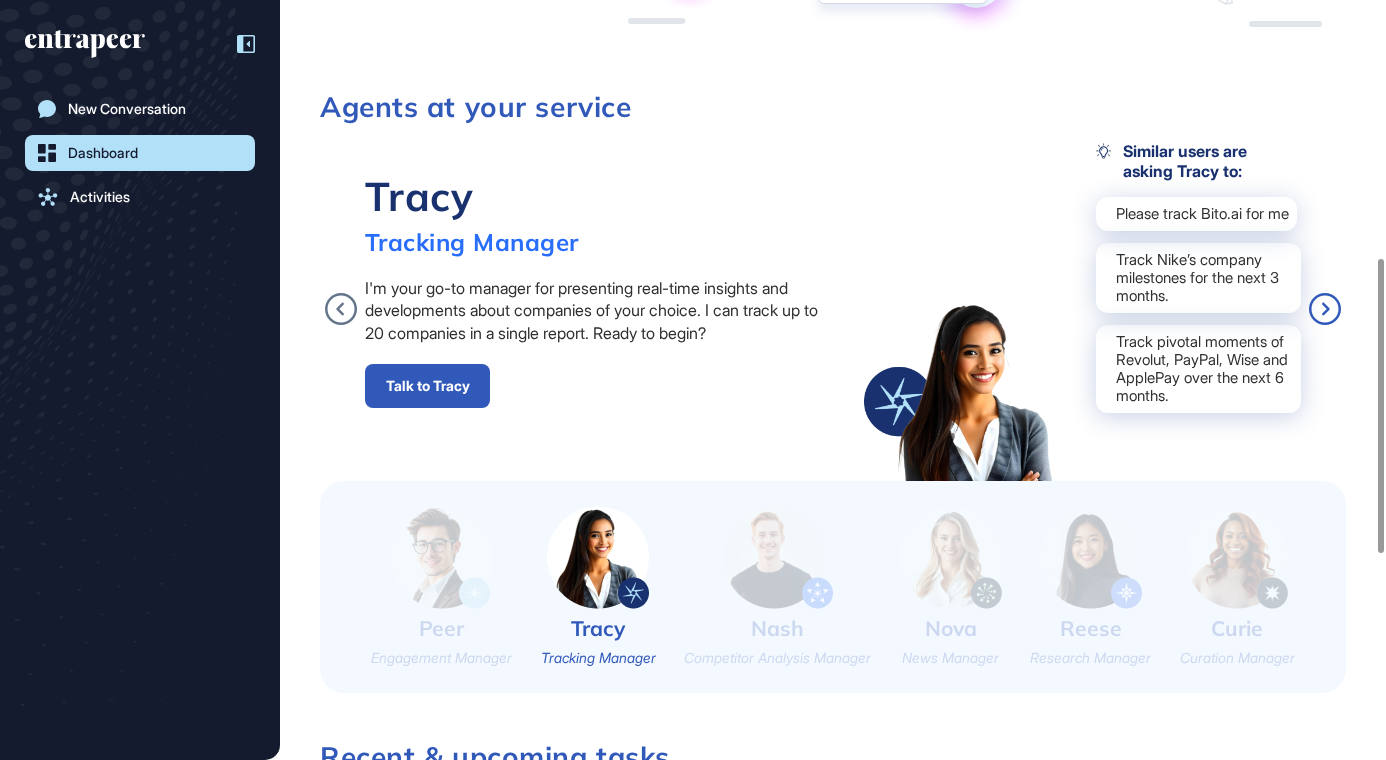 click 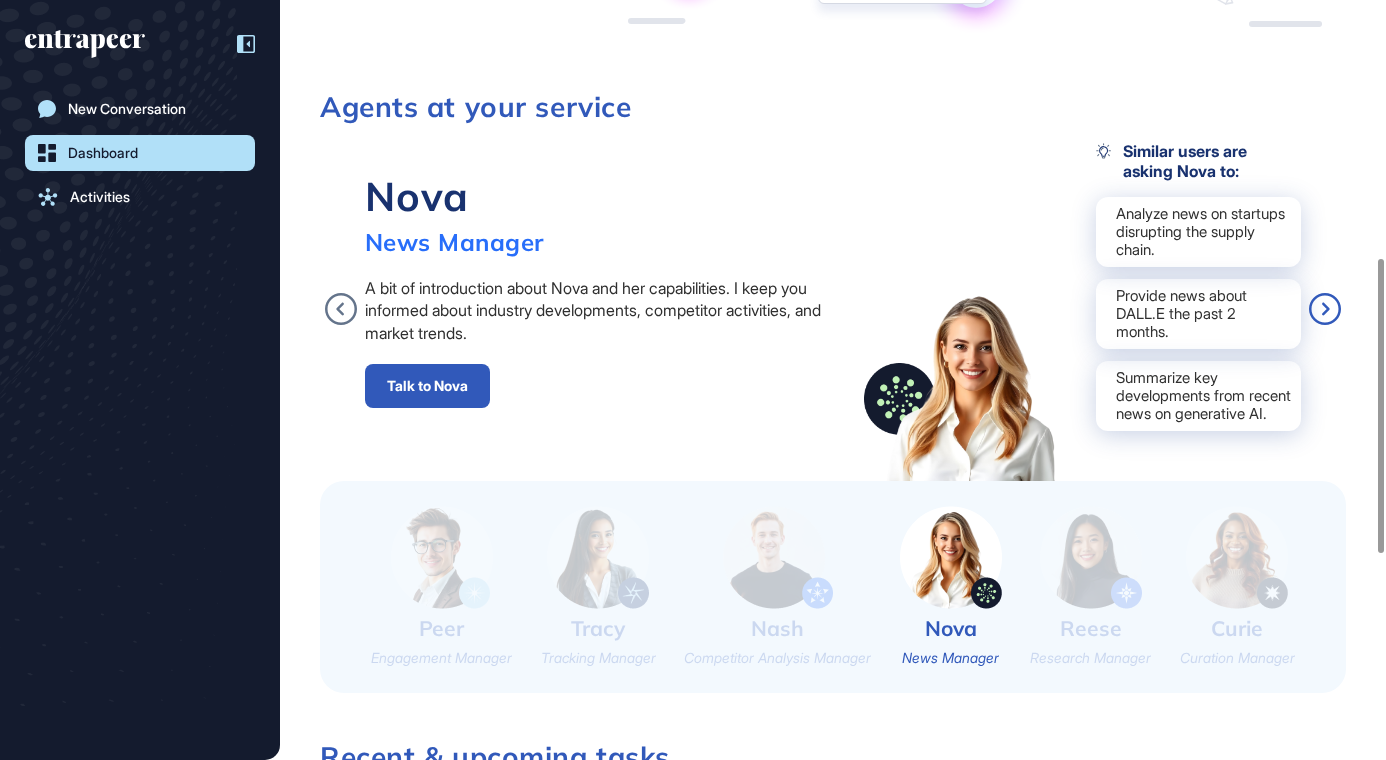 click 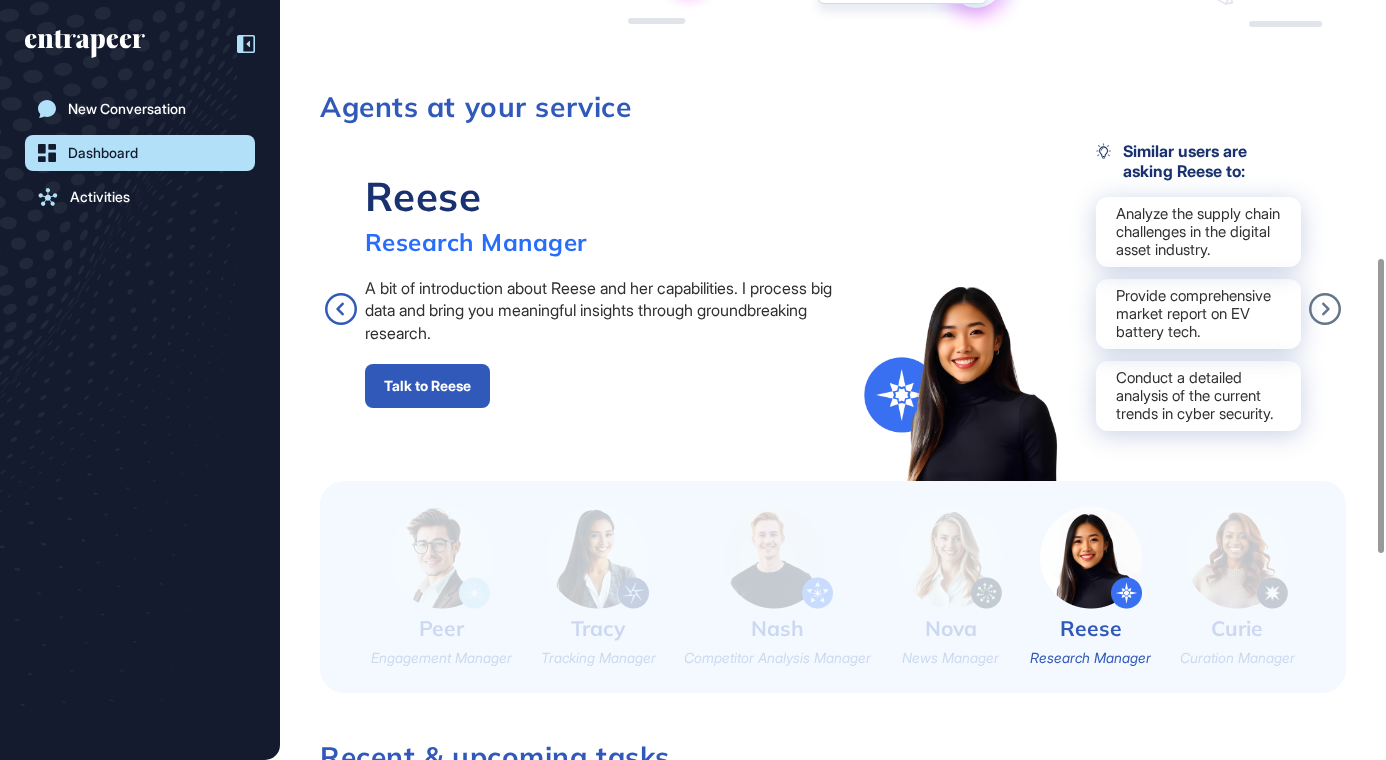 click 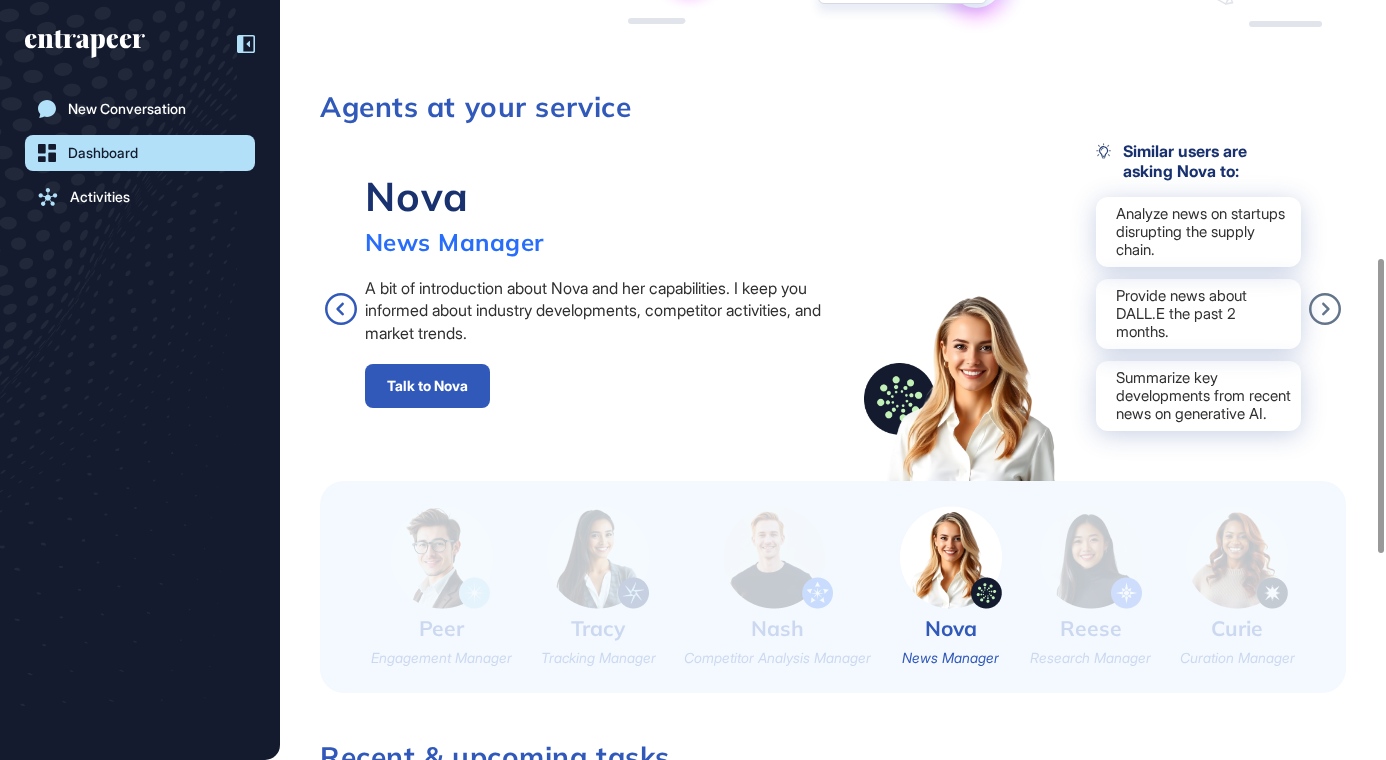 click 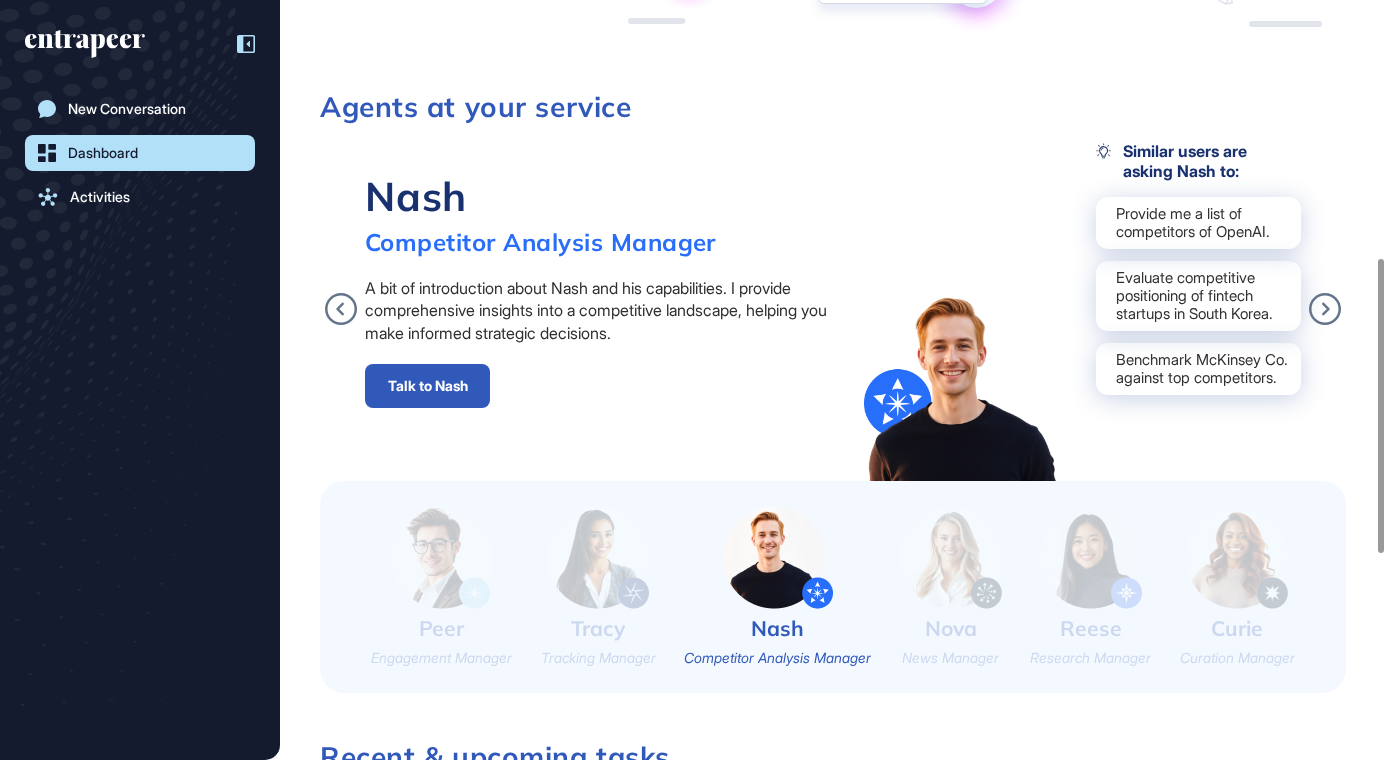 click on "Talk to Nash" at bounding box center [427, 386] 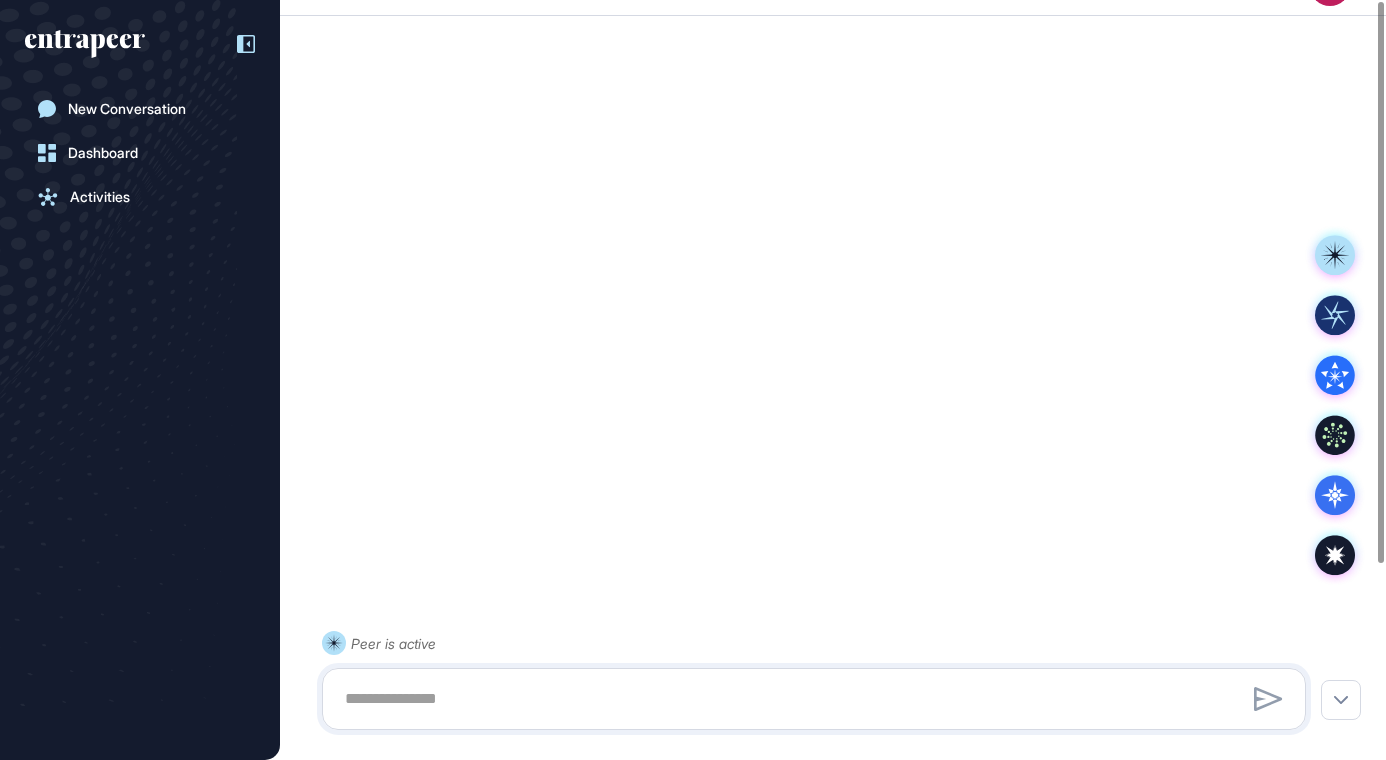 scroll, scrollTop: 0, scrollLeft: 0, axis: both 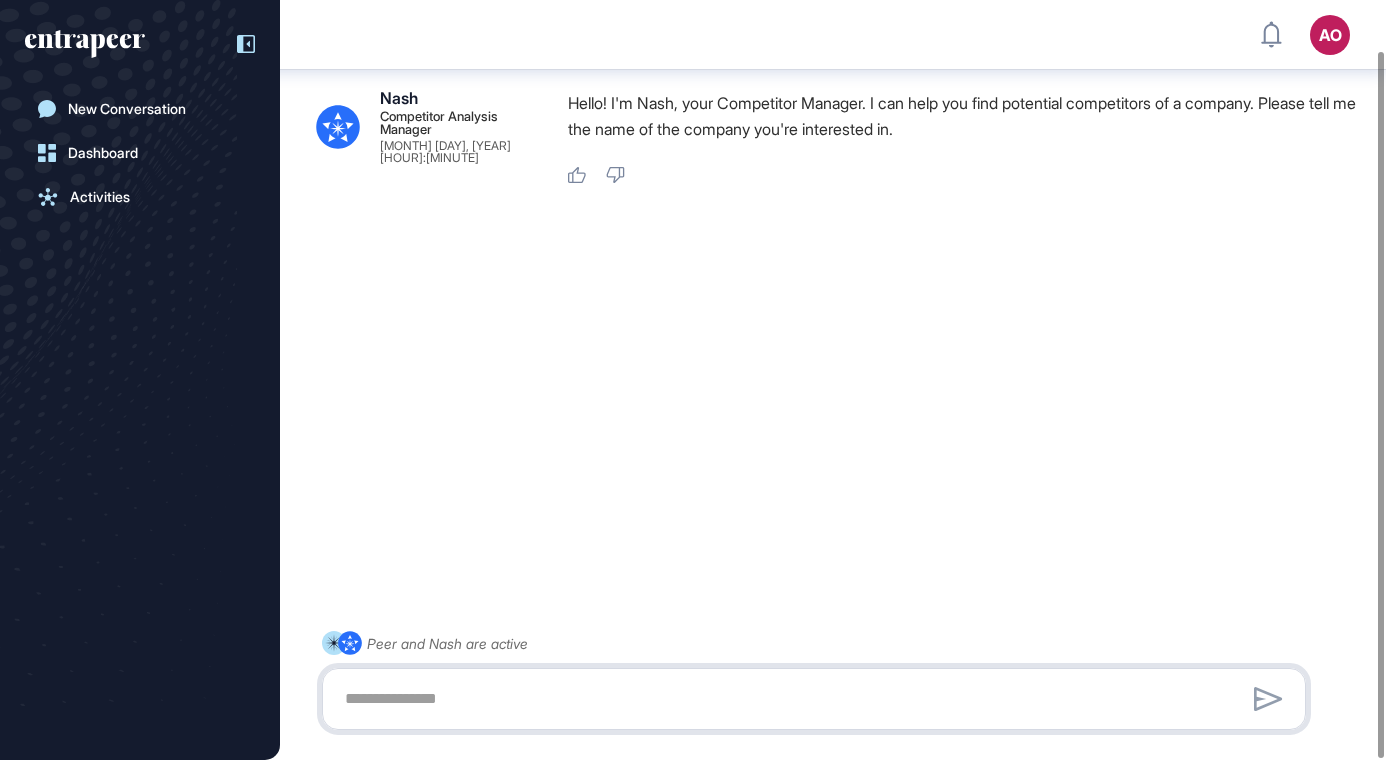 click at bounding box center (814, 699) 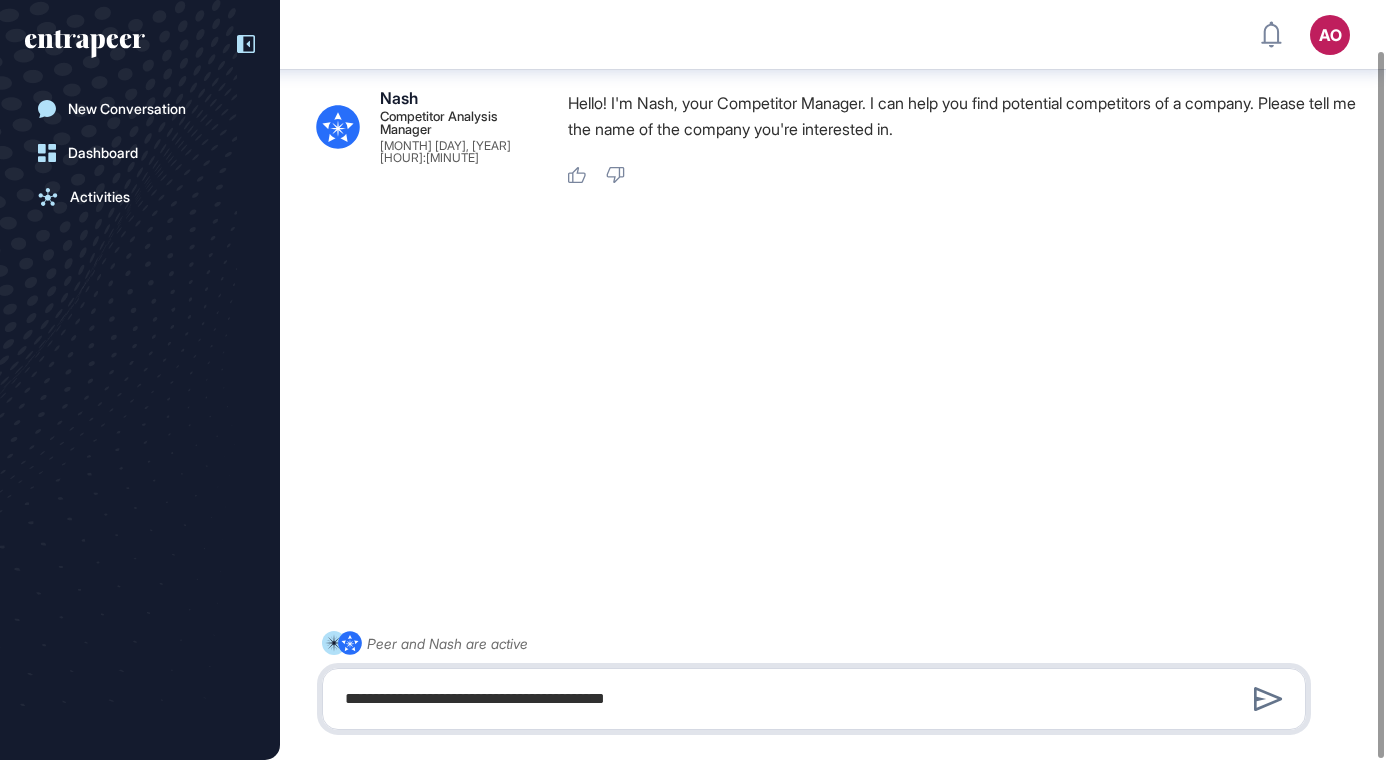 type on "**********" 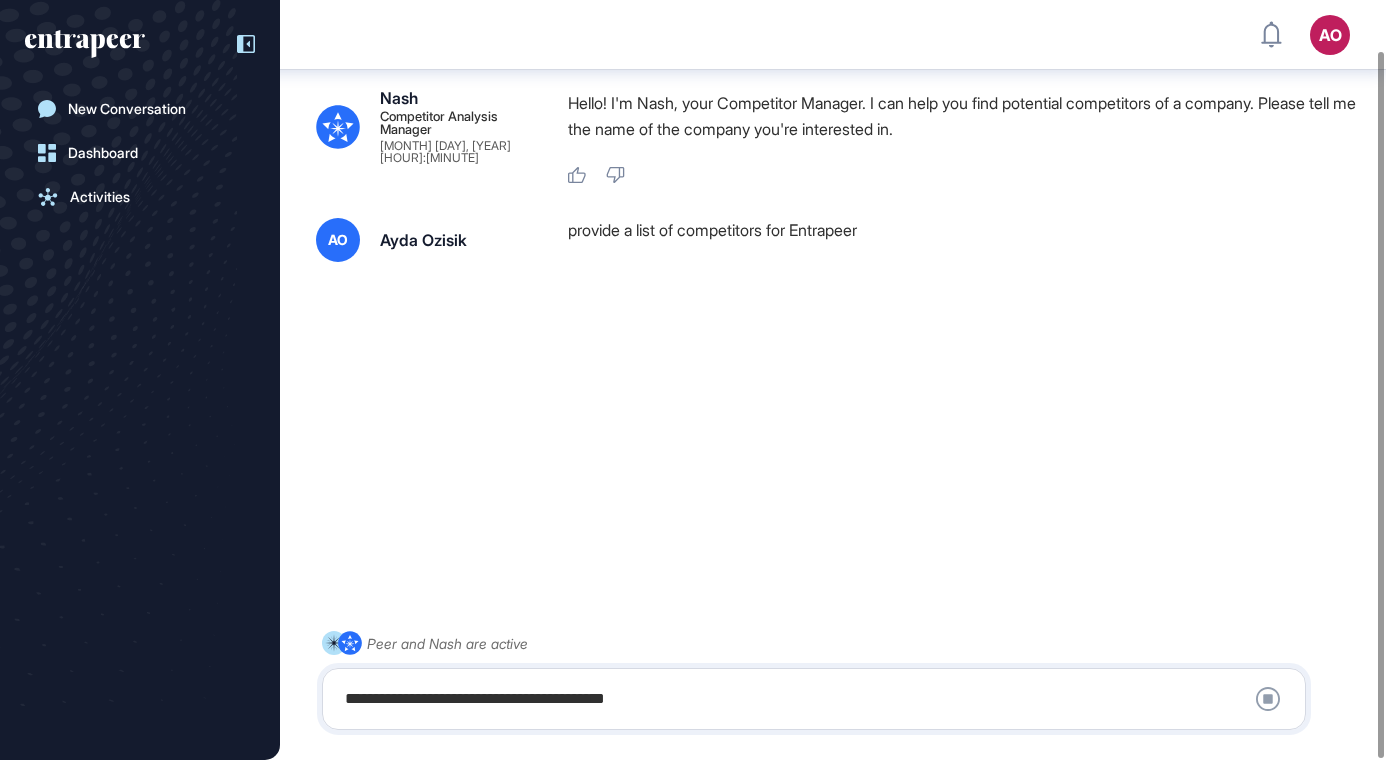 type 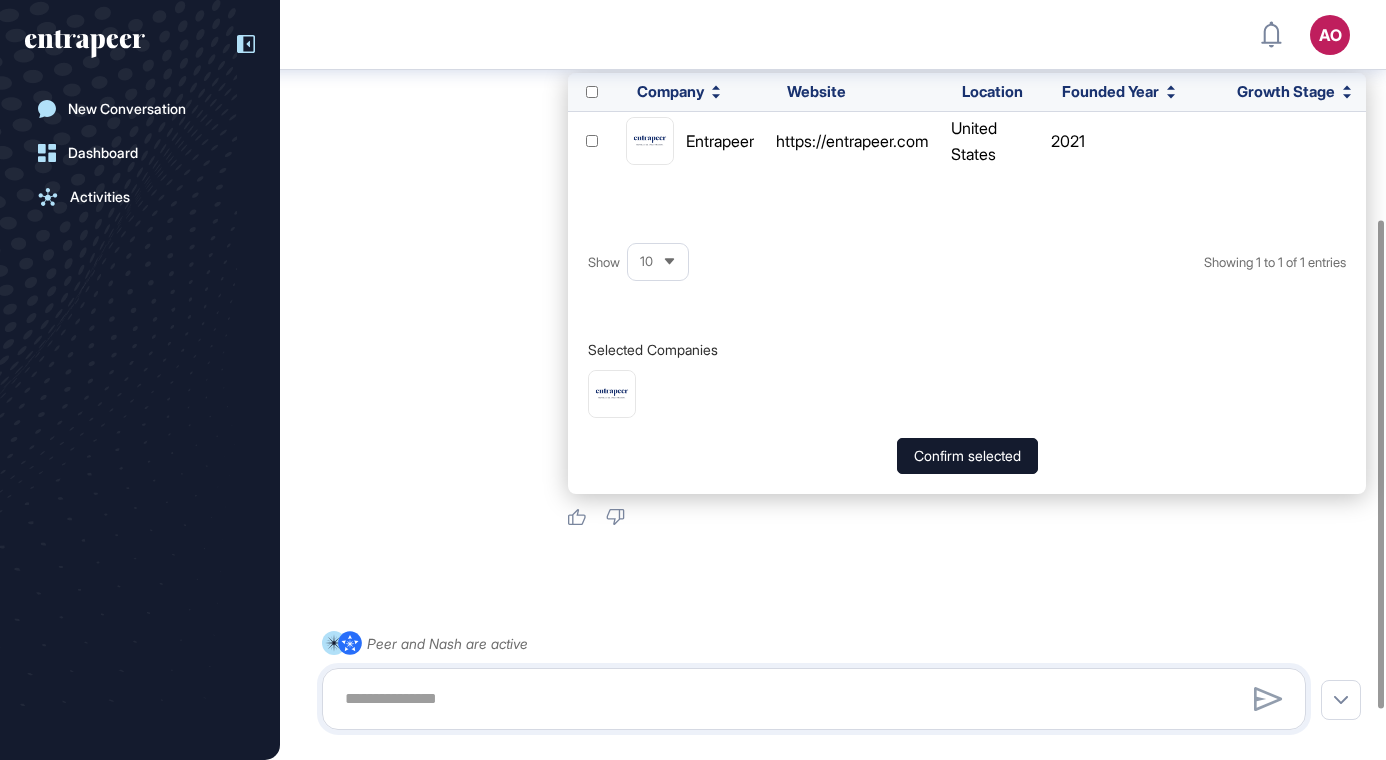 scroll, scrollTop: 359, scrollLeft: 0, axis: vertical 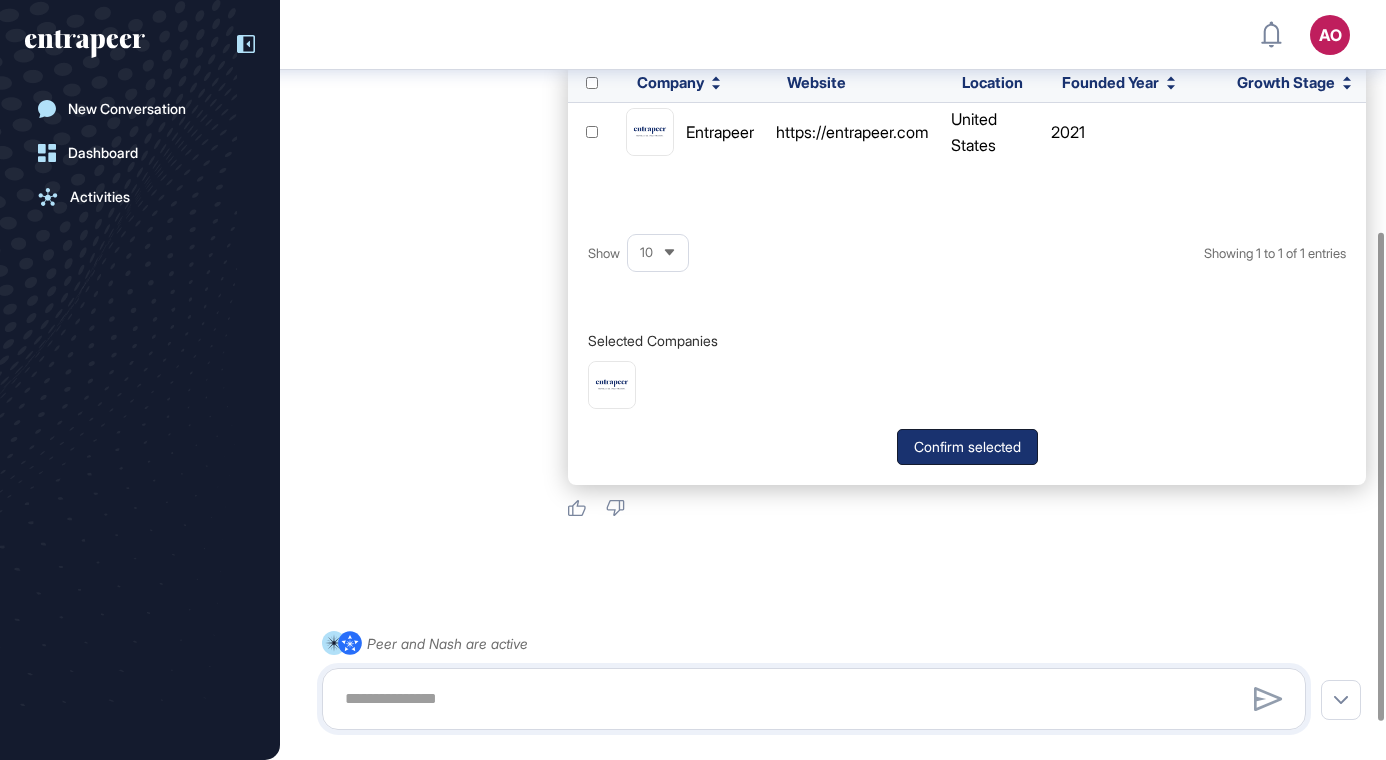 click on "Confirm selected" at bounding box center [967, 447] 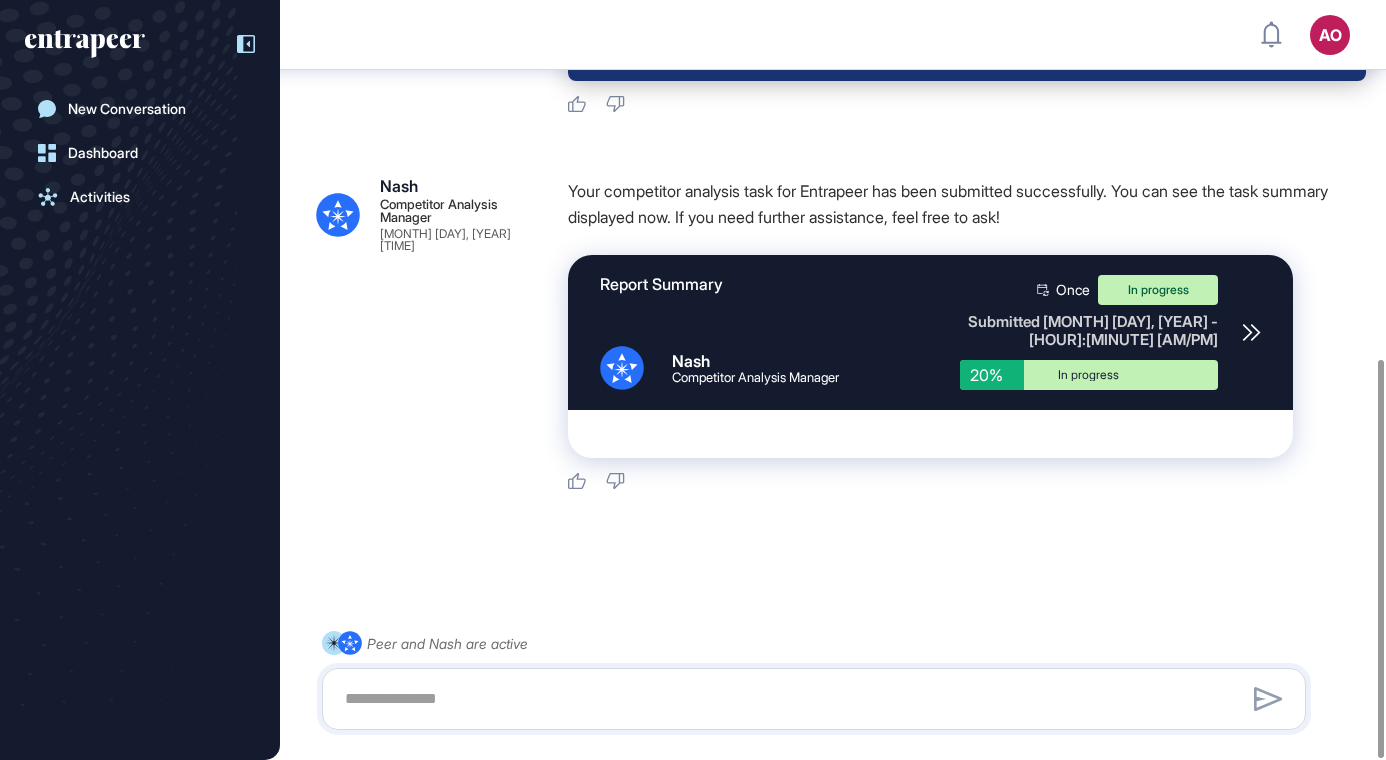 scroll, scrollTop: 685, scrollLeft: 0, axis: vertical 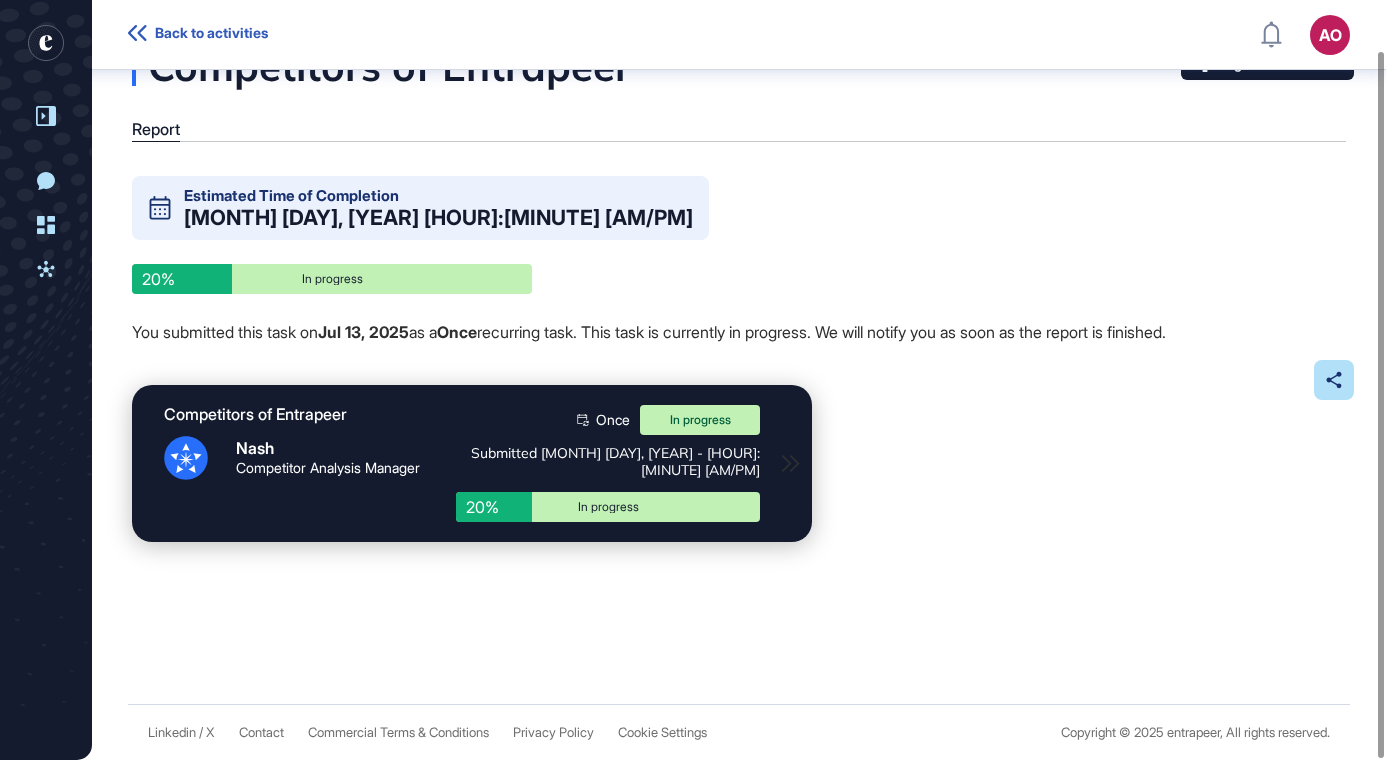 click 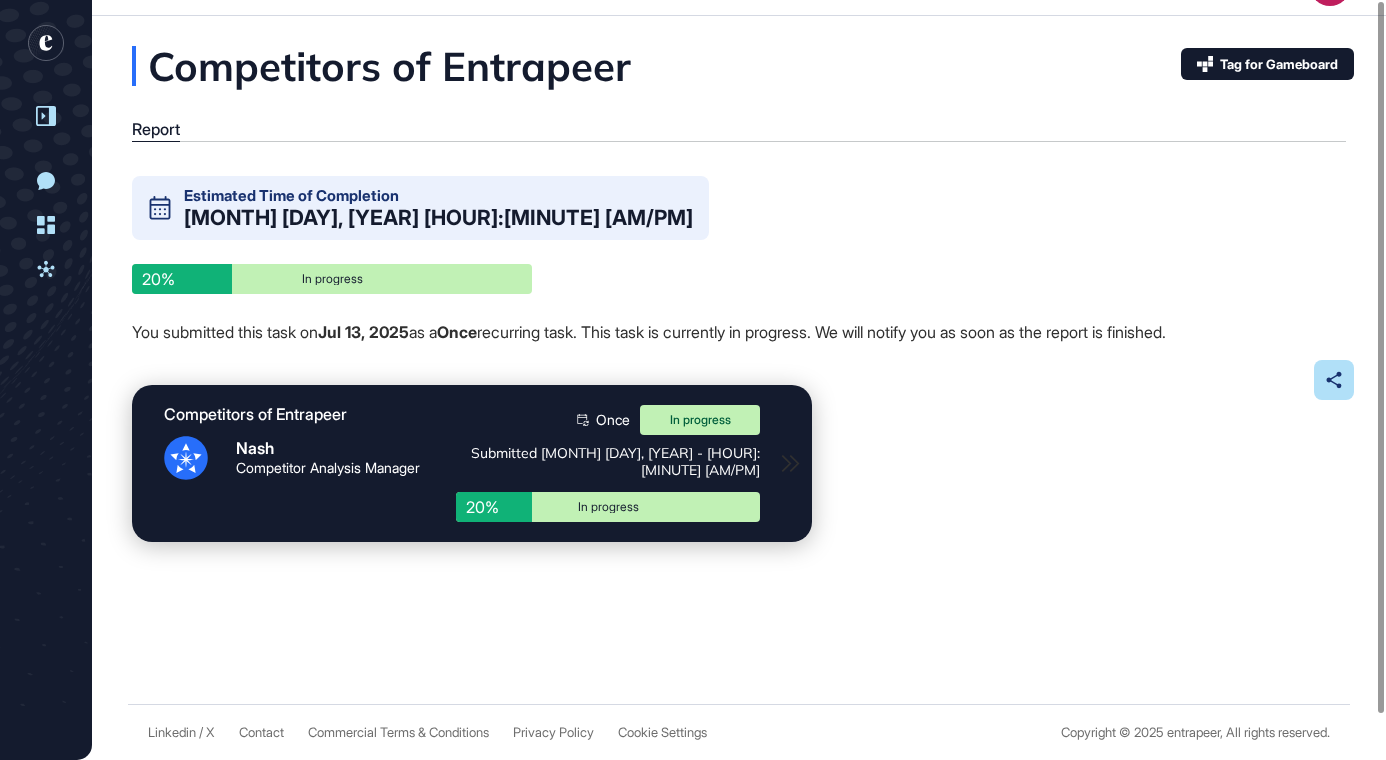 scroll, scrollTop: 0, scrollLeft: 0, axis: both 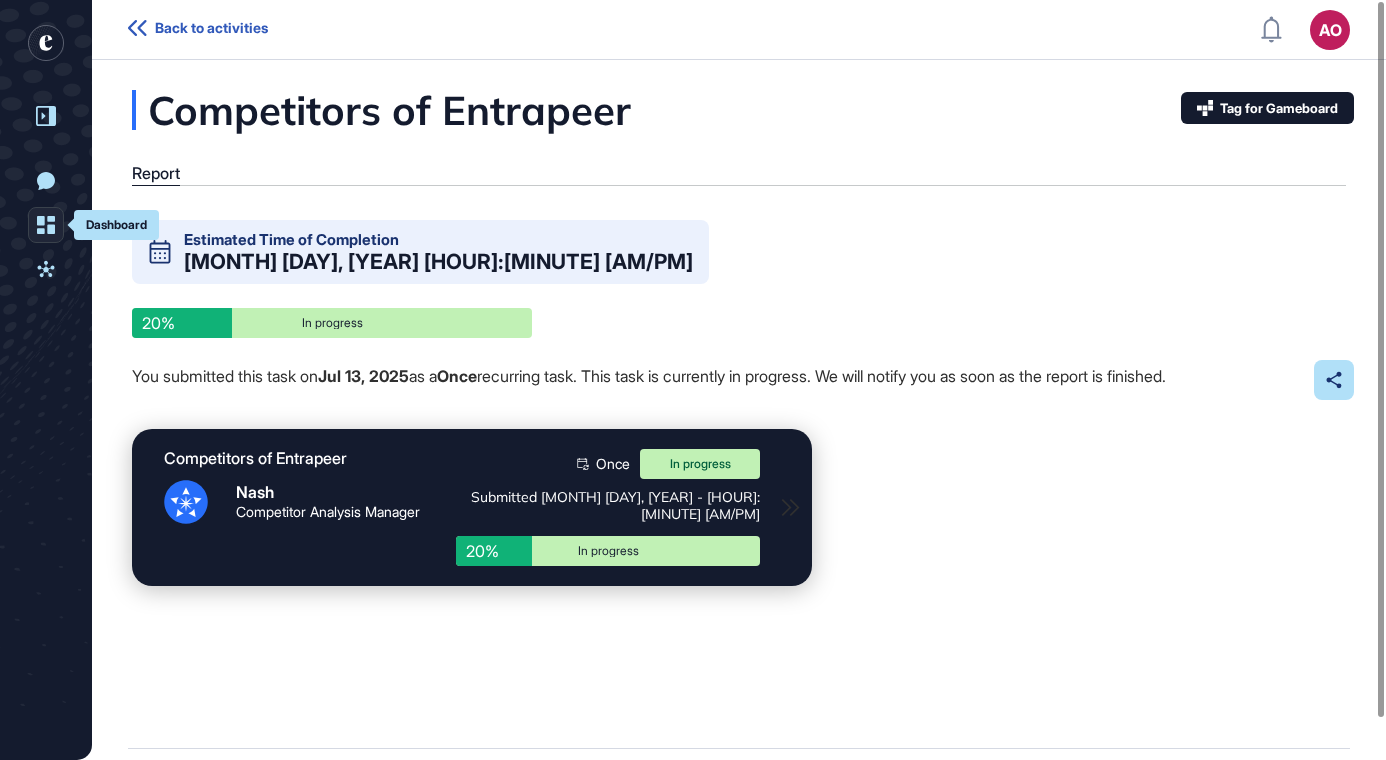 click 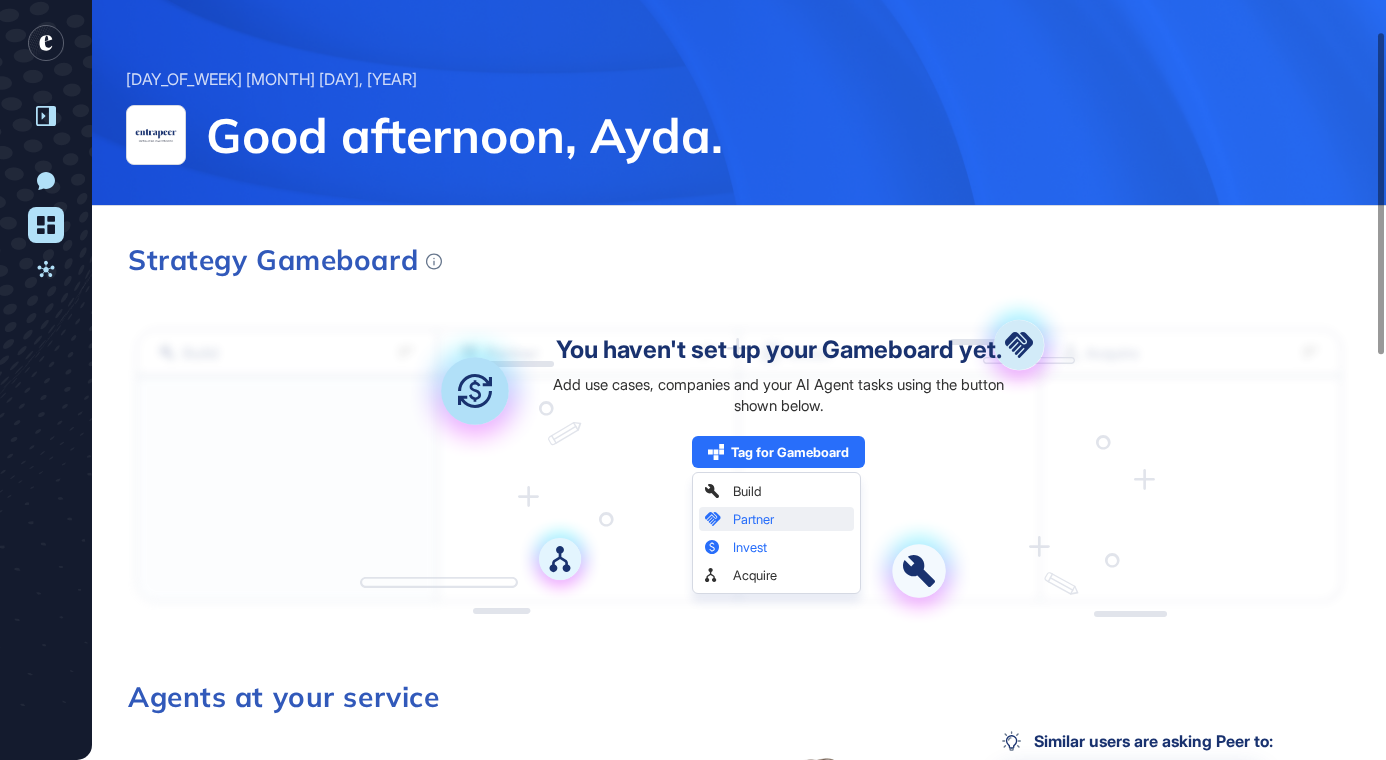 scroll, scrollTop: 83, scrollLeft: 0, axis: vertical 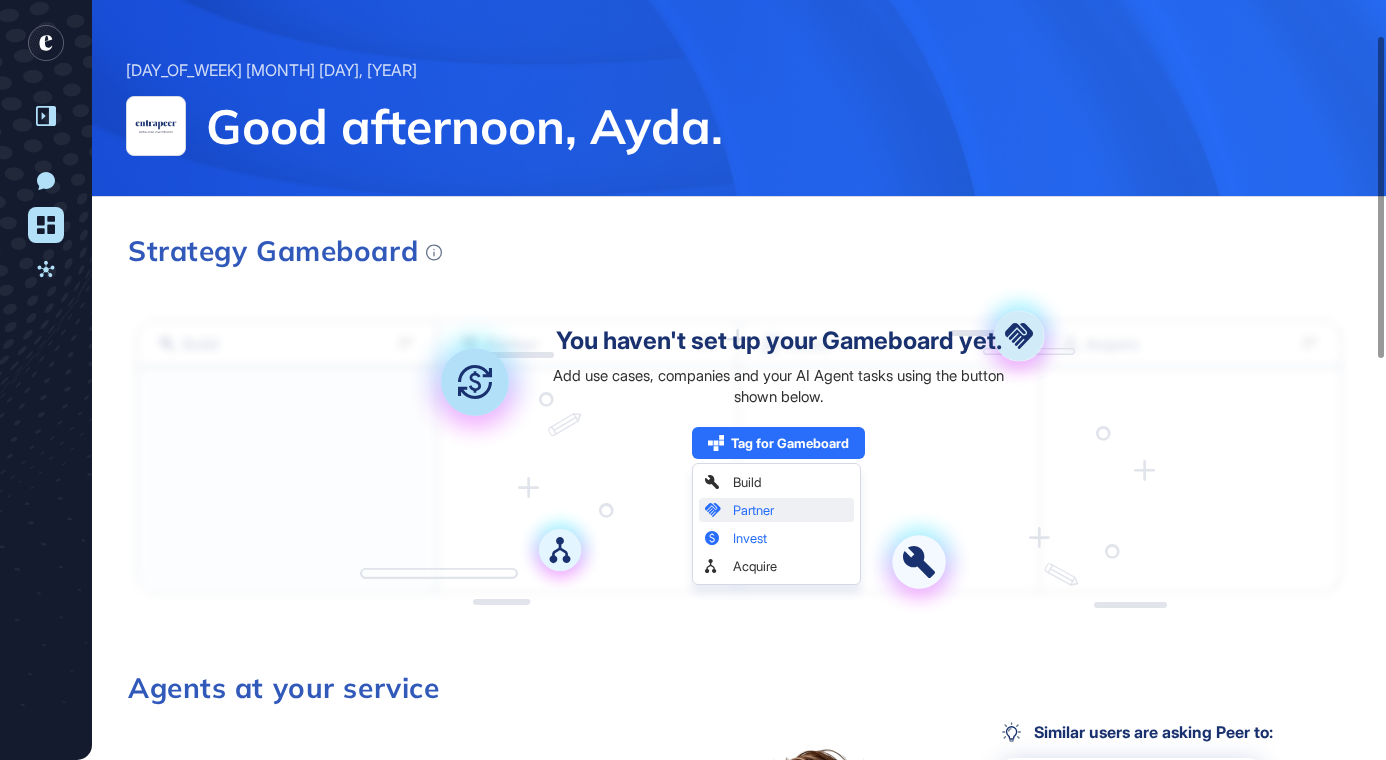 click on "Tag for Gameboard Build Partner Invest Acquire" at bounding box center (778, 443) 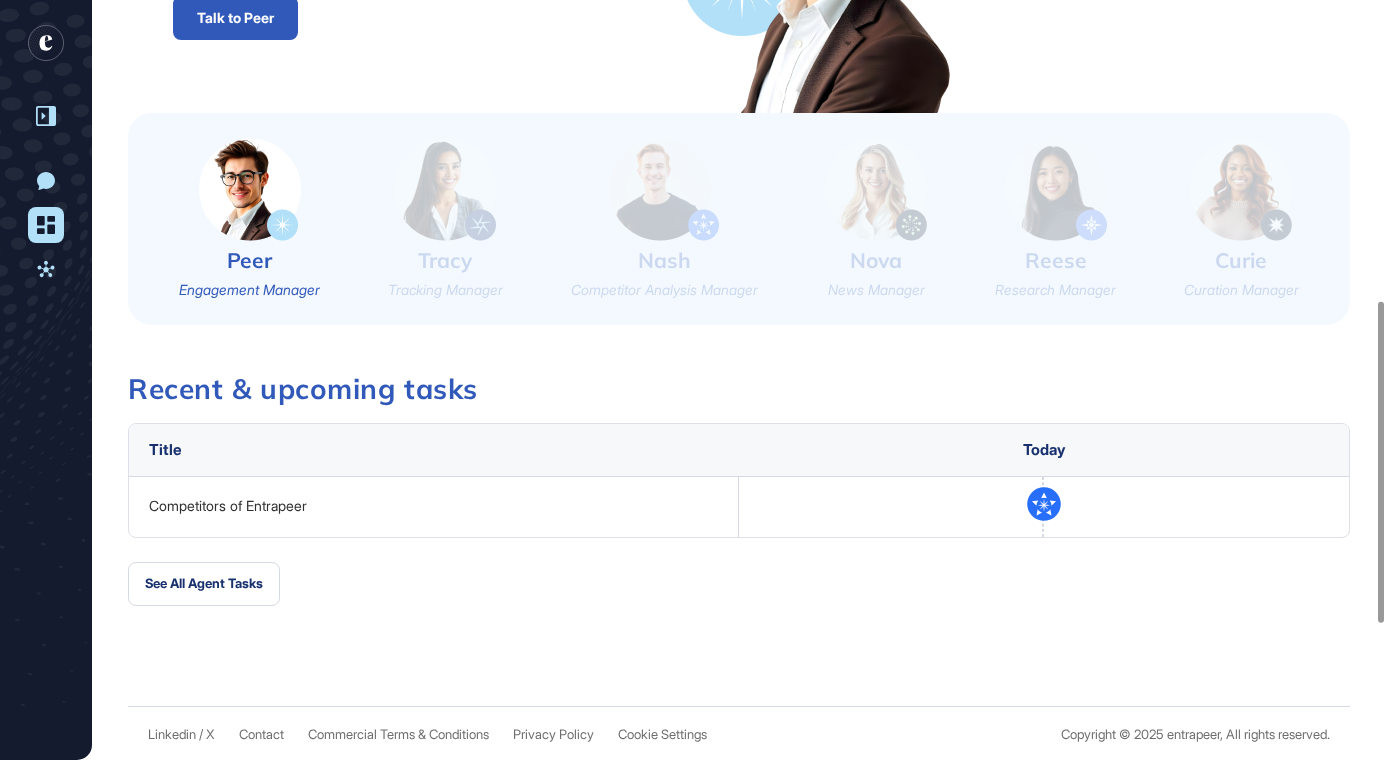 scroll, scrollTop: 465, scrollLeft: 0, axis: vertical 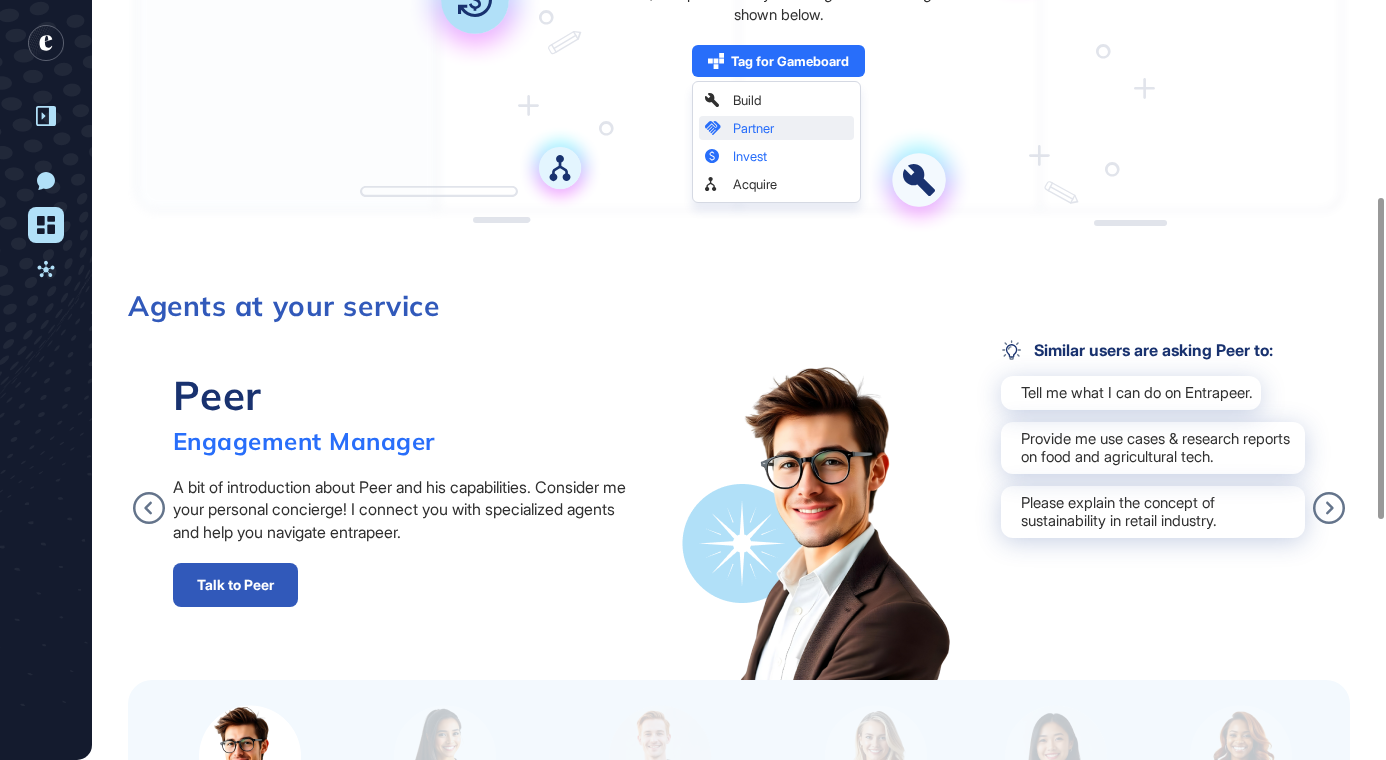 click on "Talk to Peer" at bounding box center [235, 585] 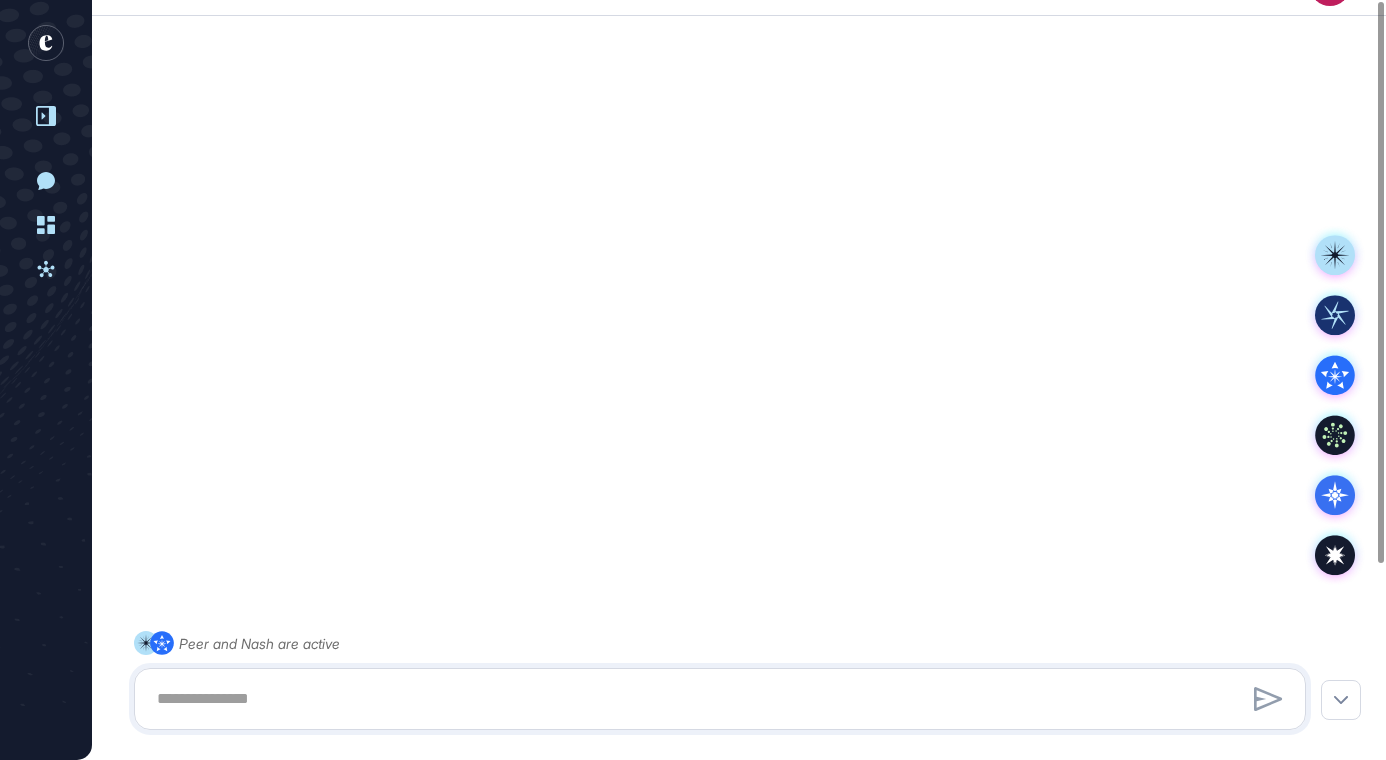 scroll, scrollTop: 0, scrollLeft: 0, axis: both 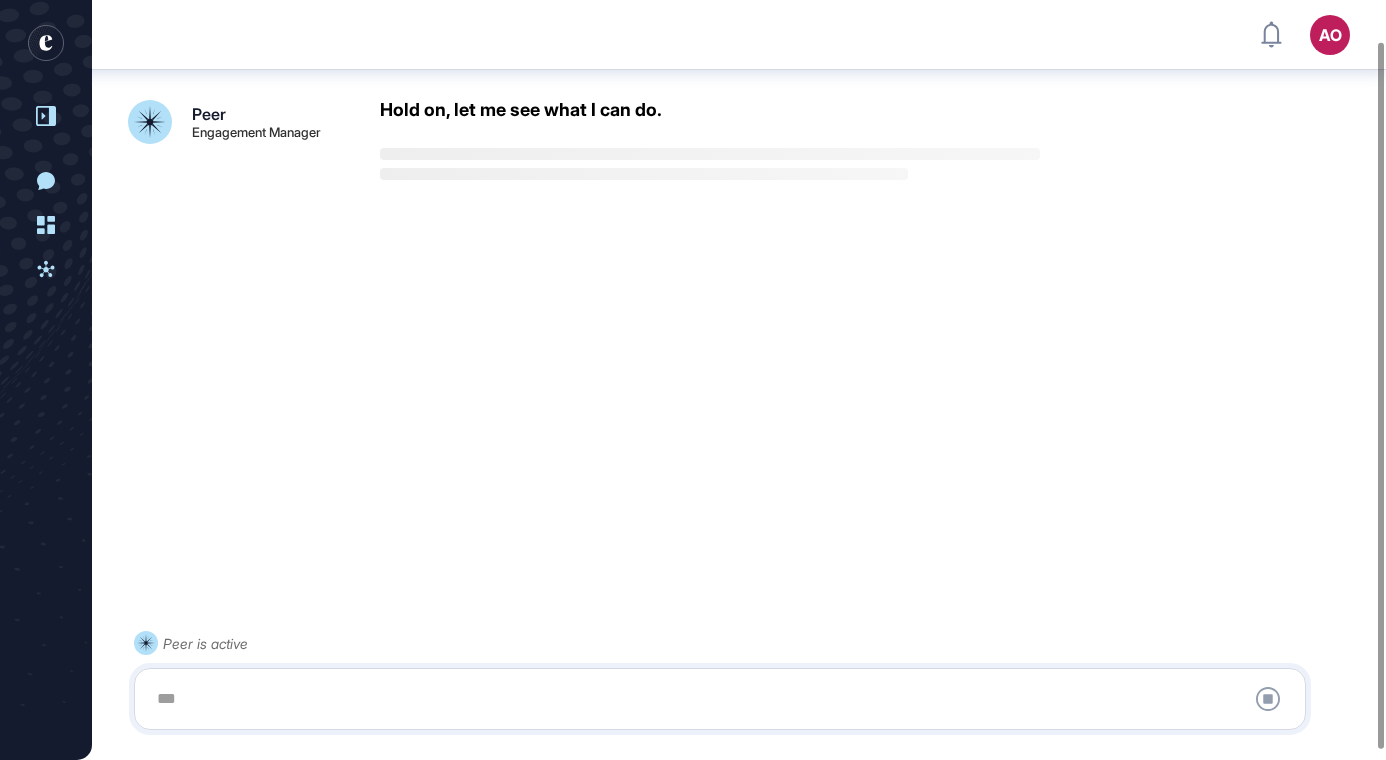 click at bounding box center [720, 699] 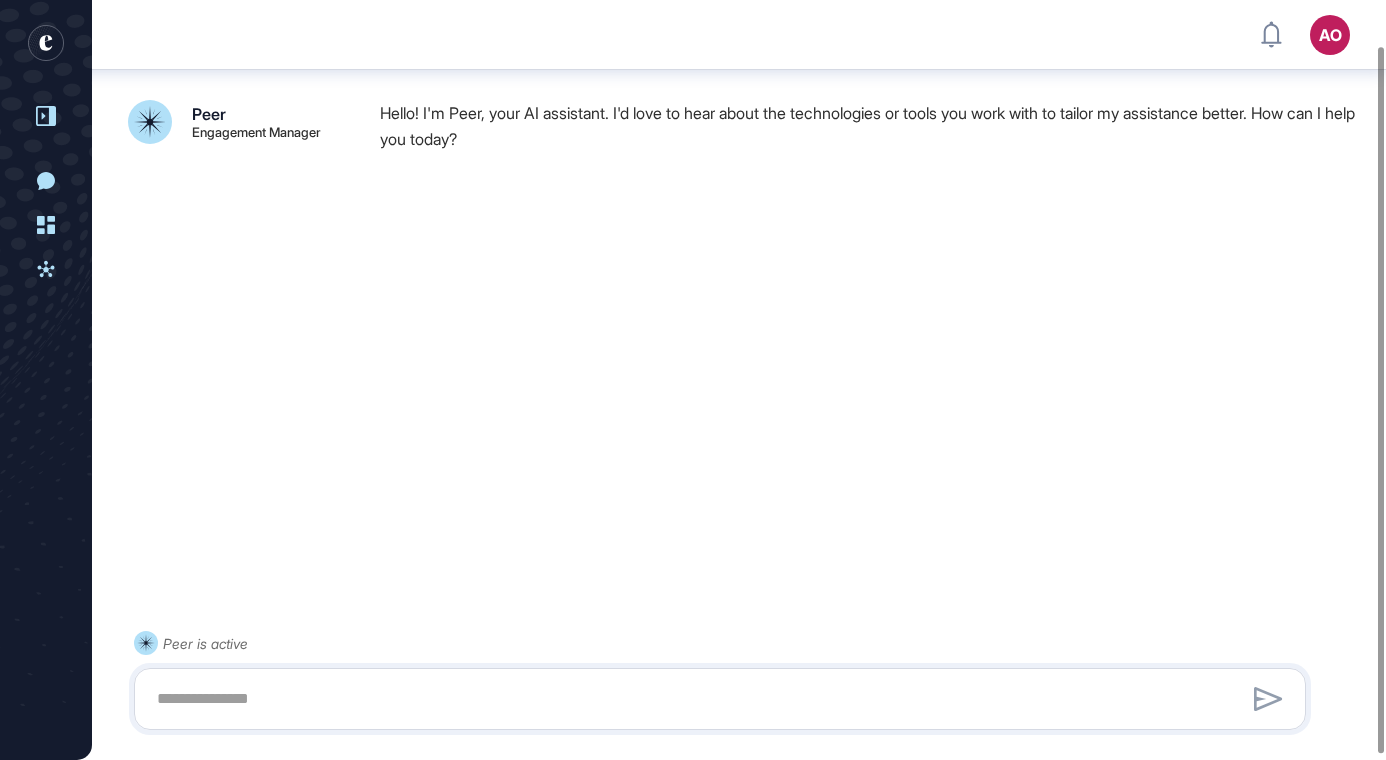 scroll, scrollTop: 54, scrollLeft: 0, axis: vertical 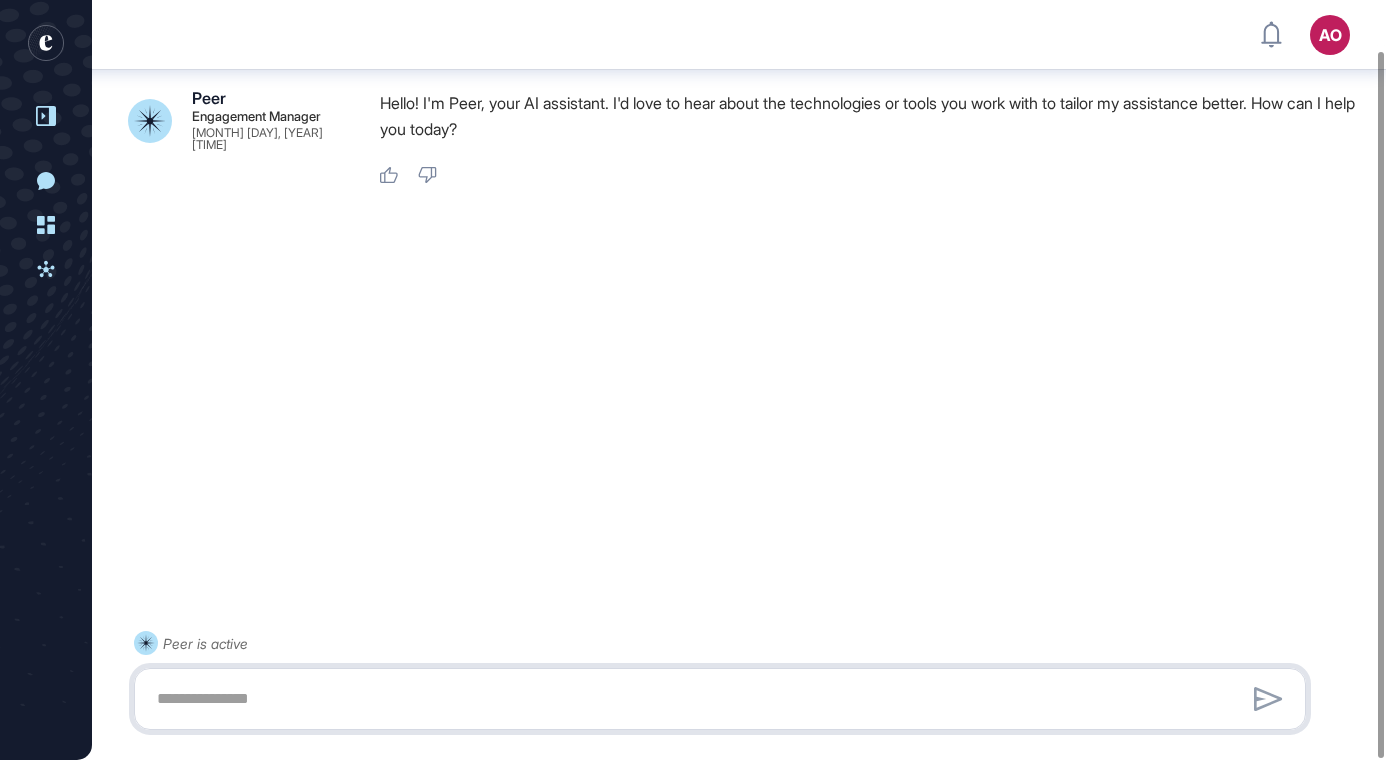 click at bounding box center (720, 699) 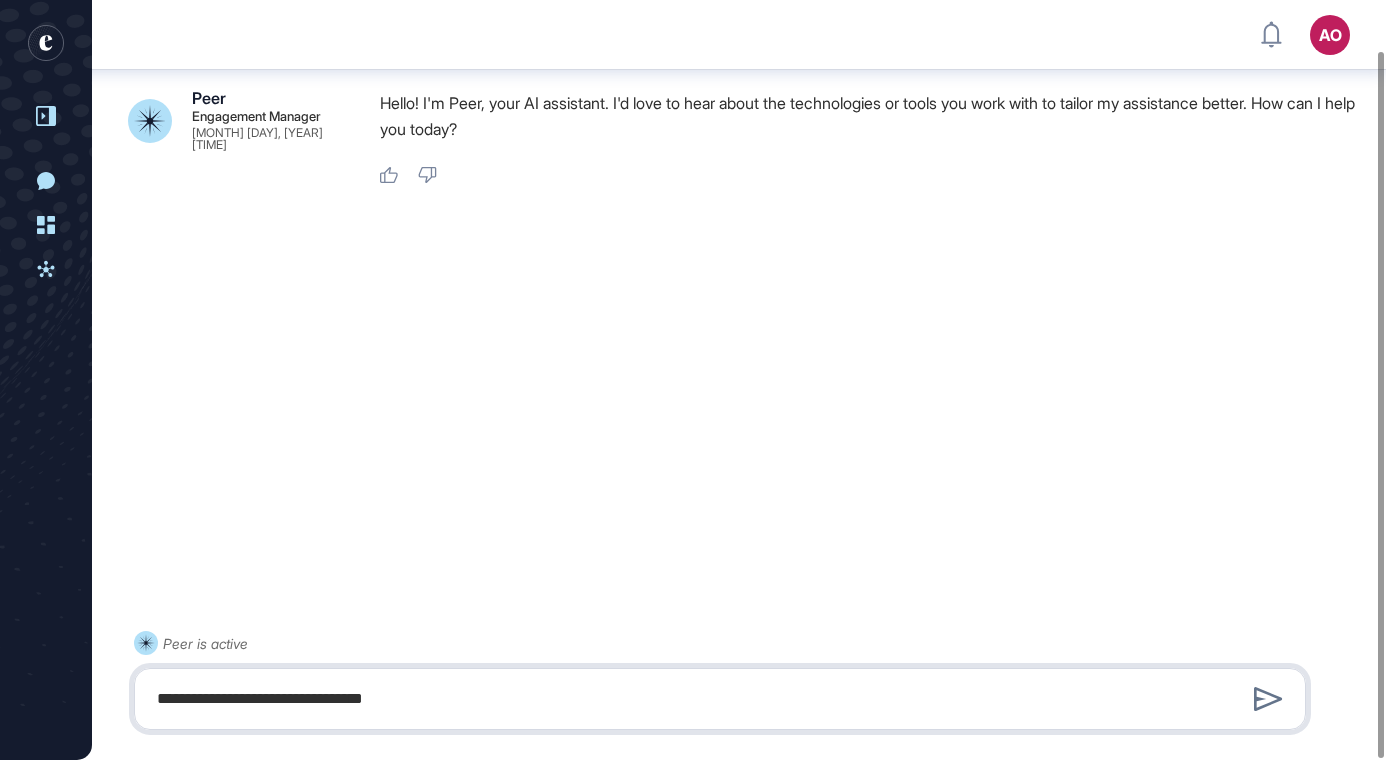 type on "**********" 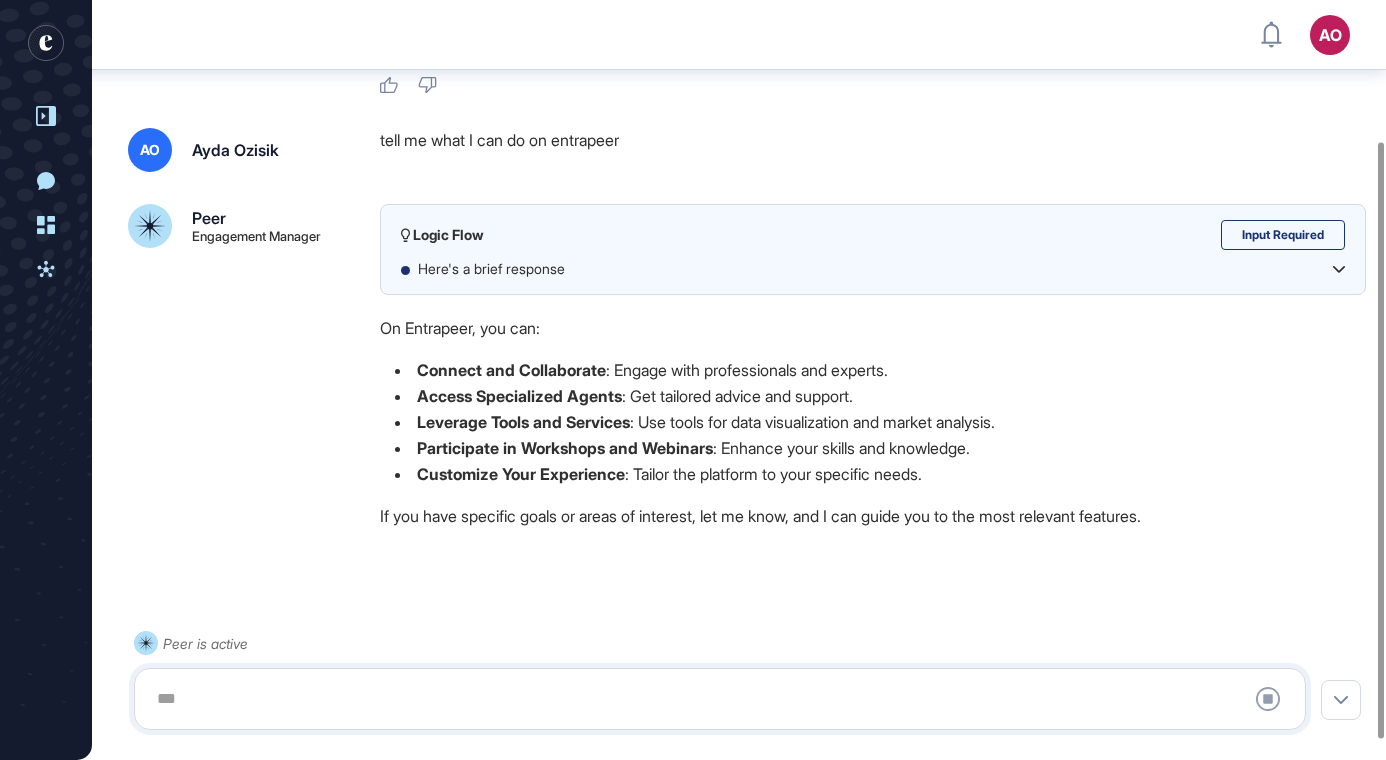 scroll, scrollTop: 204, scrollLeft: 0, axis: vertical 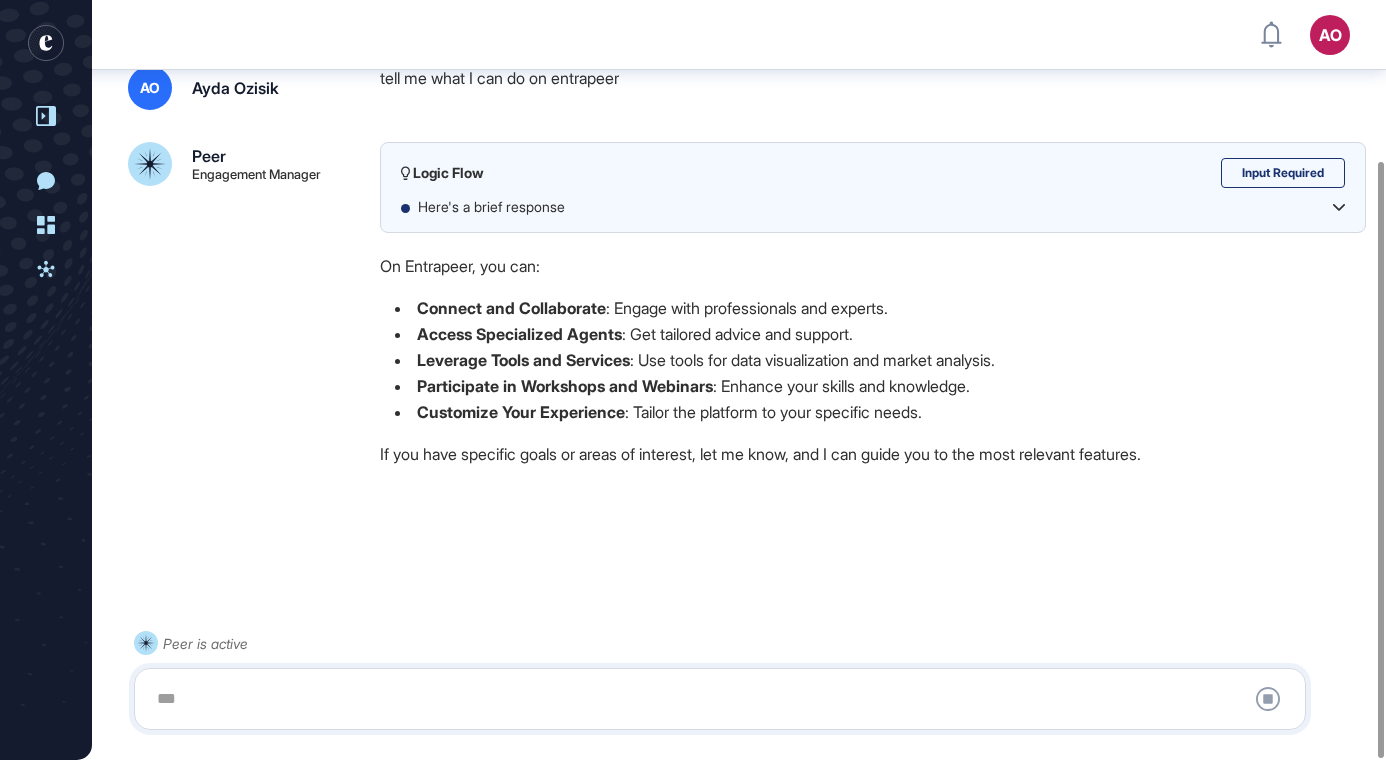 click at bounding box center (720, 699) 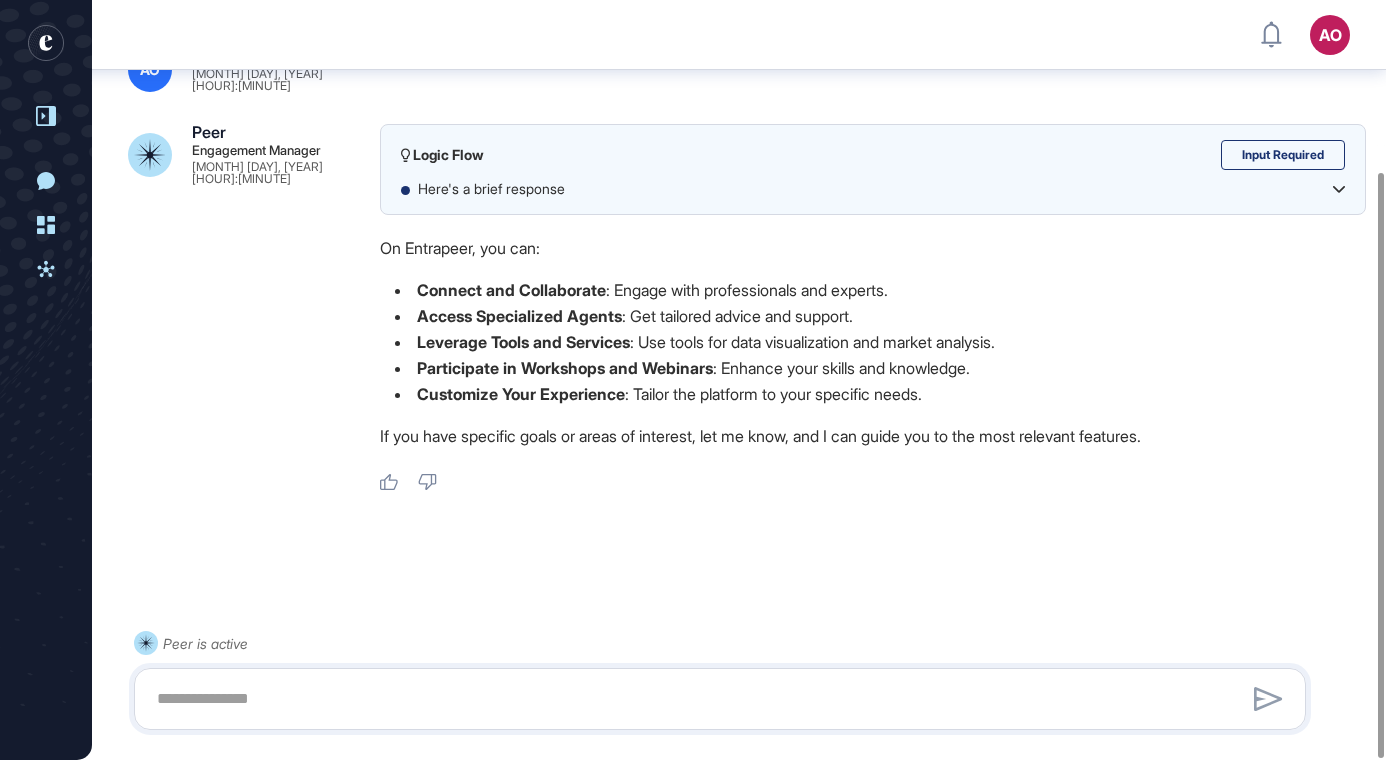scroll, scrollTop: 222, scrollLeft: 0, axis: vertical 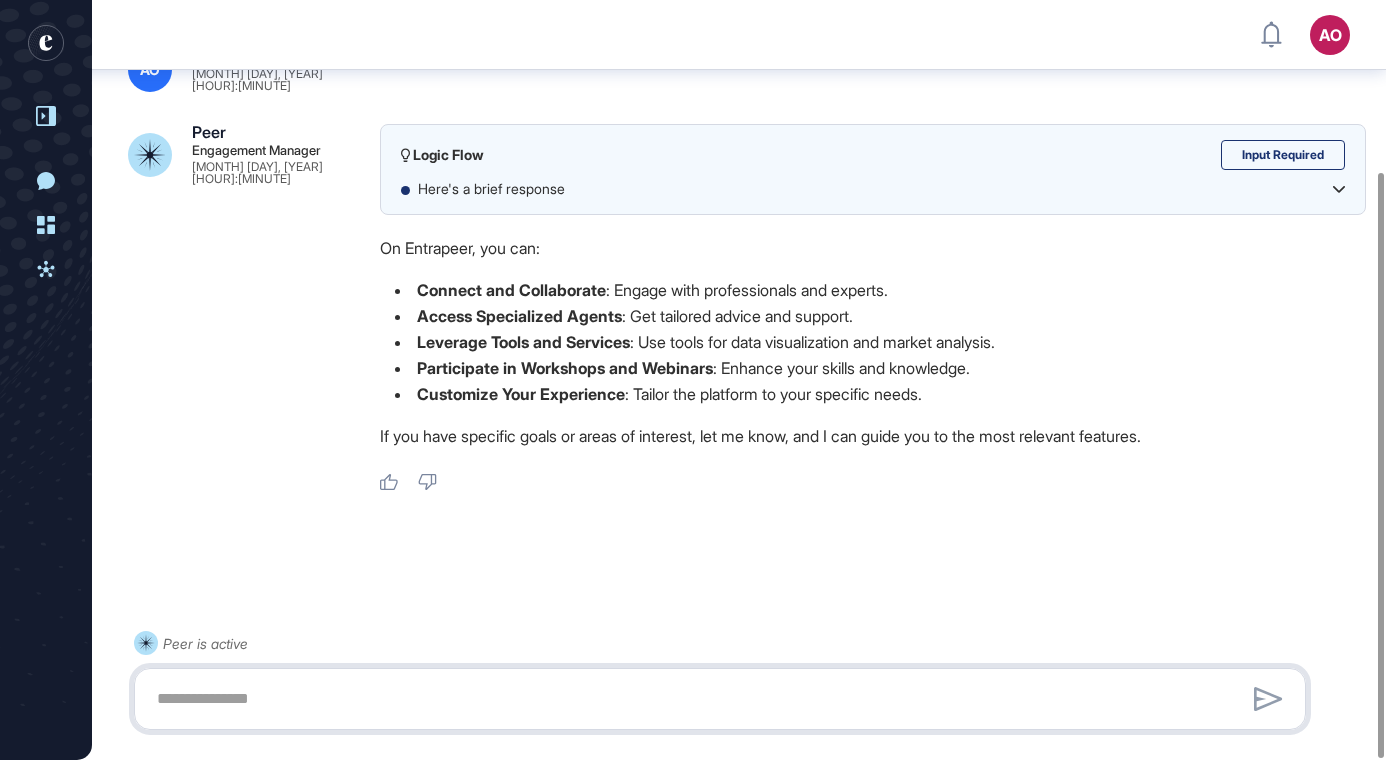 click at bounding box center [720, 699] 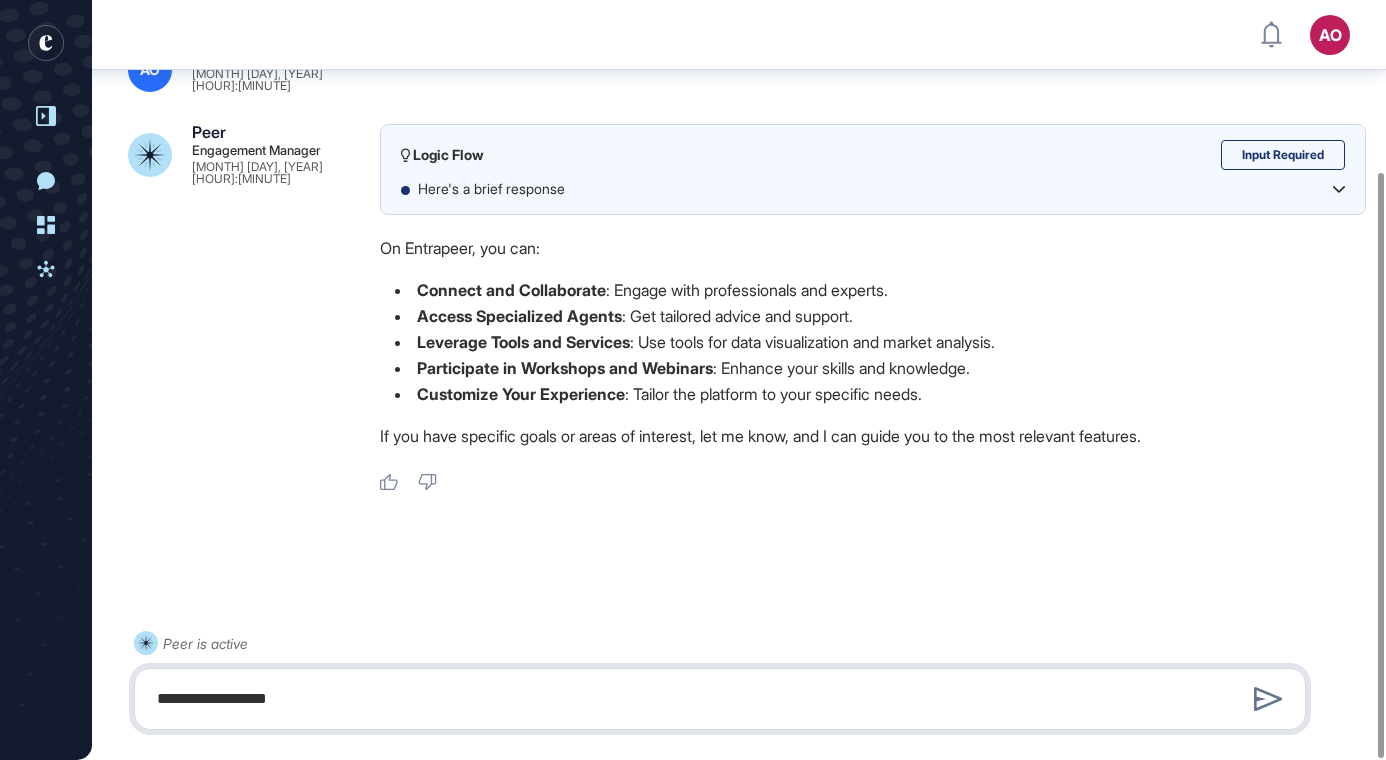 type on "**********" 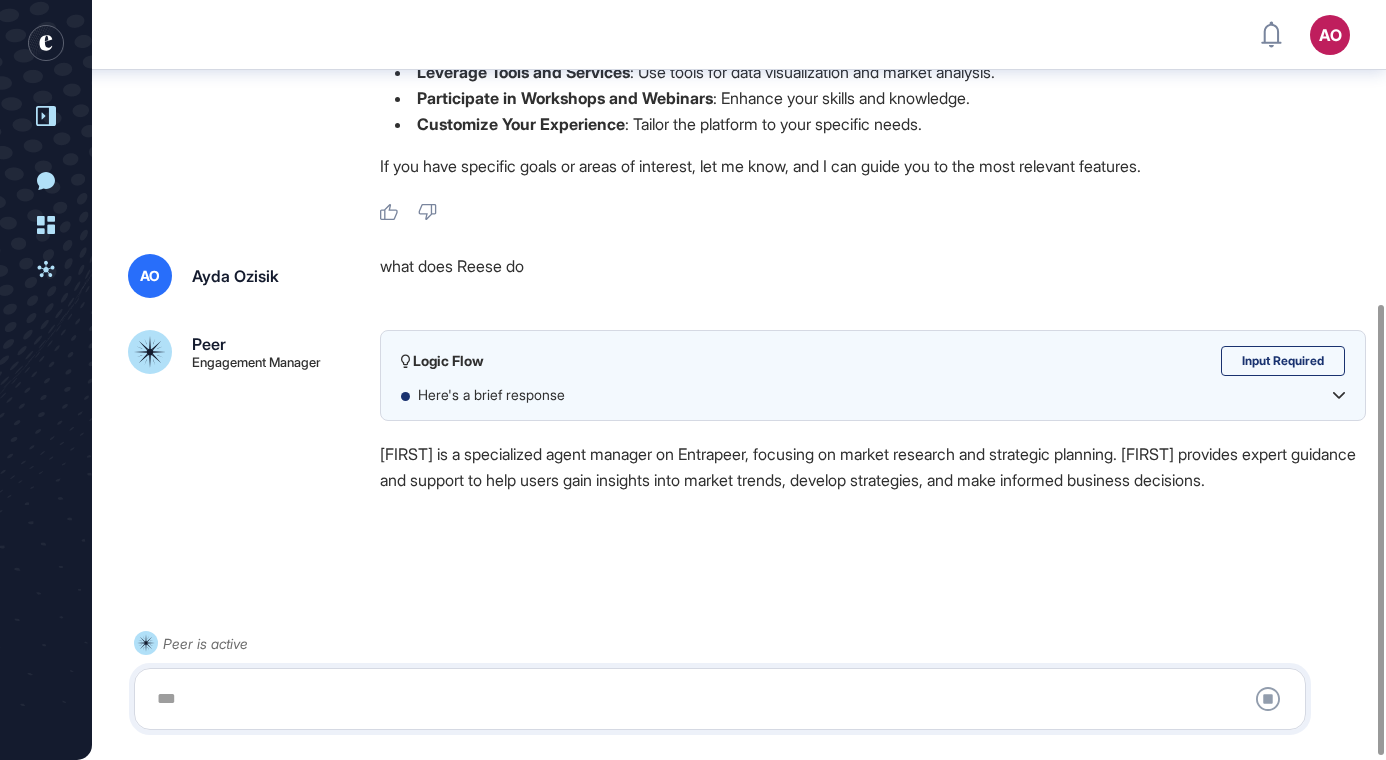 scroll, scrollTop: 518, scrollLeft: 0, axis: vertical 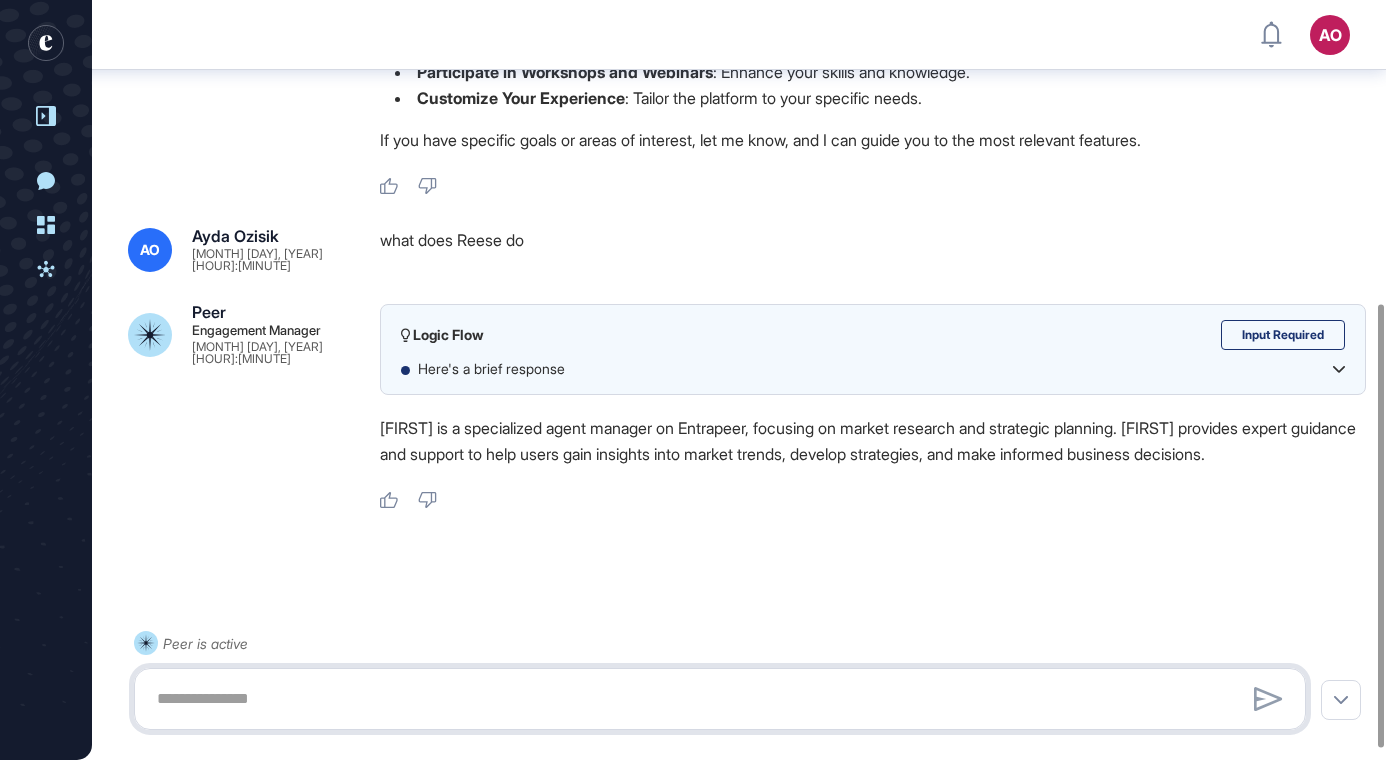 click at bounding box center (720, 699) 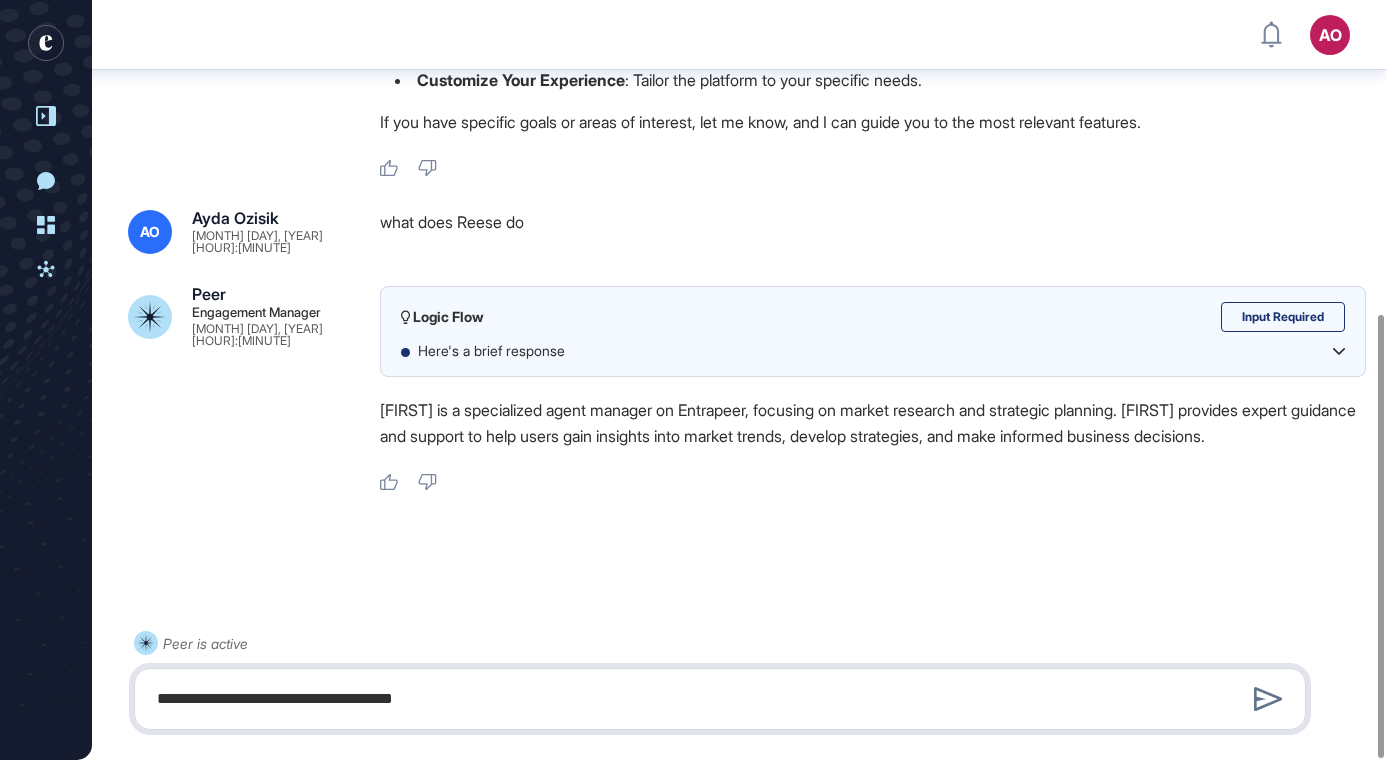 scroll, scrollTop: 536, scrollLeft: 0, axis: vertical 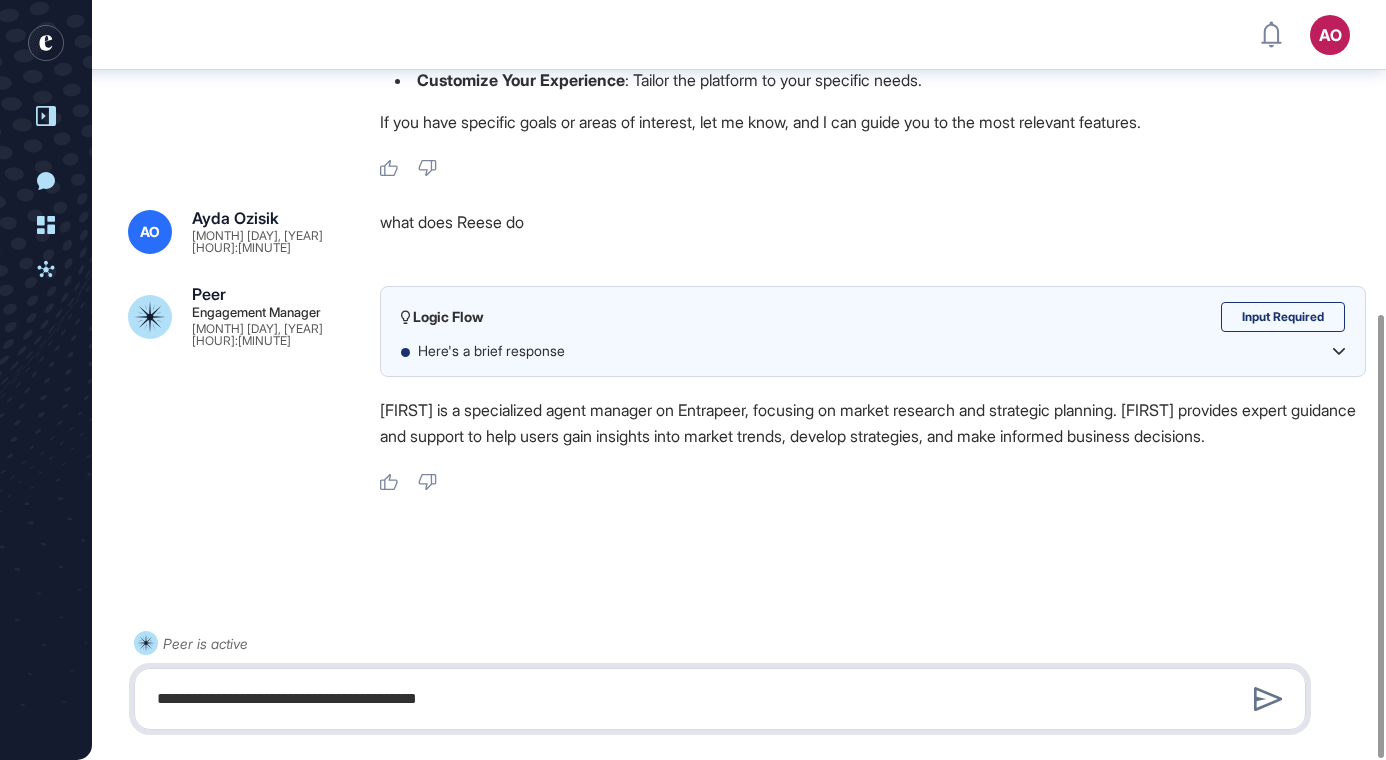 type on "**********" 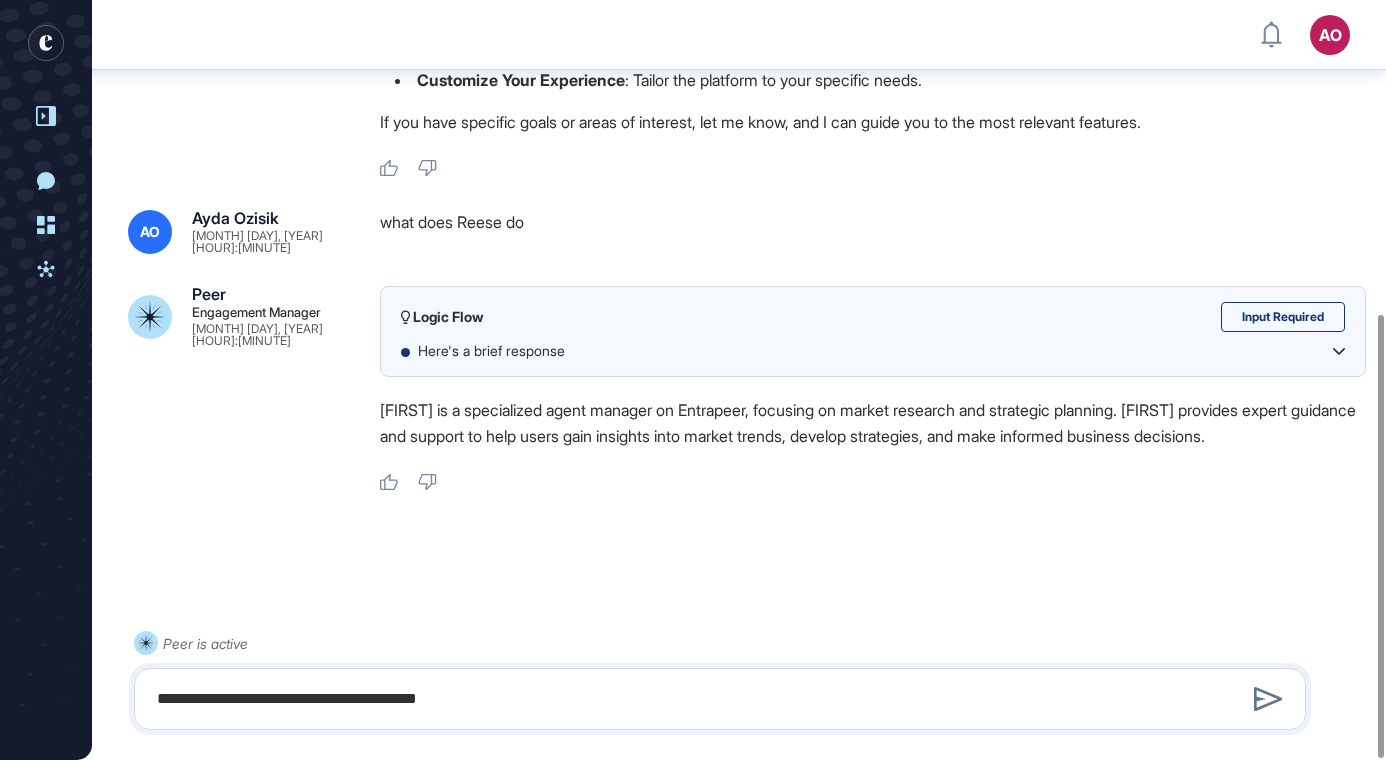 type 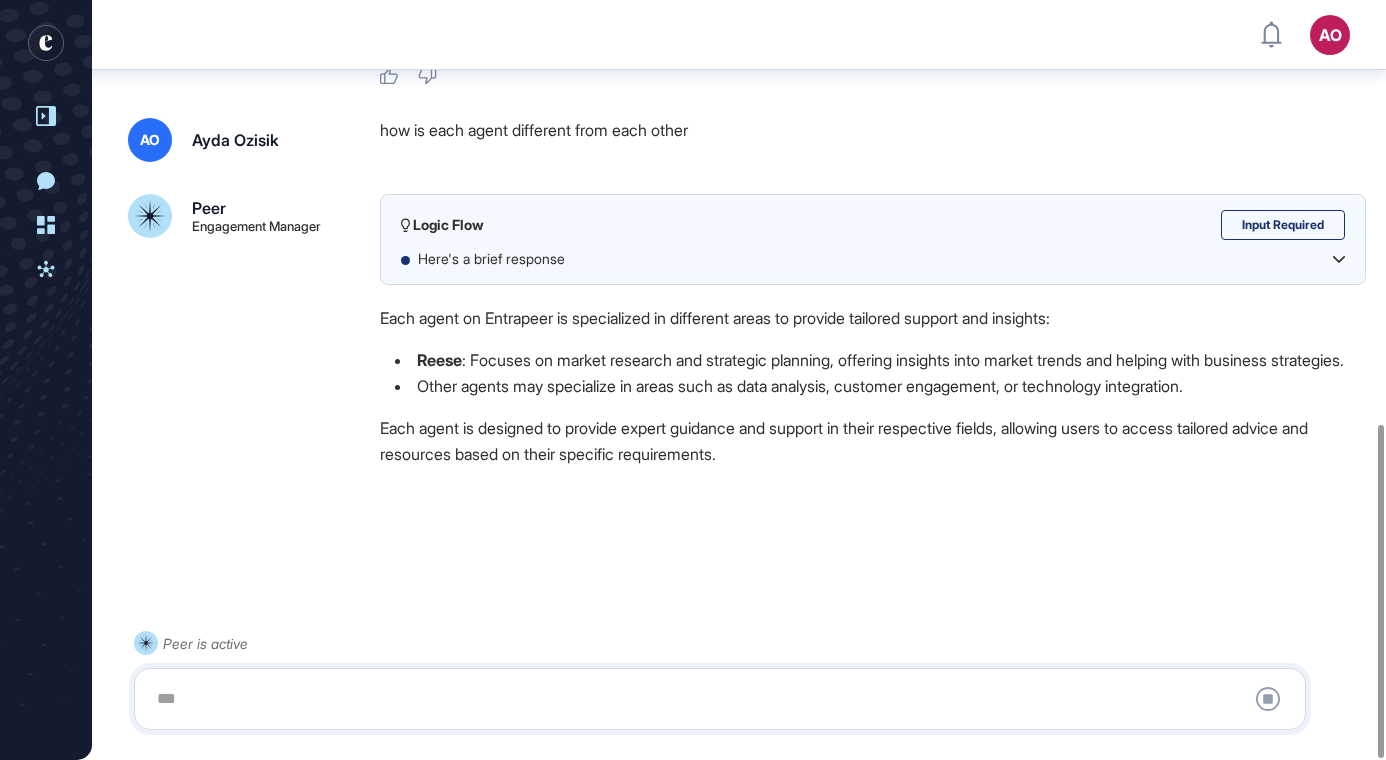scroll, scrollTop: 968, scrollLeft: 0, axis: vertical 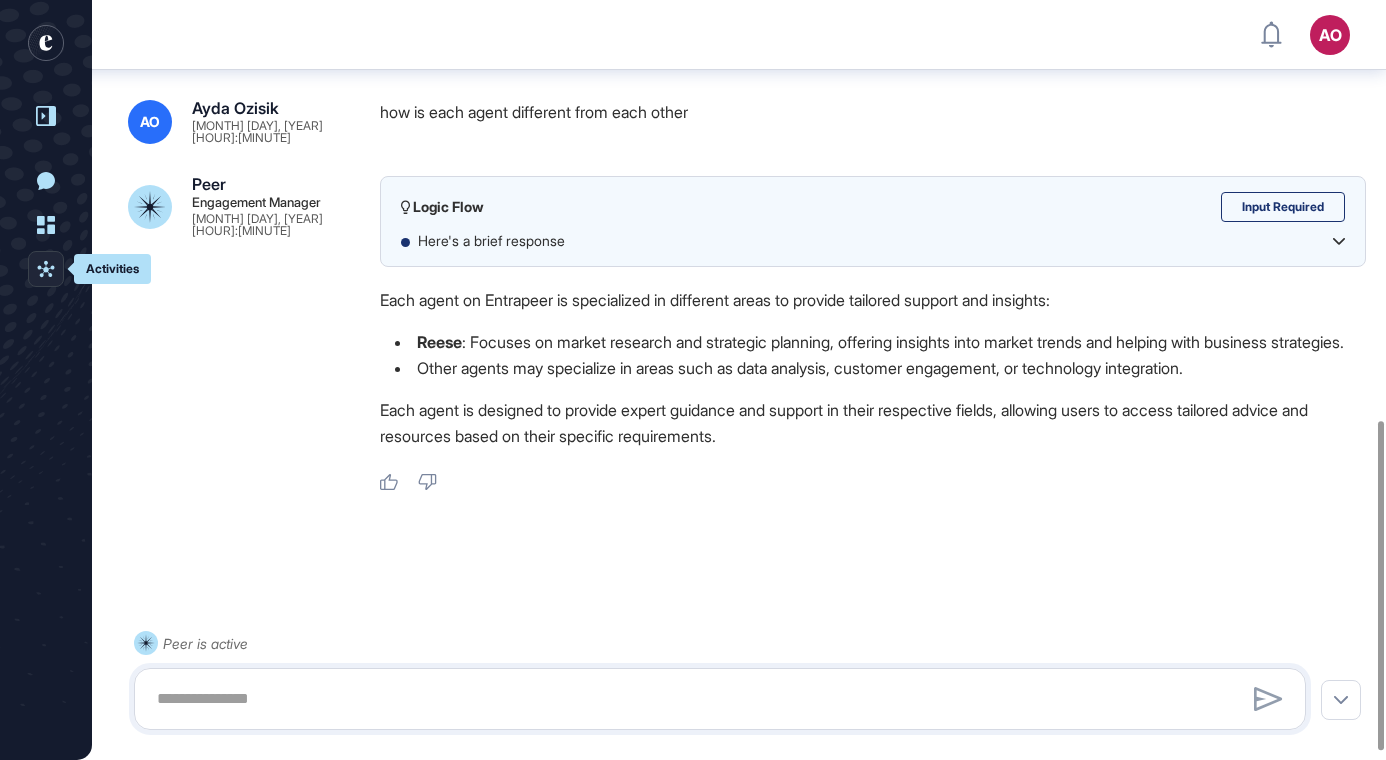 click 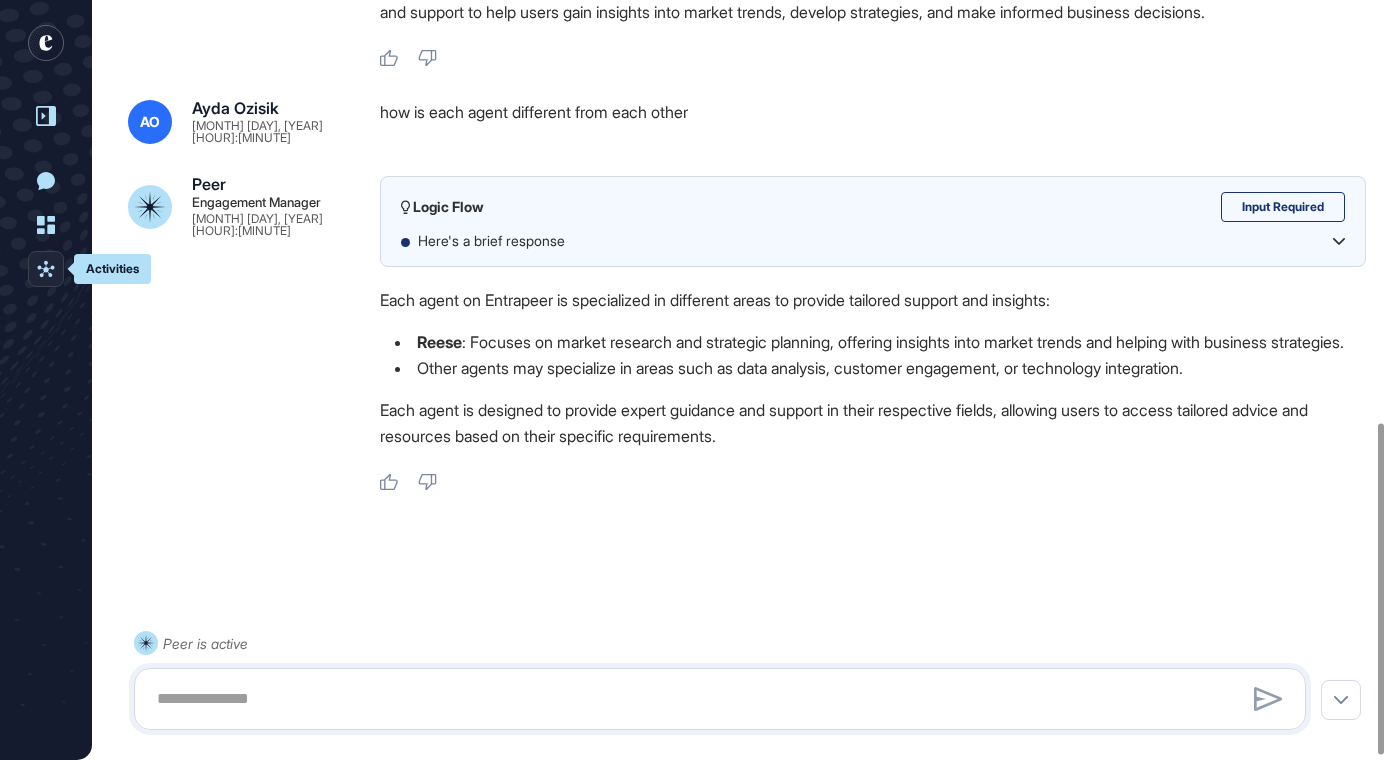 scroll, scrollTop: 0, scrollLeft: 0, axis: both 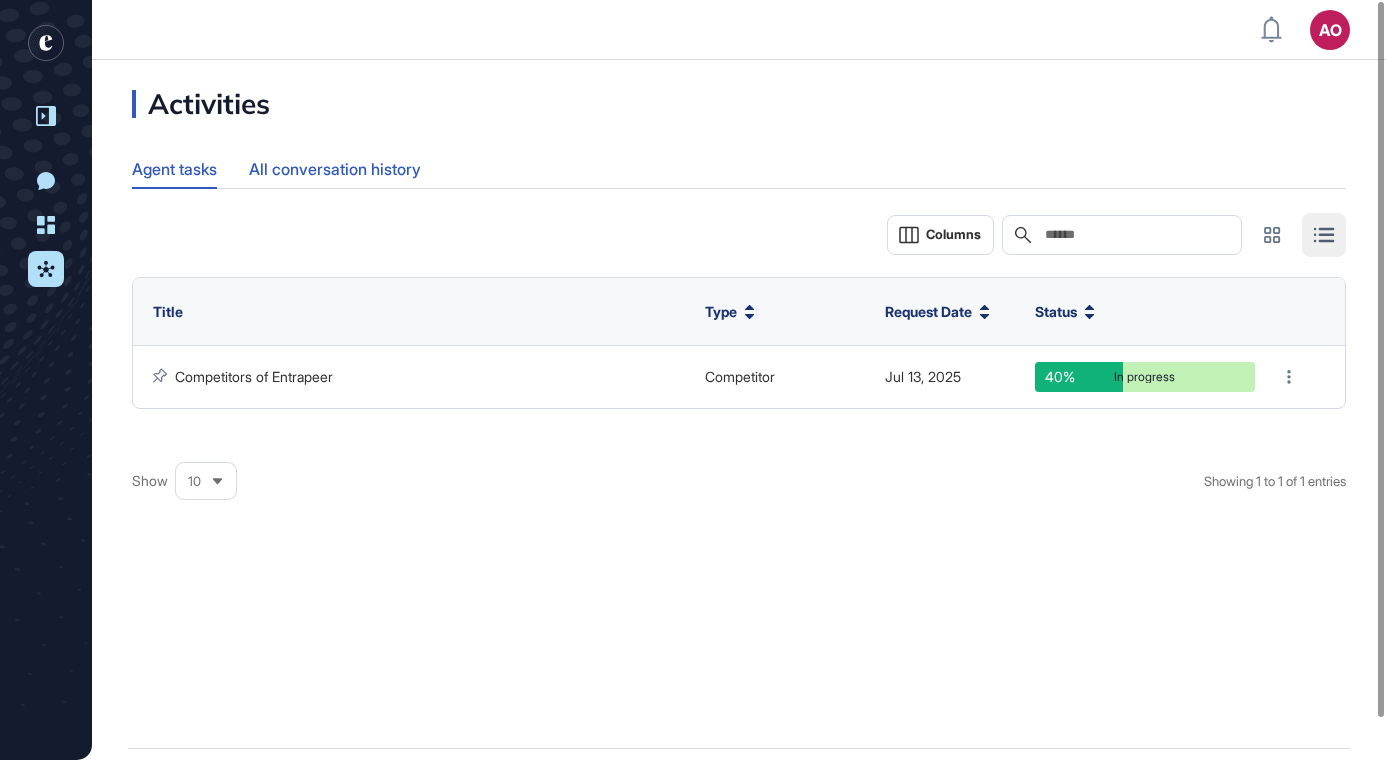 click on "All conversation history" at bounding box center (335, 169) 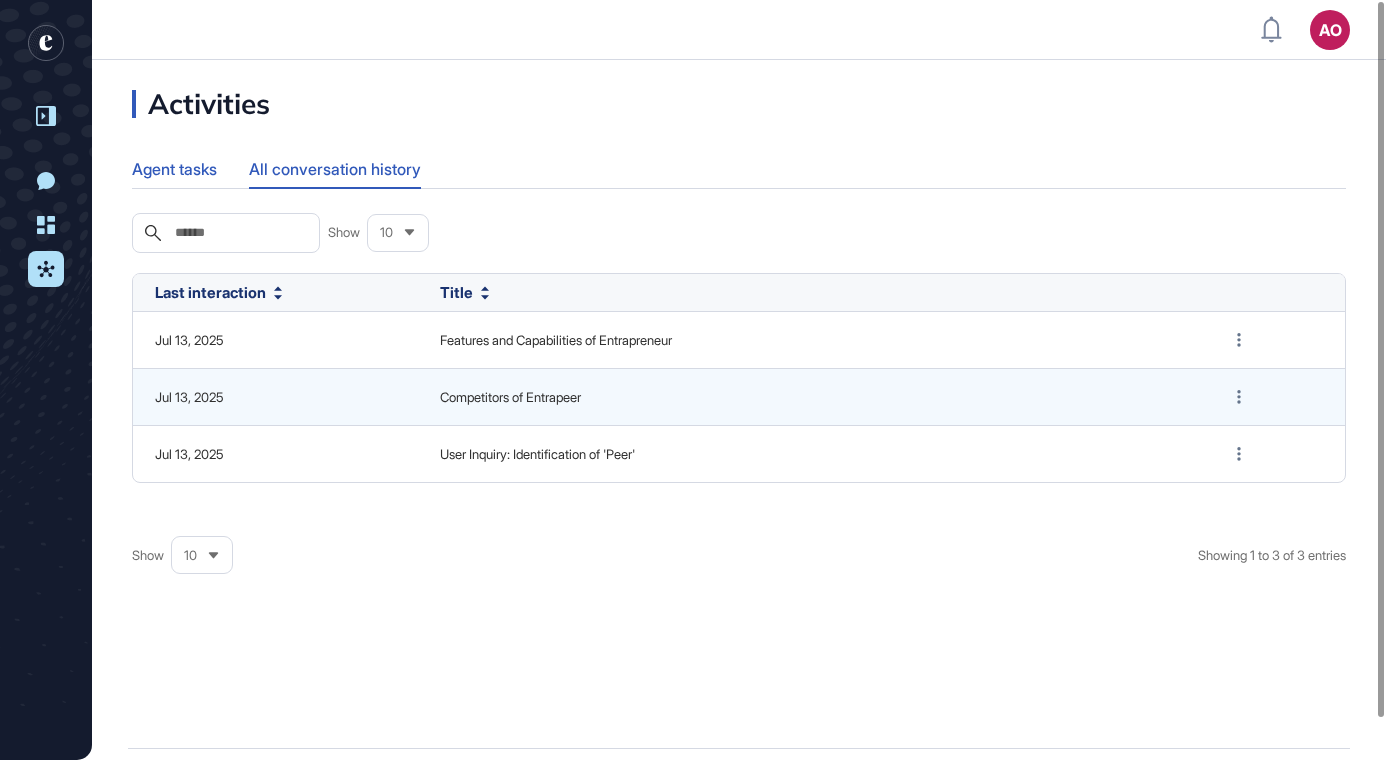 click on "Agent tasks" at bounding box center [174, 169] 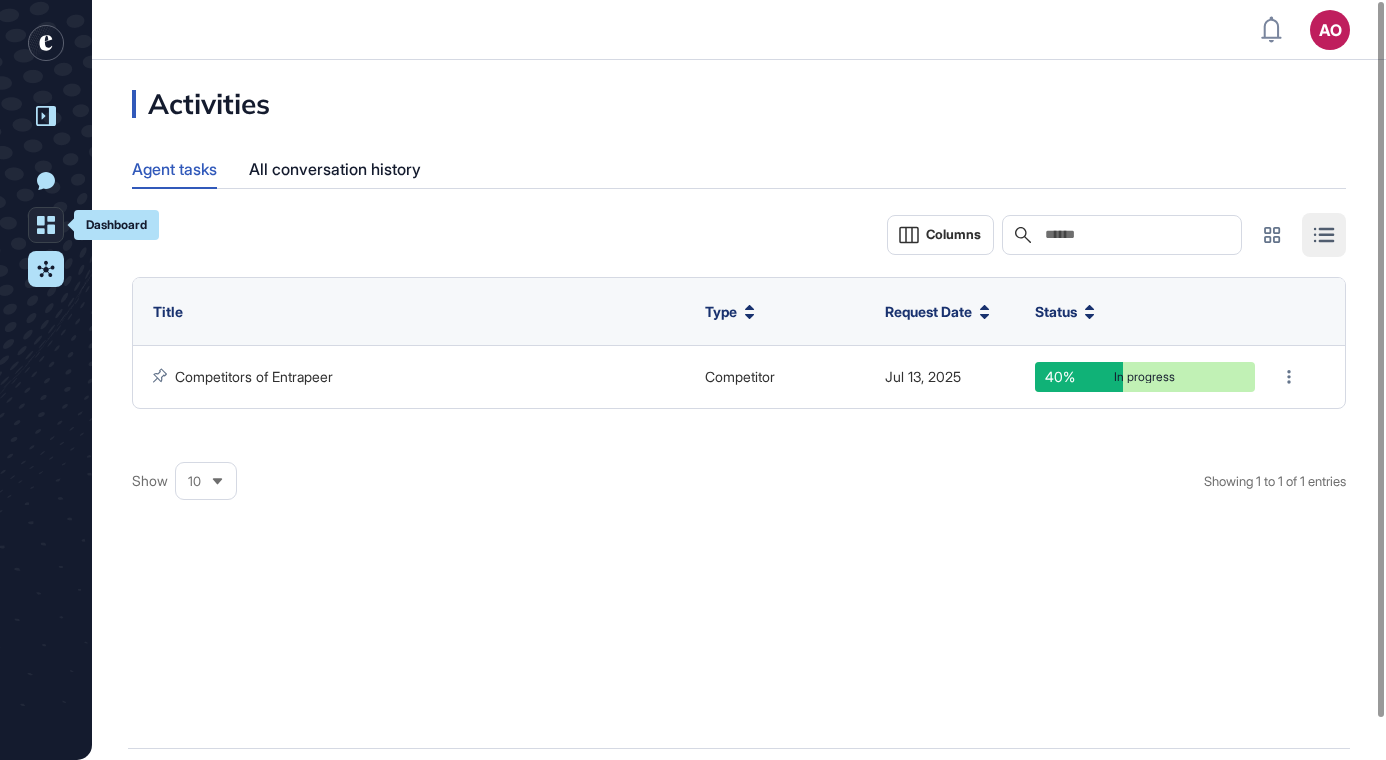 click 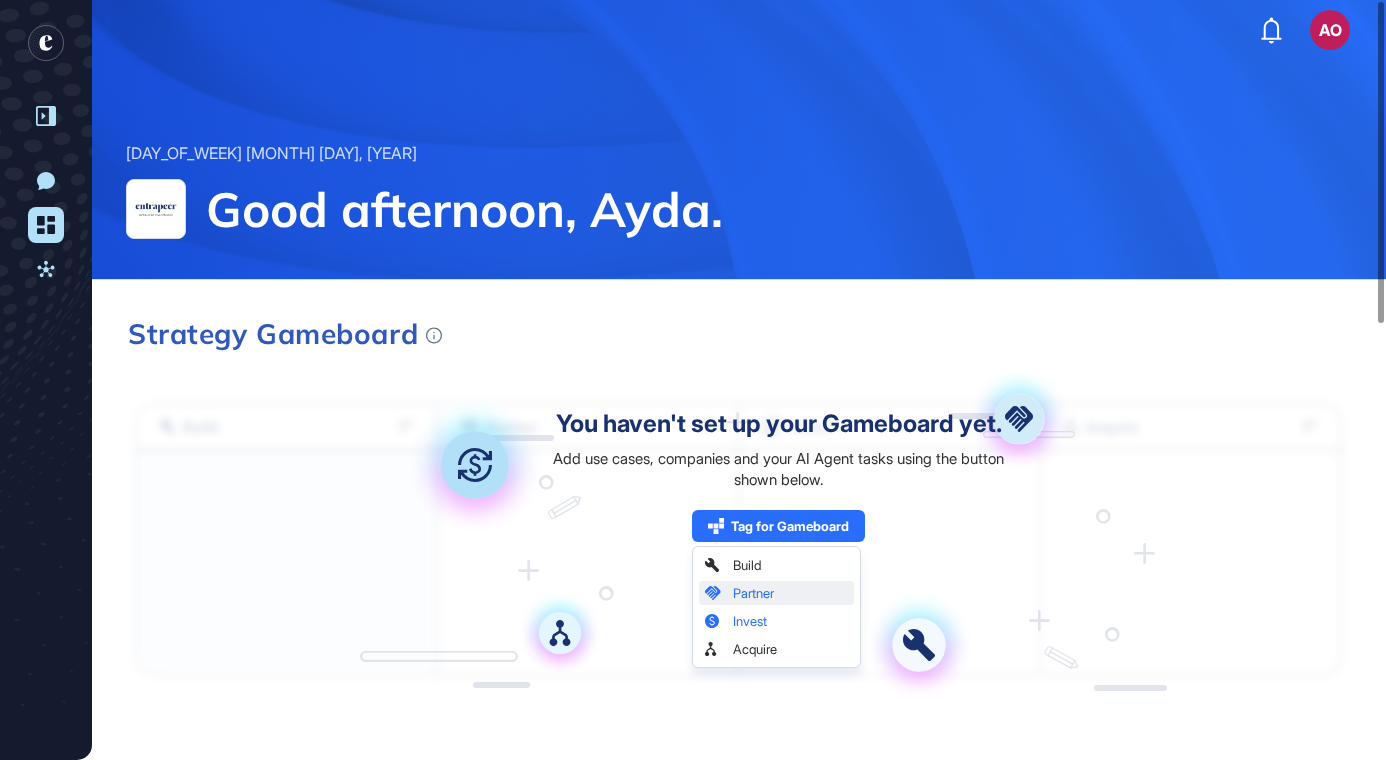 click on "Tag for Gameboard Build Partner Invest Acquire" at bounding box center [778, 526] 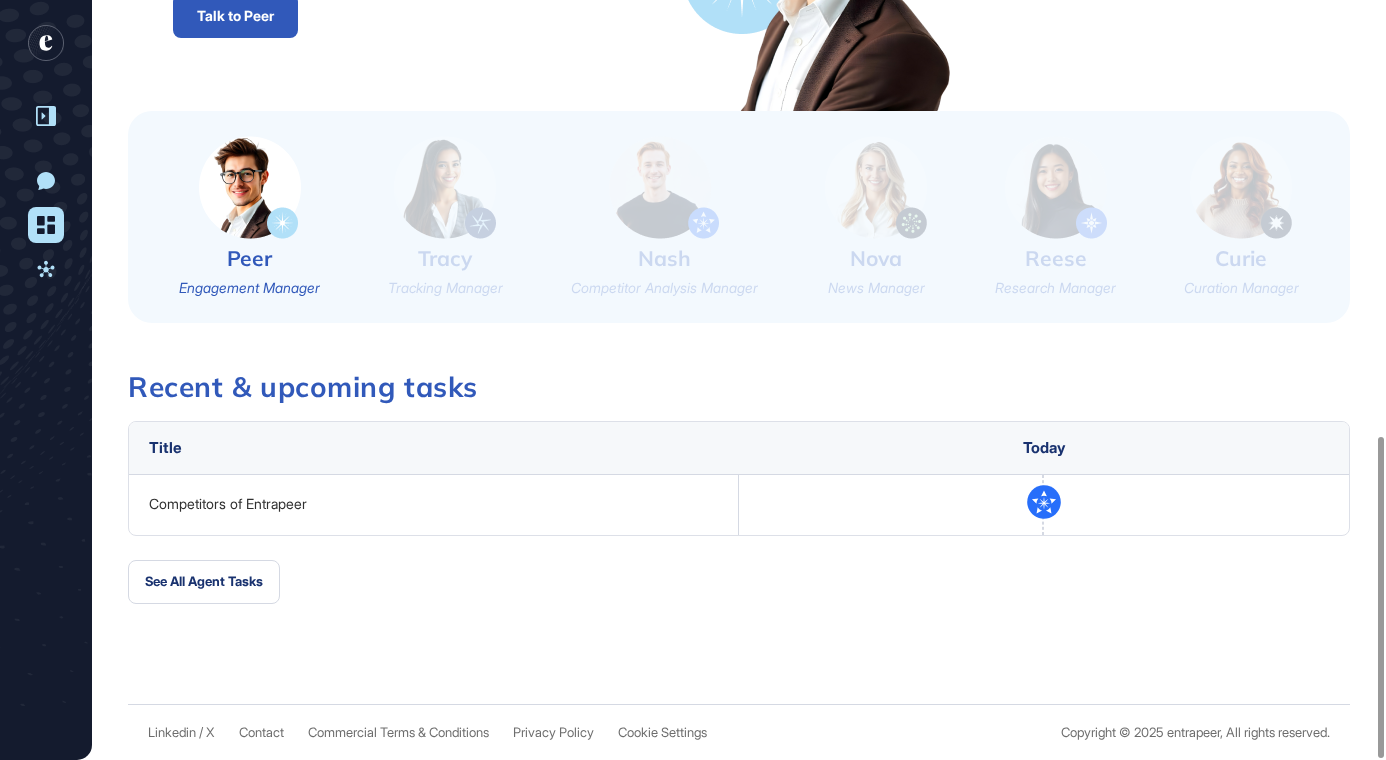 scroll, scrollTop: 1032, scrollLeft: 0, axis: vertical 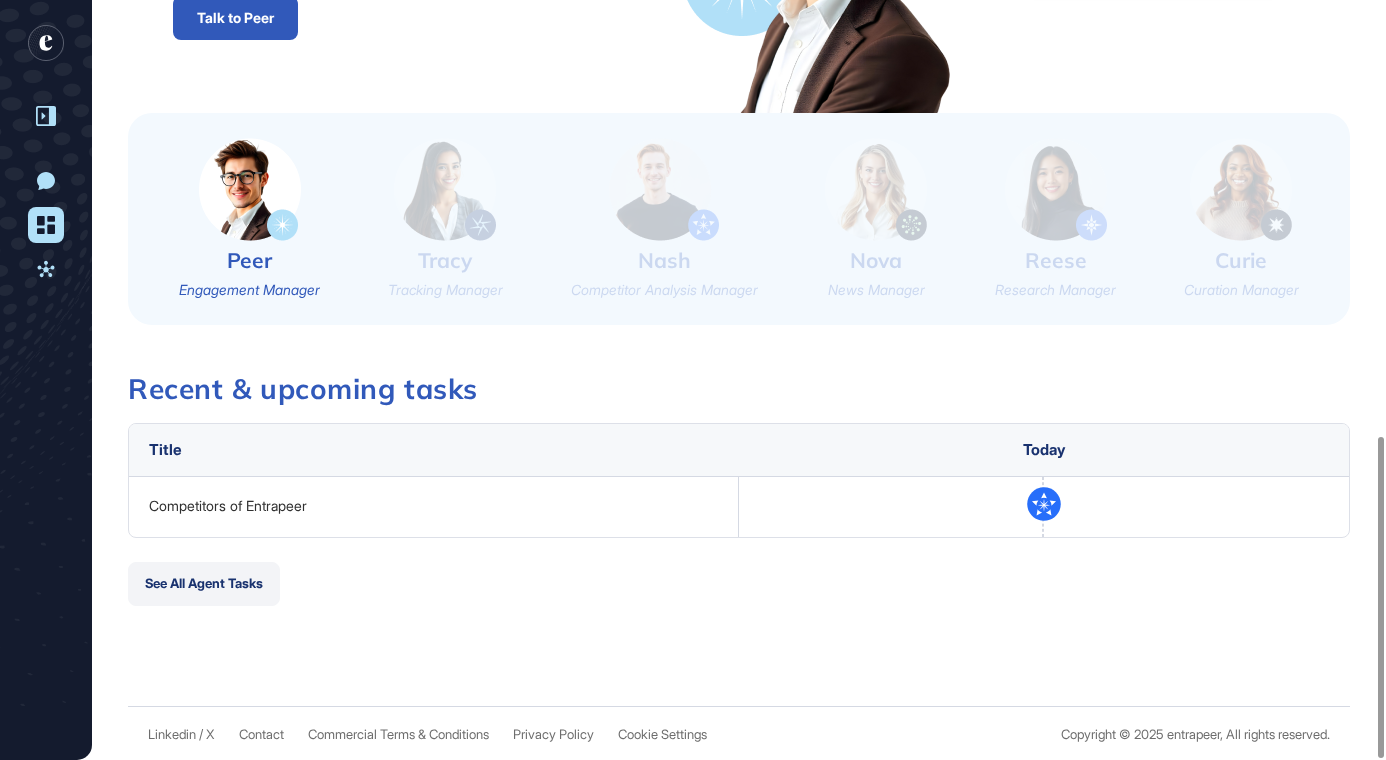 click on "See All Agent Tasks" at bounding box center [204, 584] 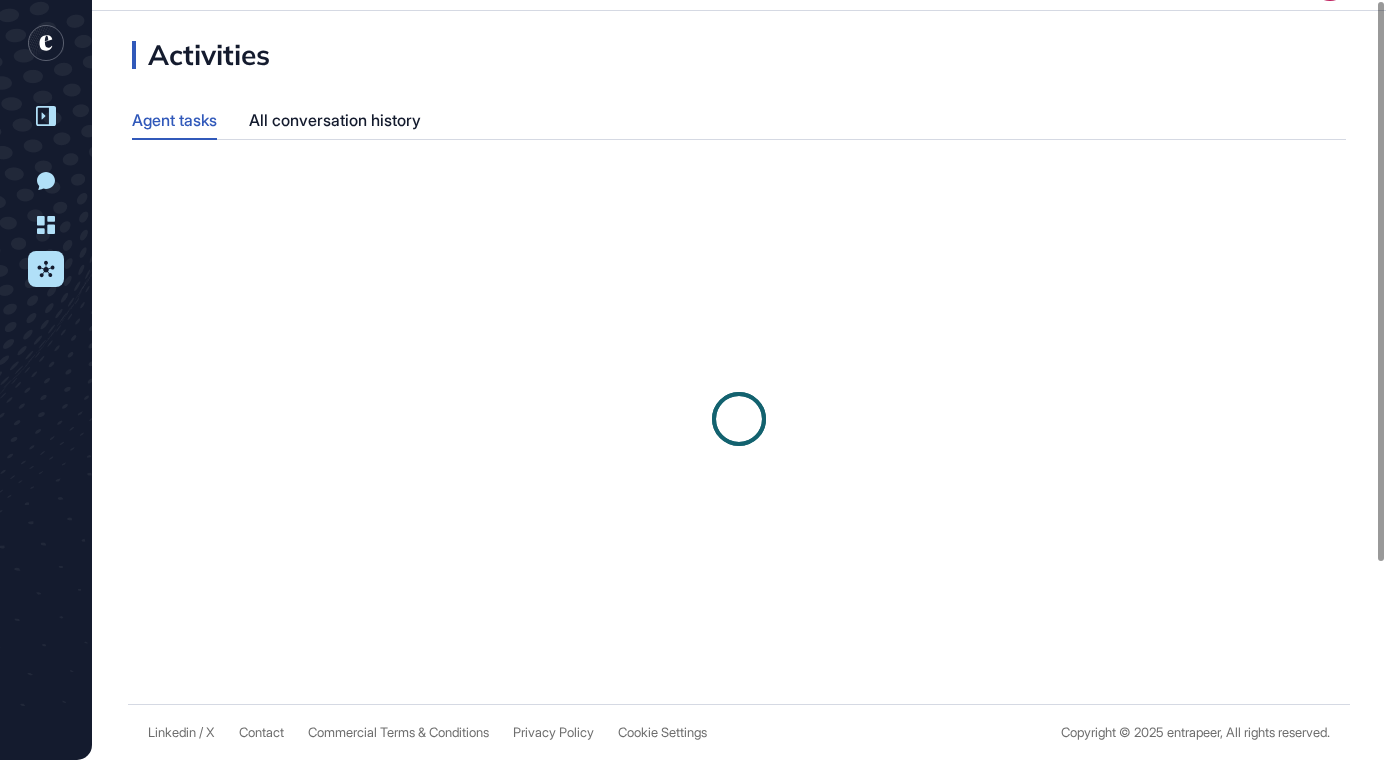 scroll, scrollTop: 0, scrollLeft: 0, axis: both 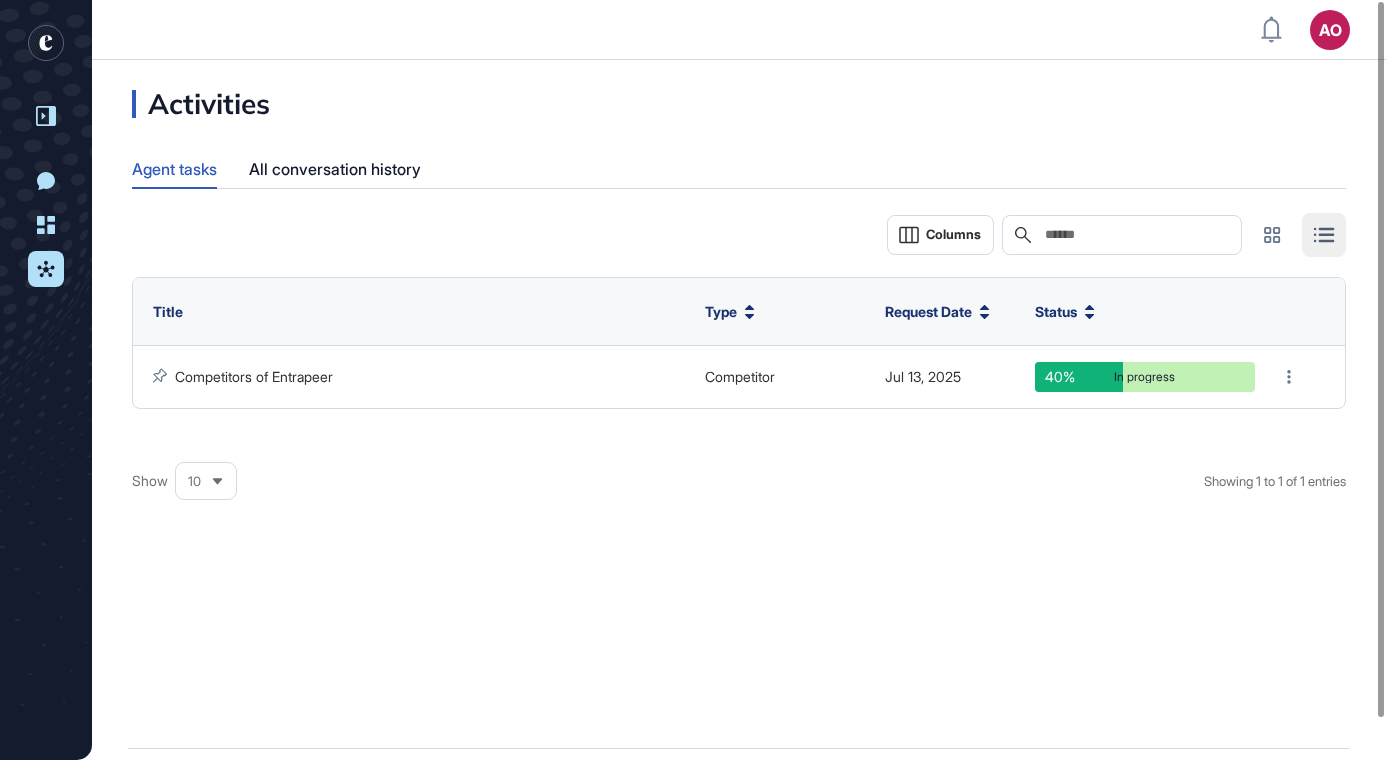 click 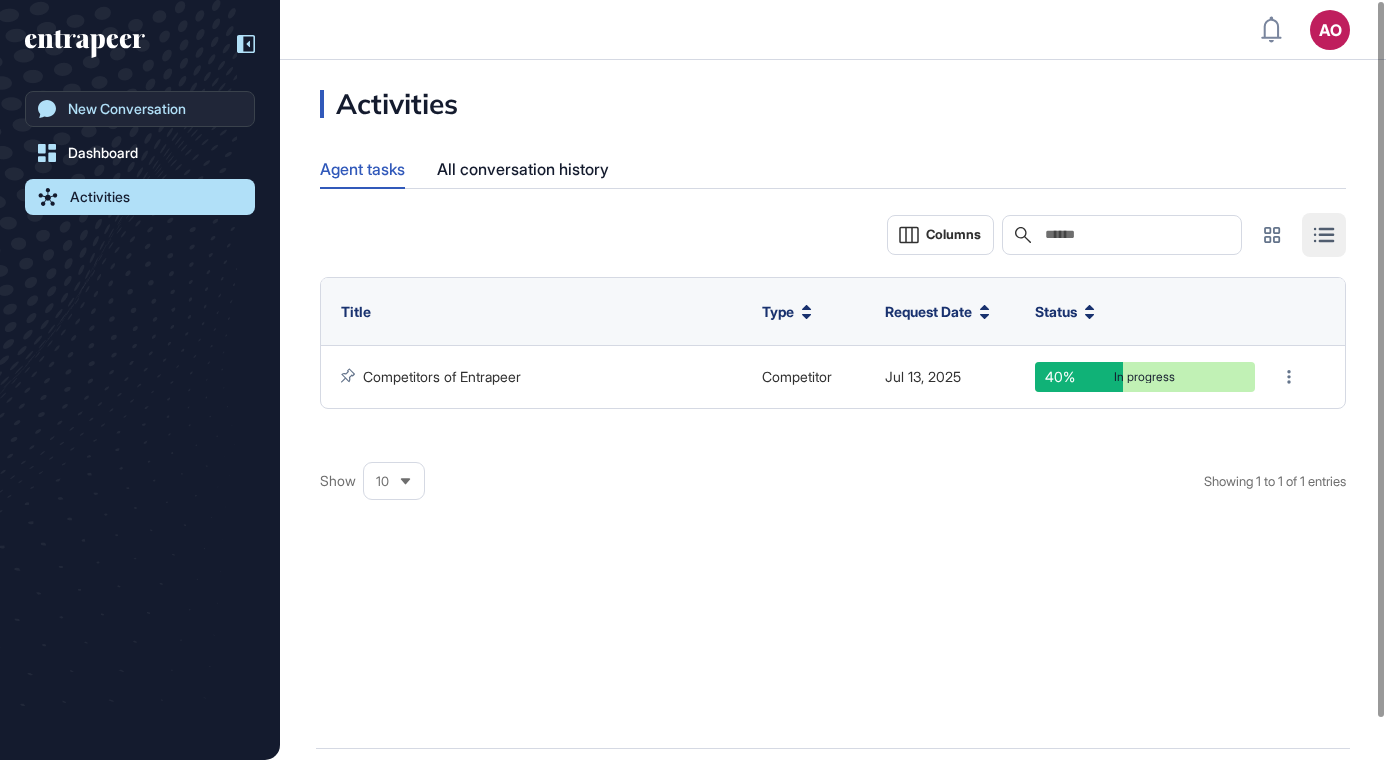 click on "New Conversation" at bounding box center [127, 109] 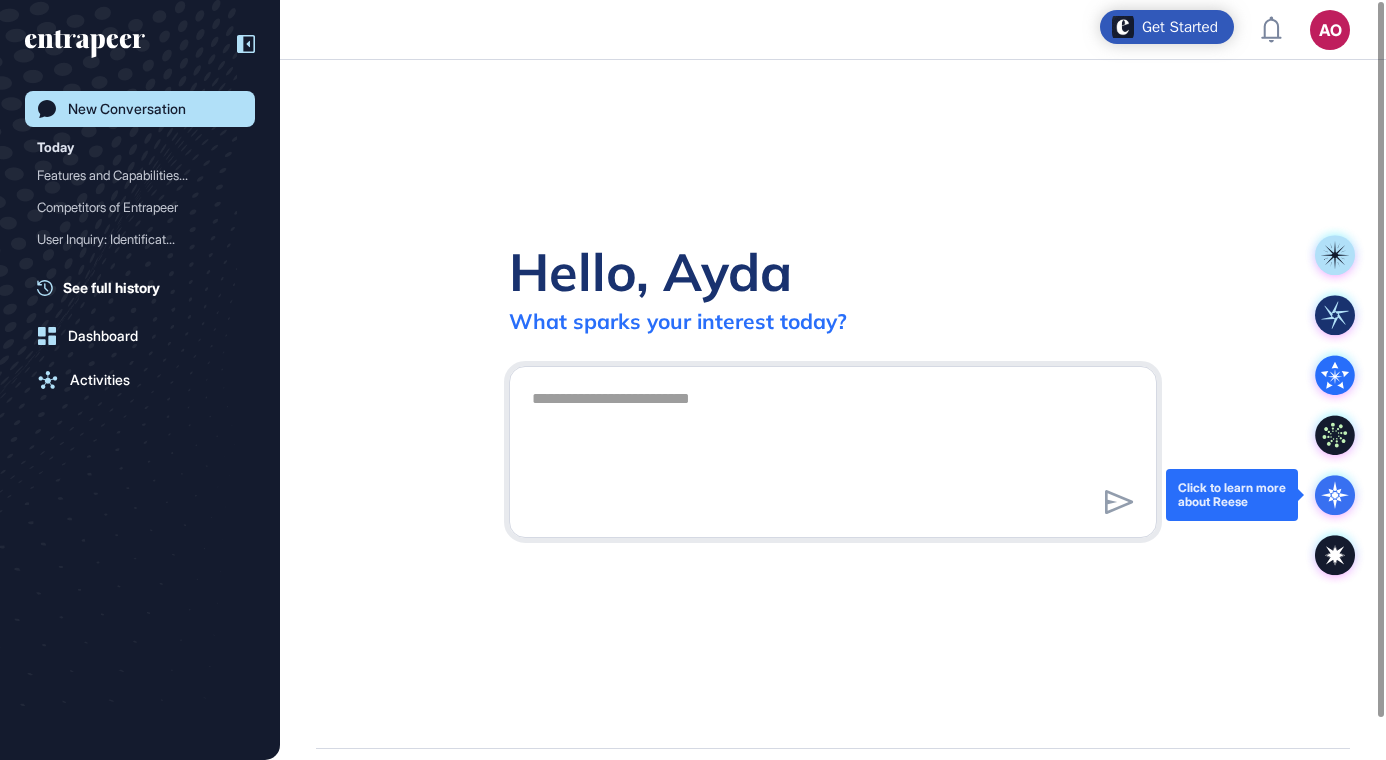 click 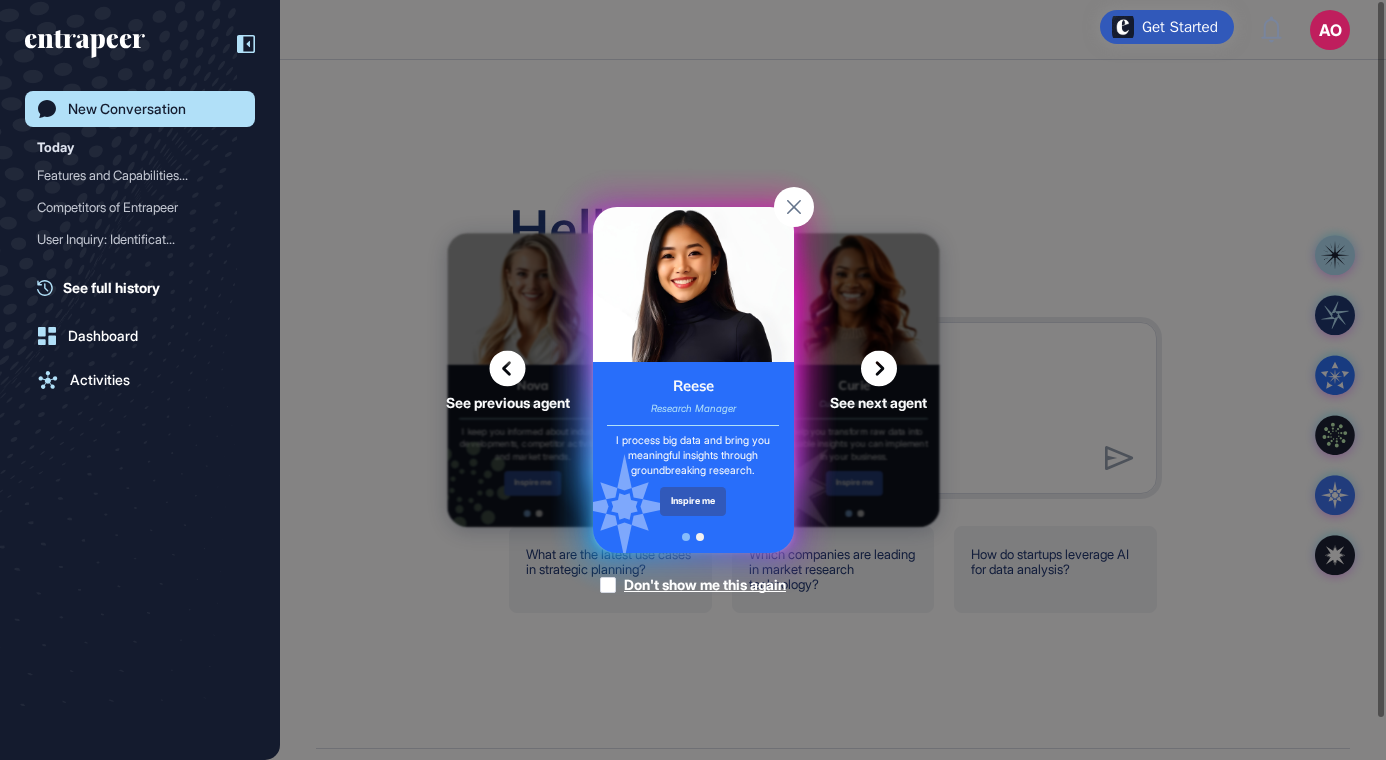 click 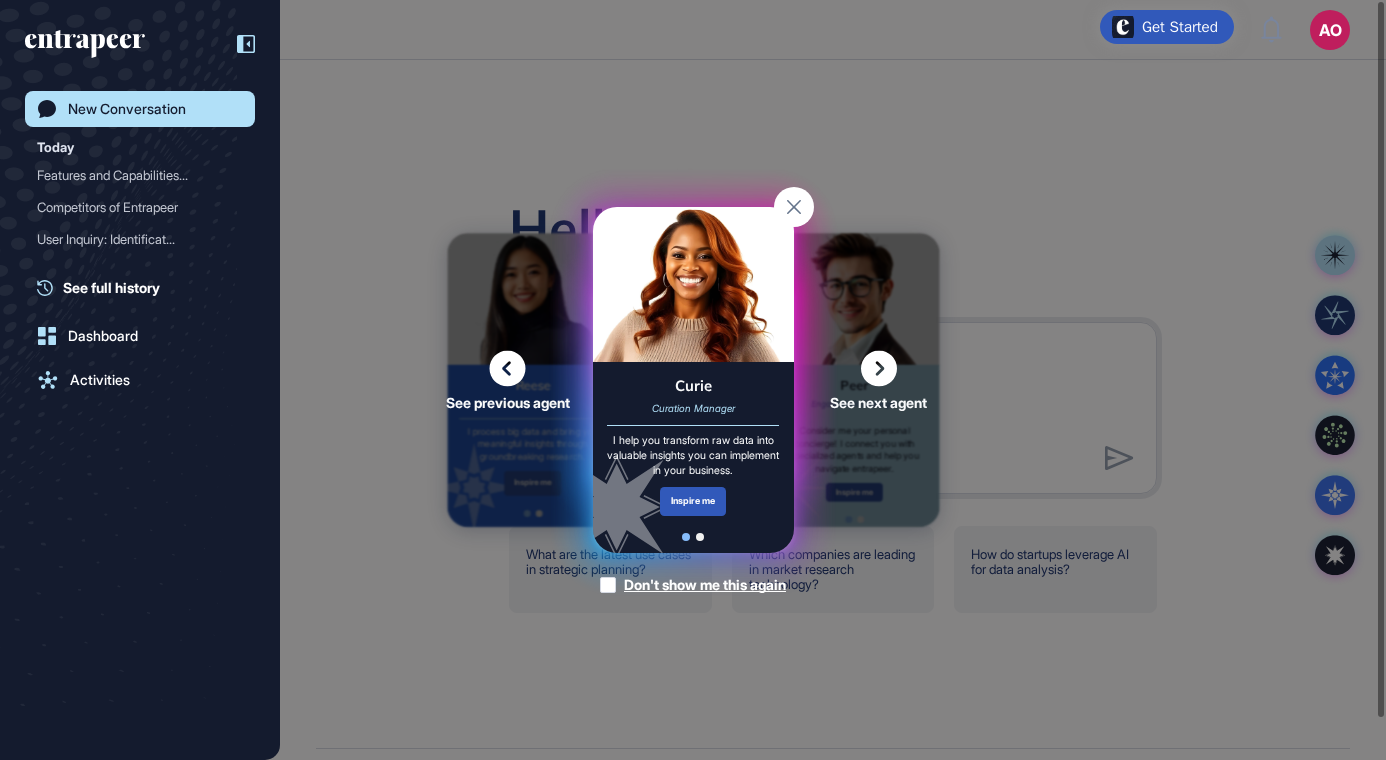 click 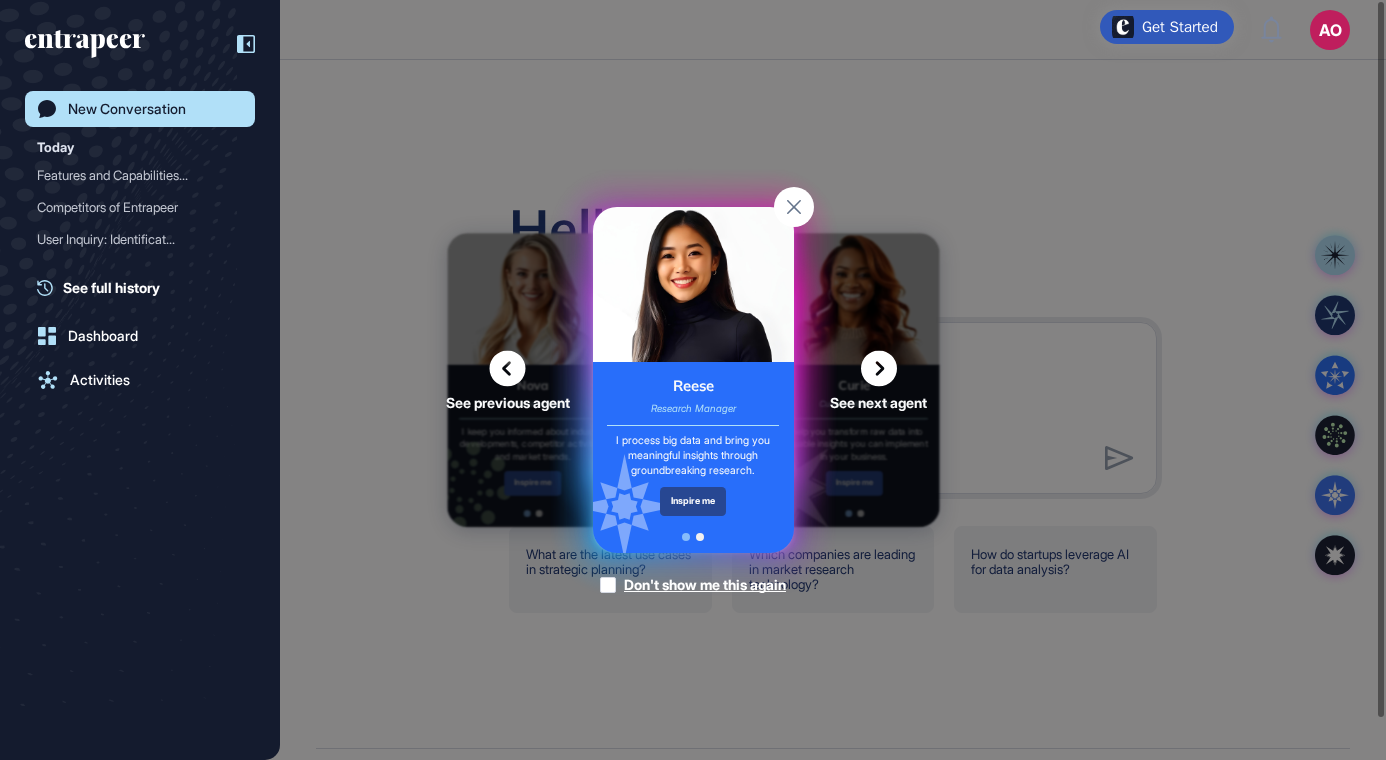 click on "Inspire me" at bounding box center [693, 501] 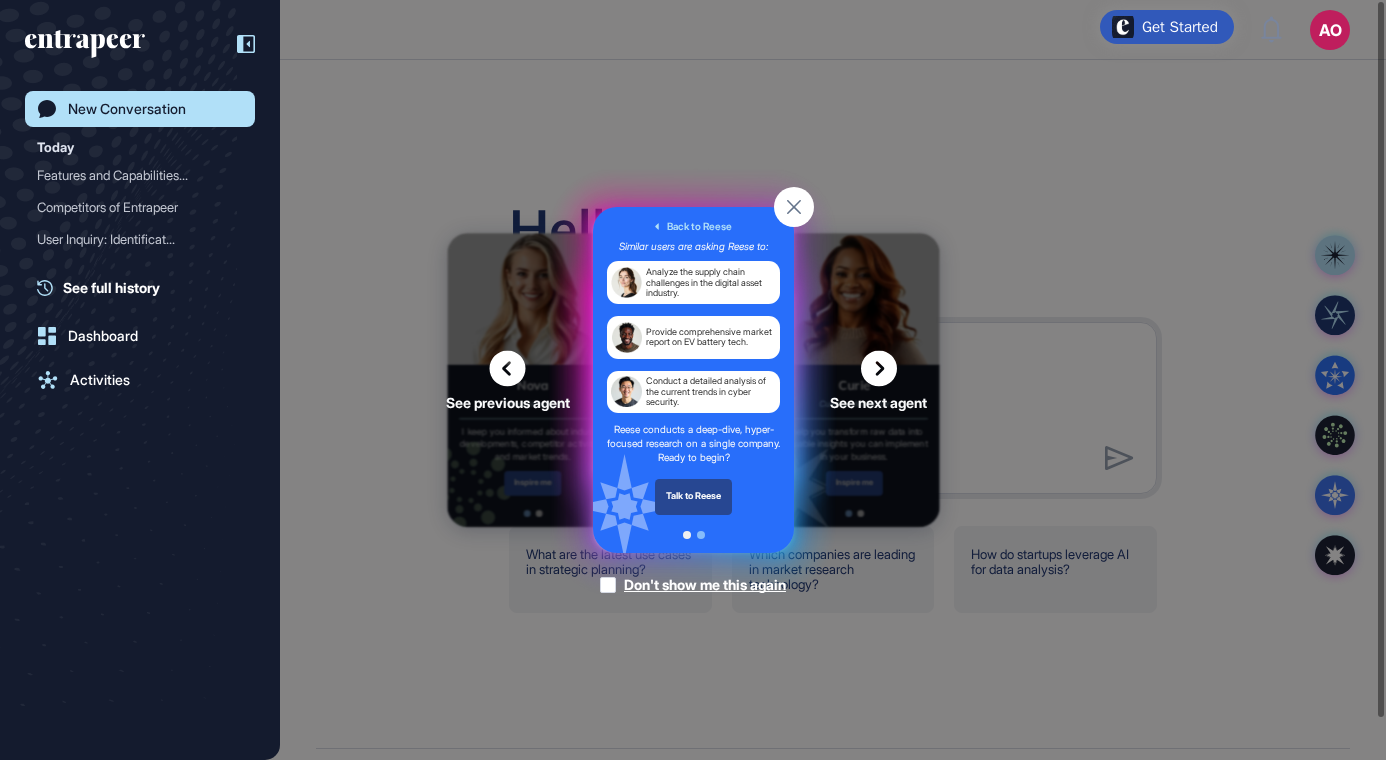 click on "Talk to Reese" at bounding box center (693, 497) 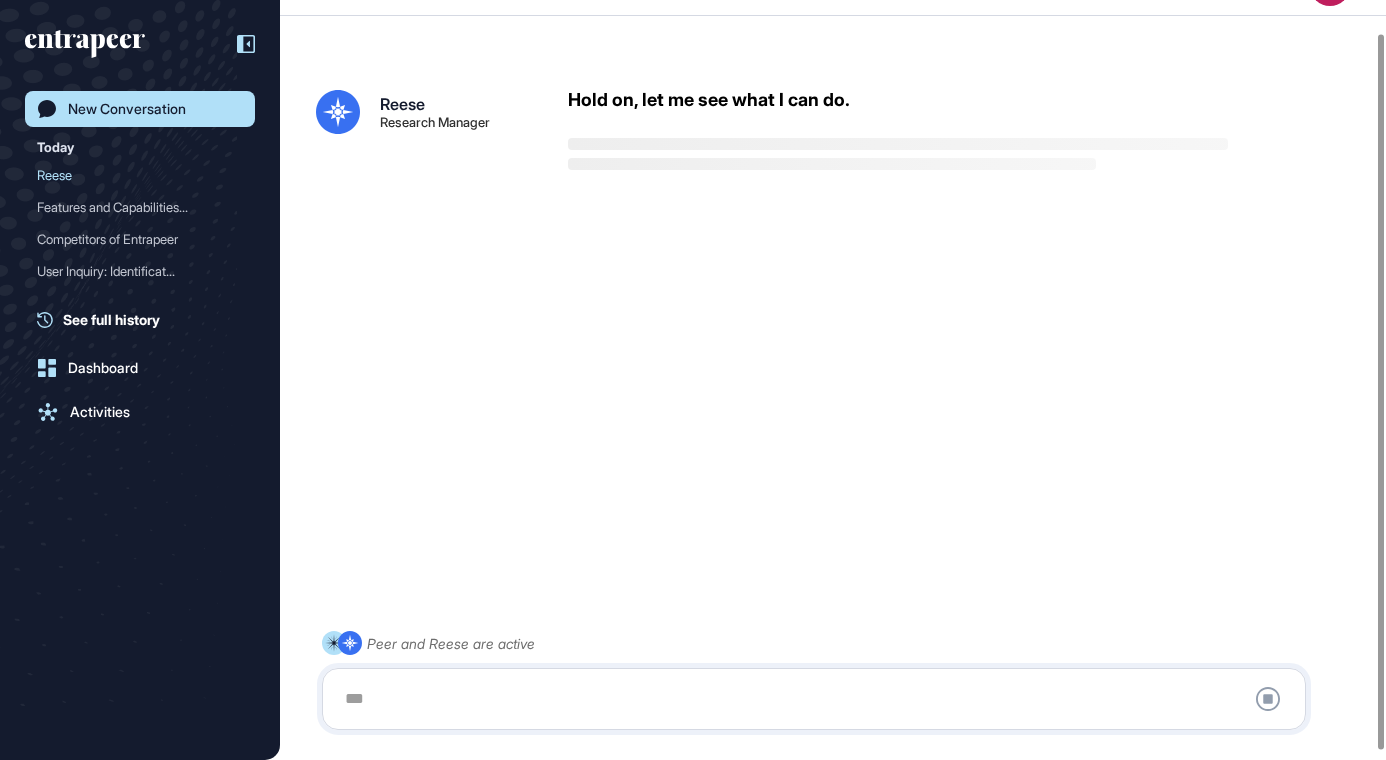 scroll, scrollTop: 44, scrollLeft: 0, axis: vertical 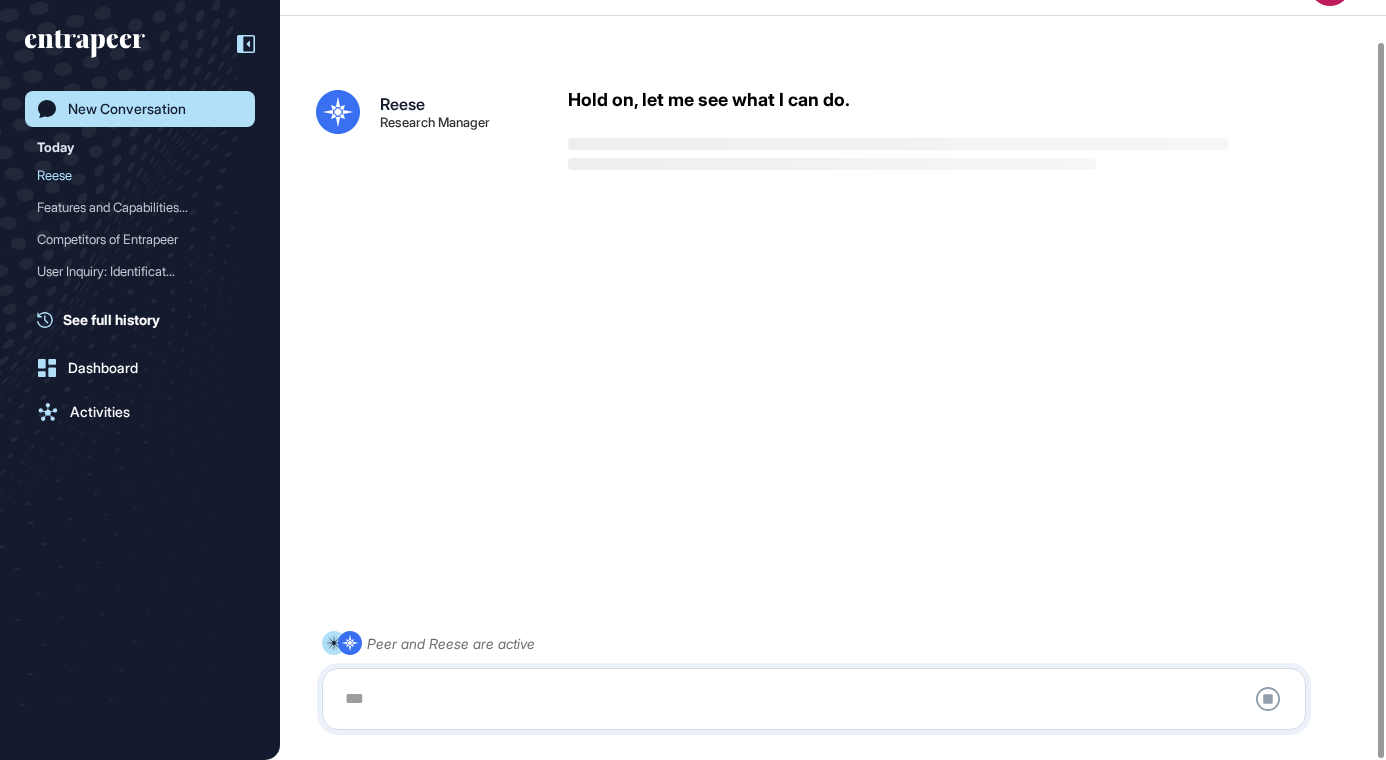 click at bounding box center [814, 699] 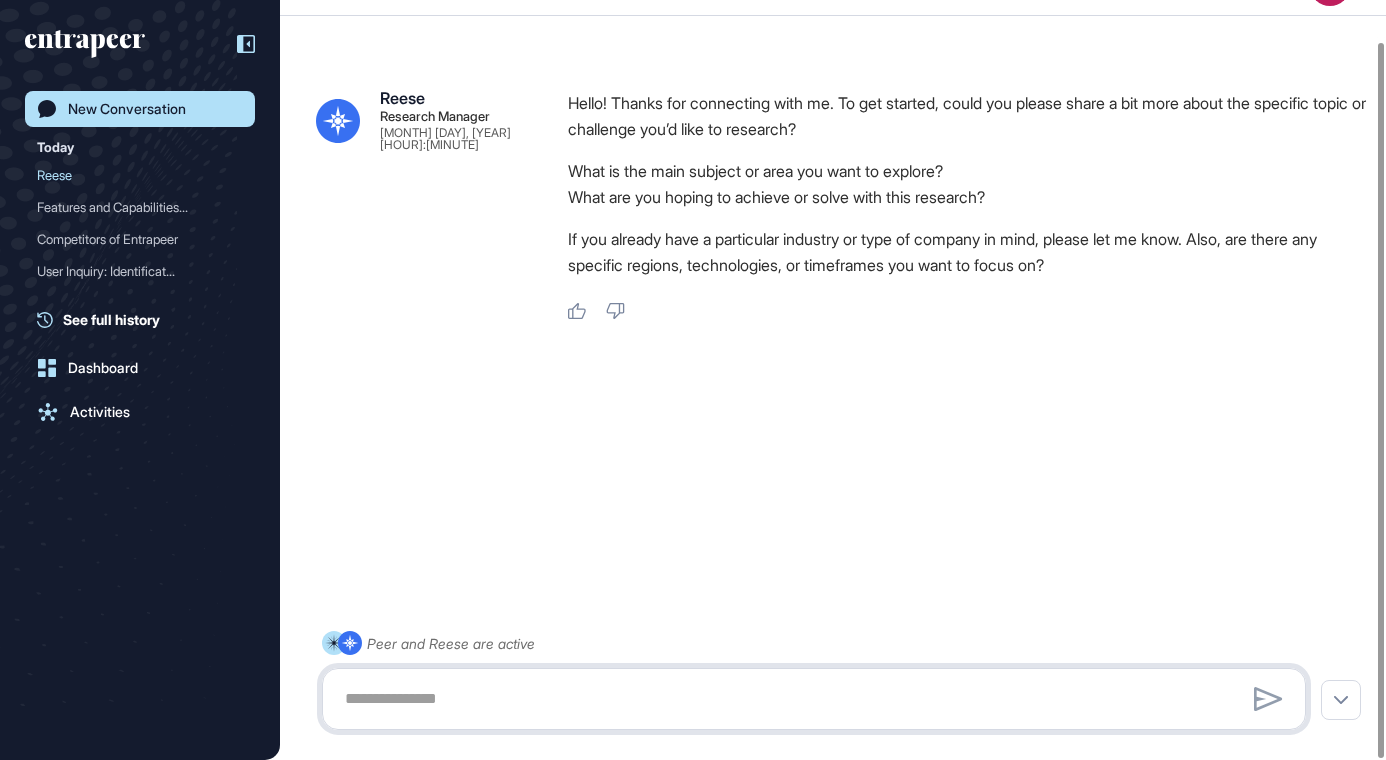click at bounding box center [814, 699] 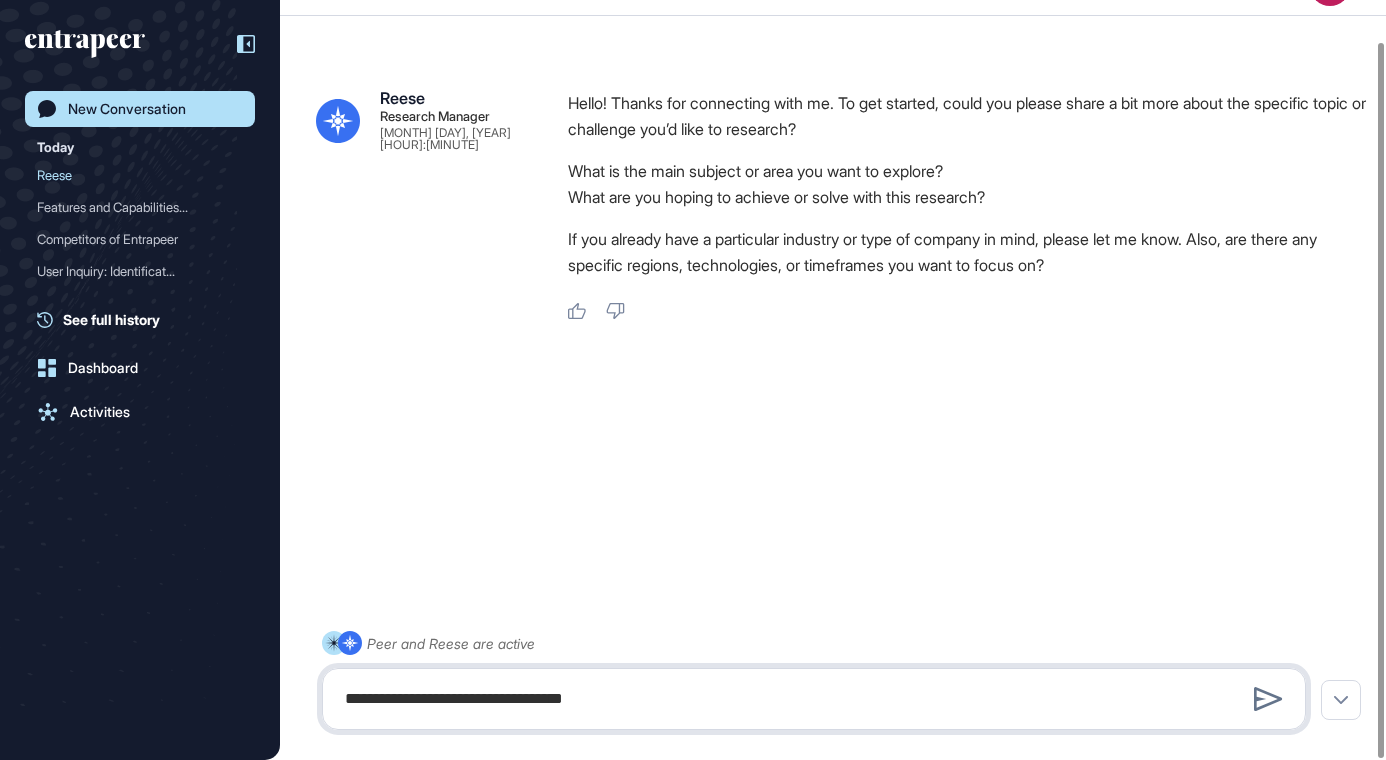 type on "**********" 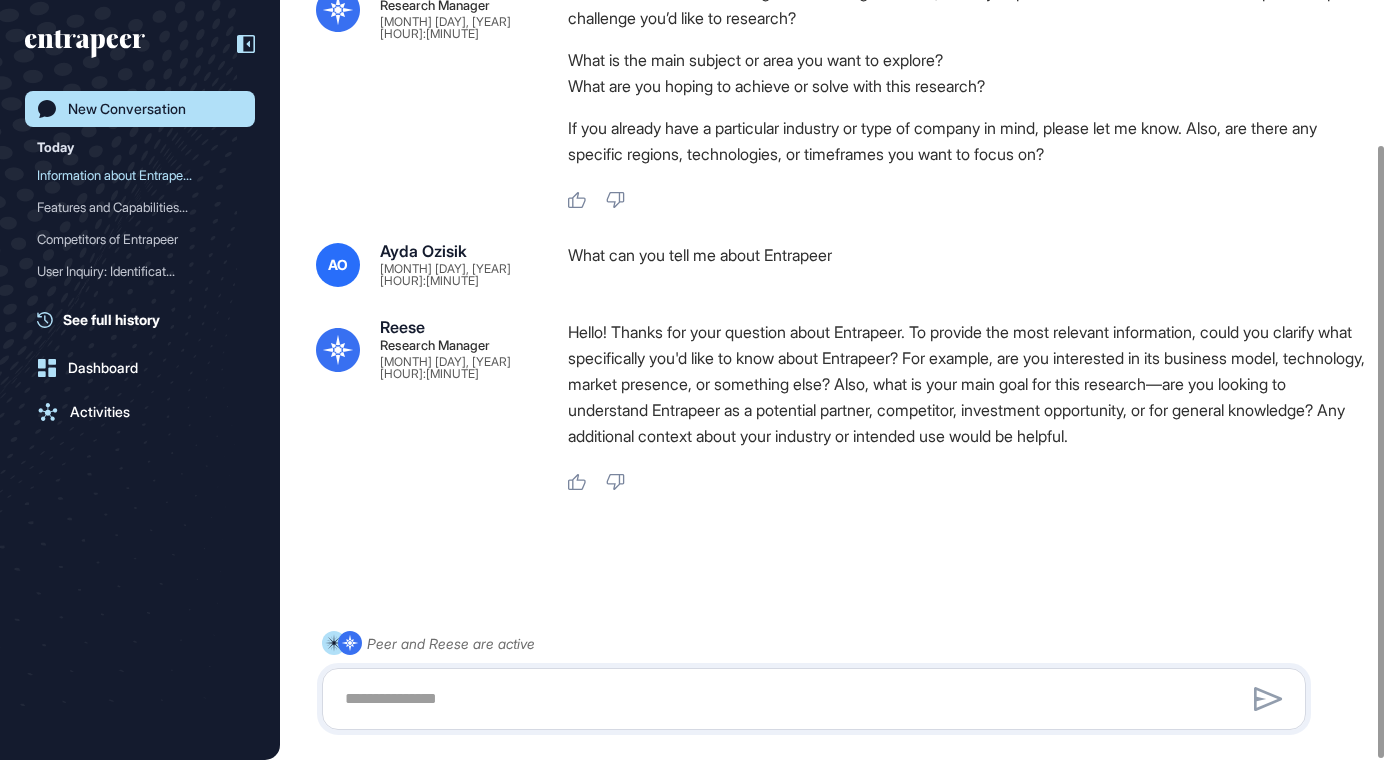 scroll, scrollTop: 179, scrollLeft: 0, axis: vertical 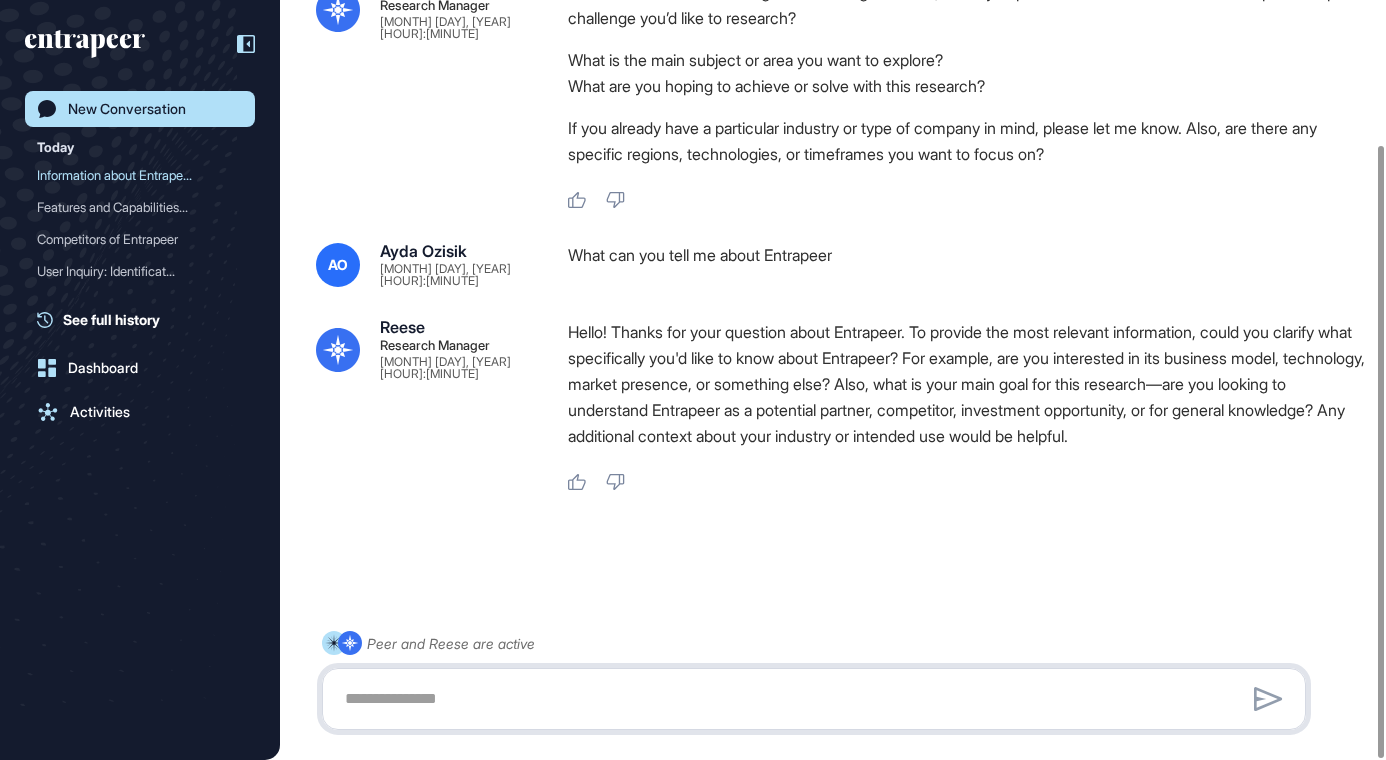 click at bounding box center [814, 699] 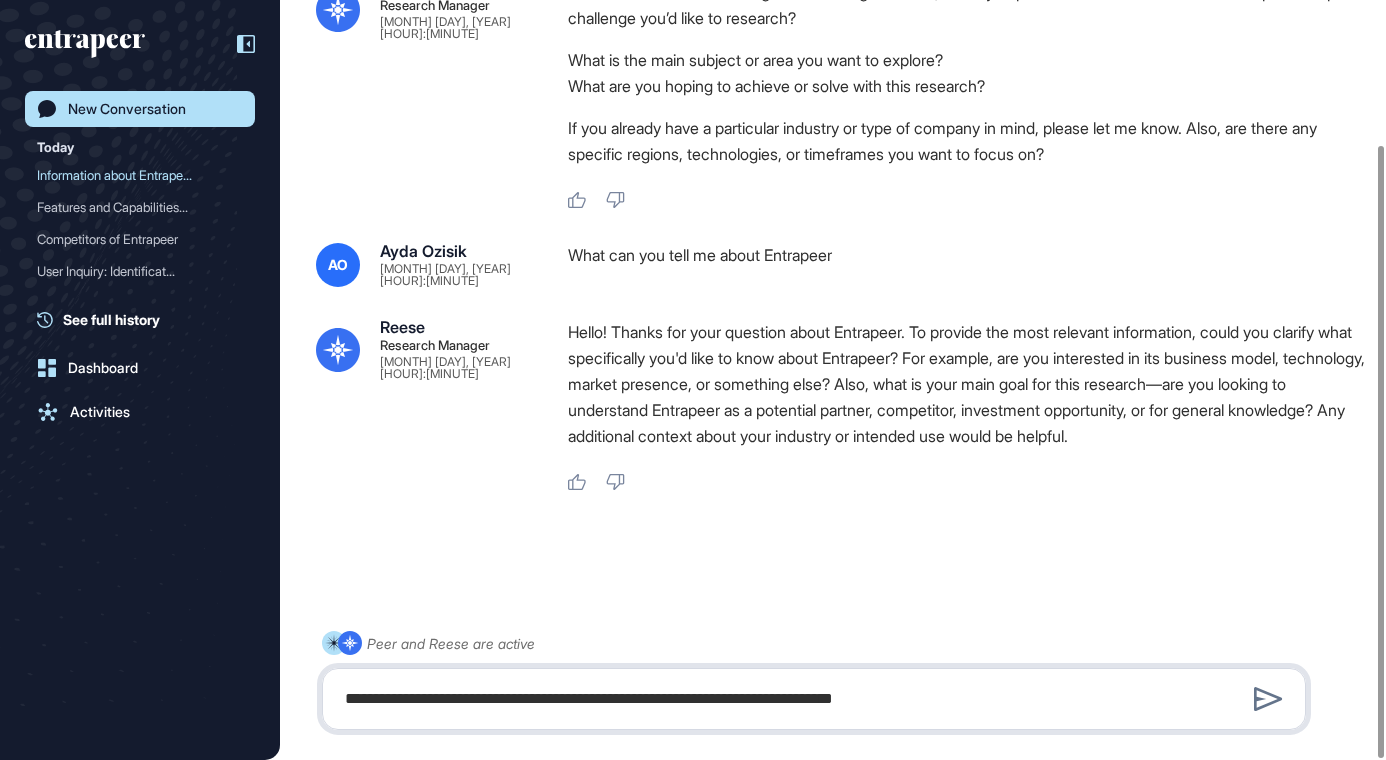 type on "**********" 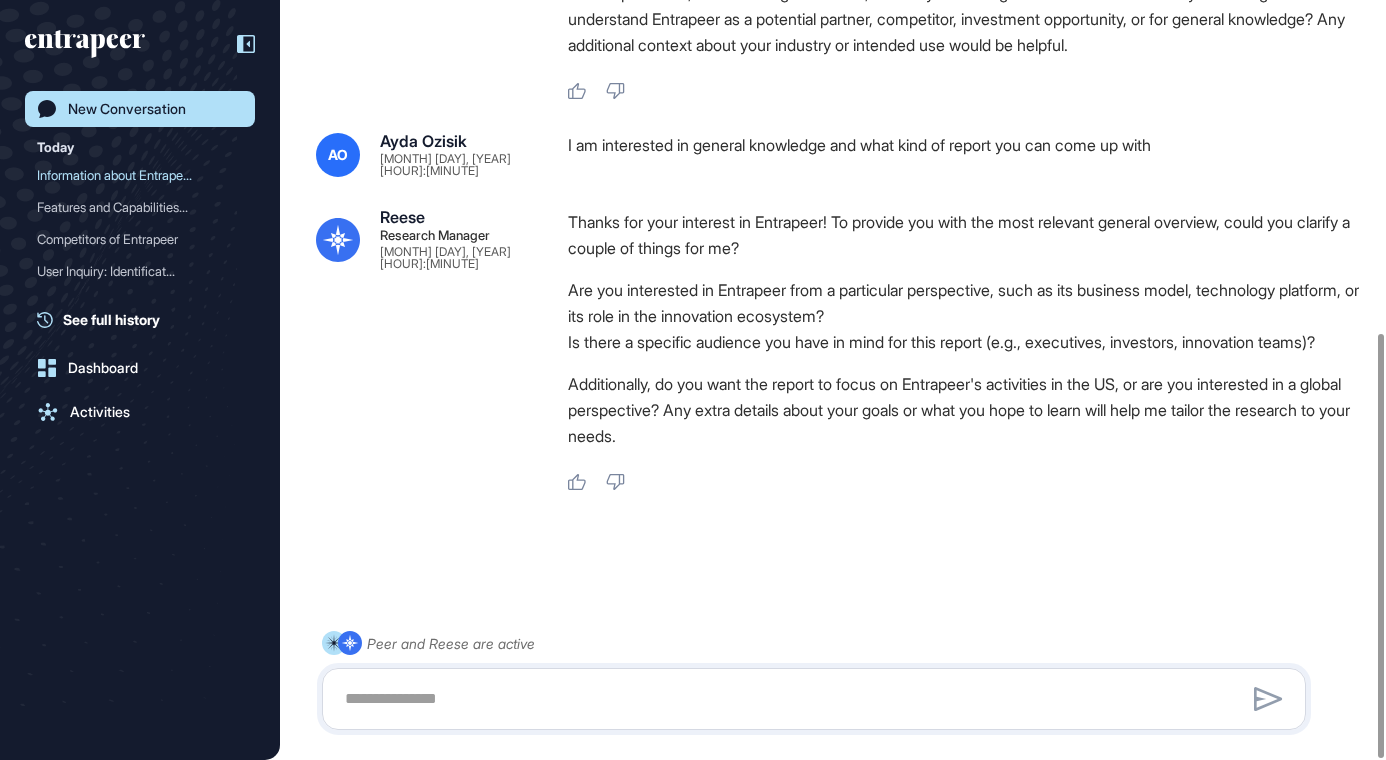 scroll, scrollTop: 596, scrollLeft: 0, axis: vertical 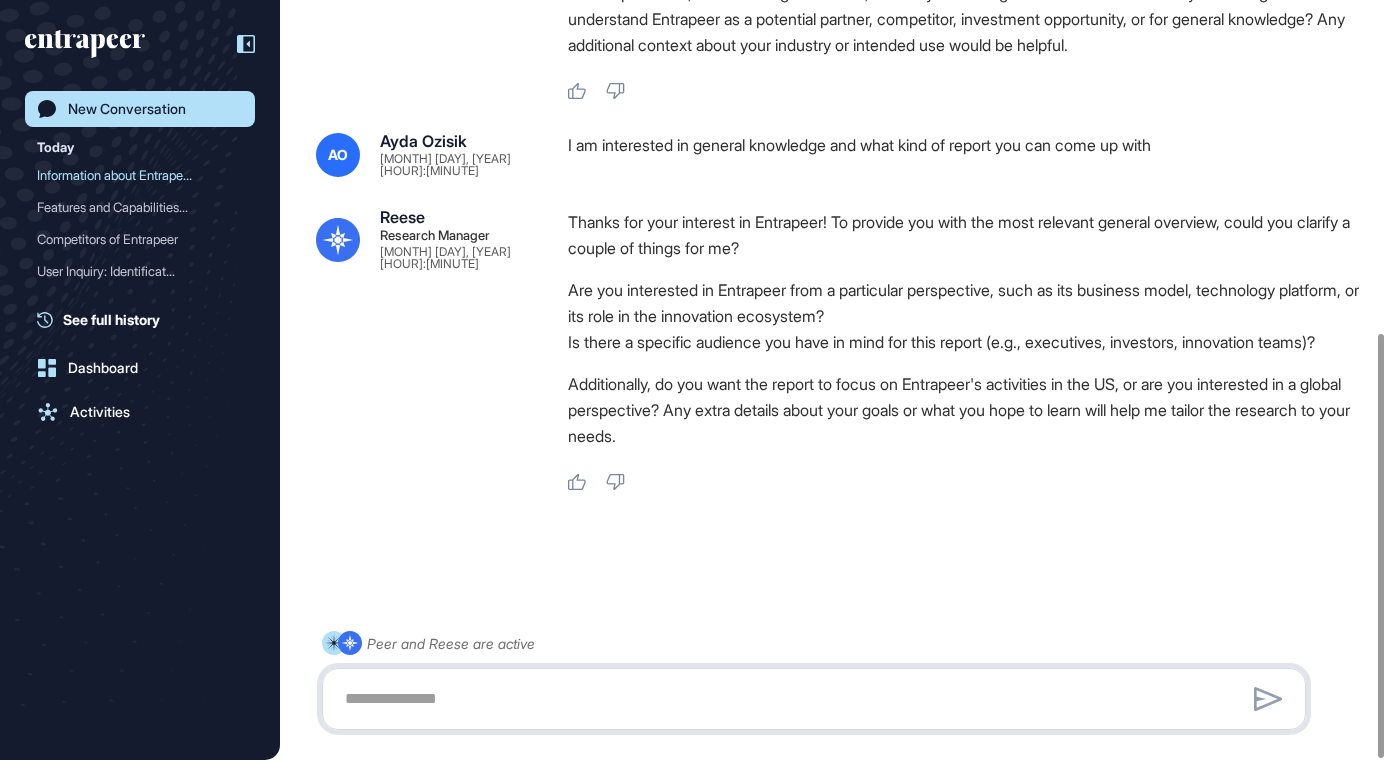 click at bounding box center (814, 699) 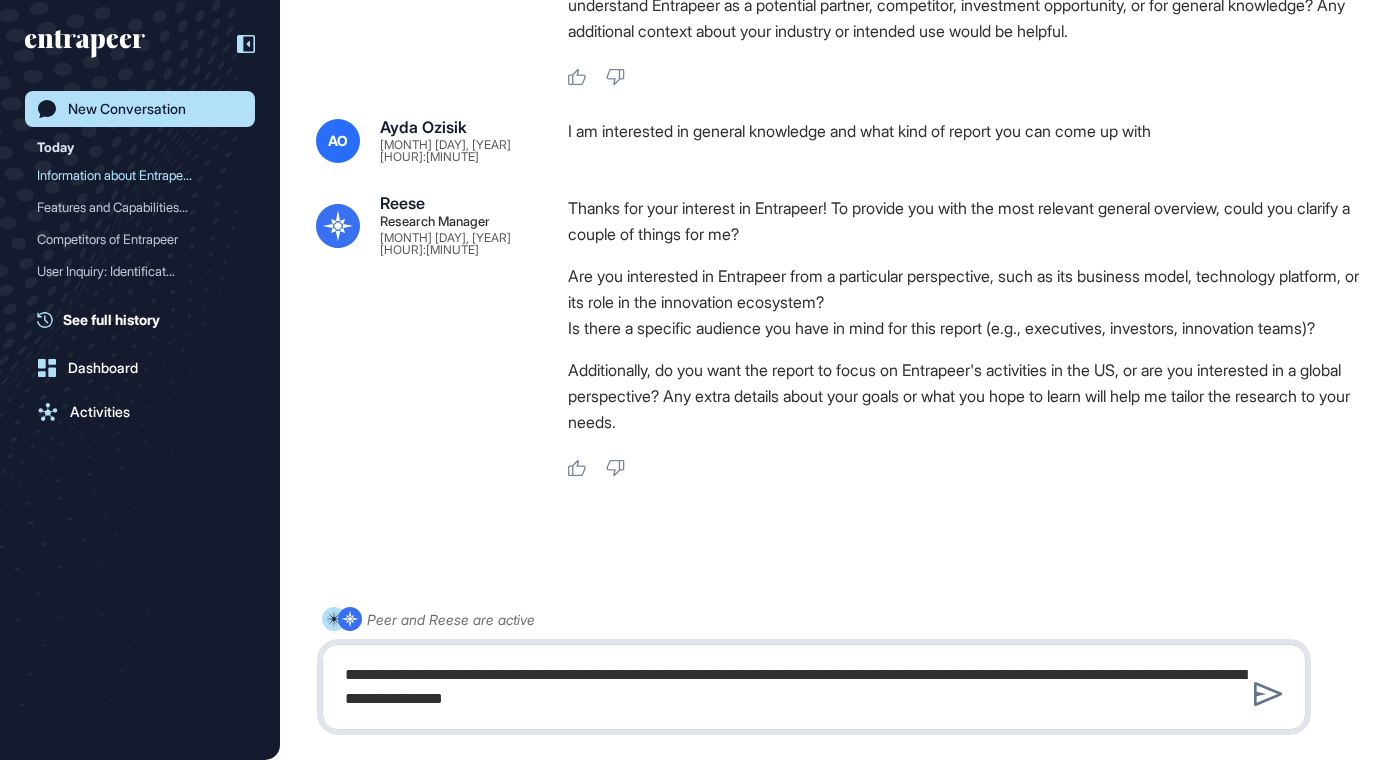 type on "**********" 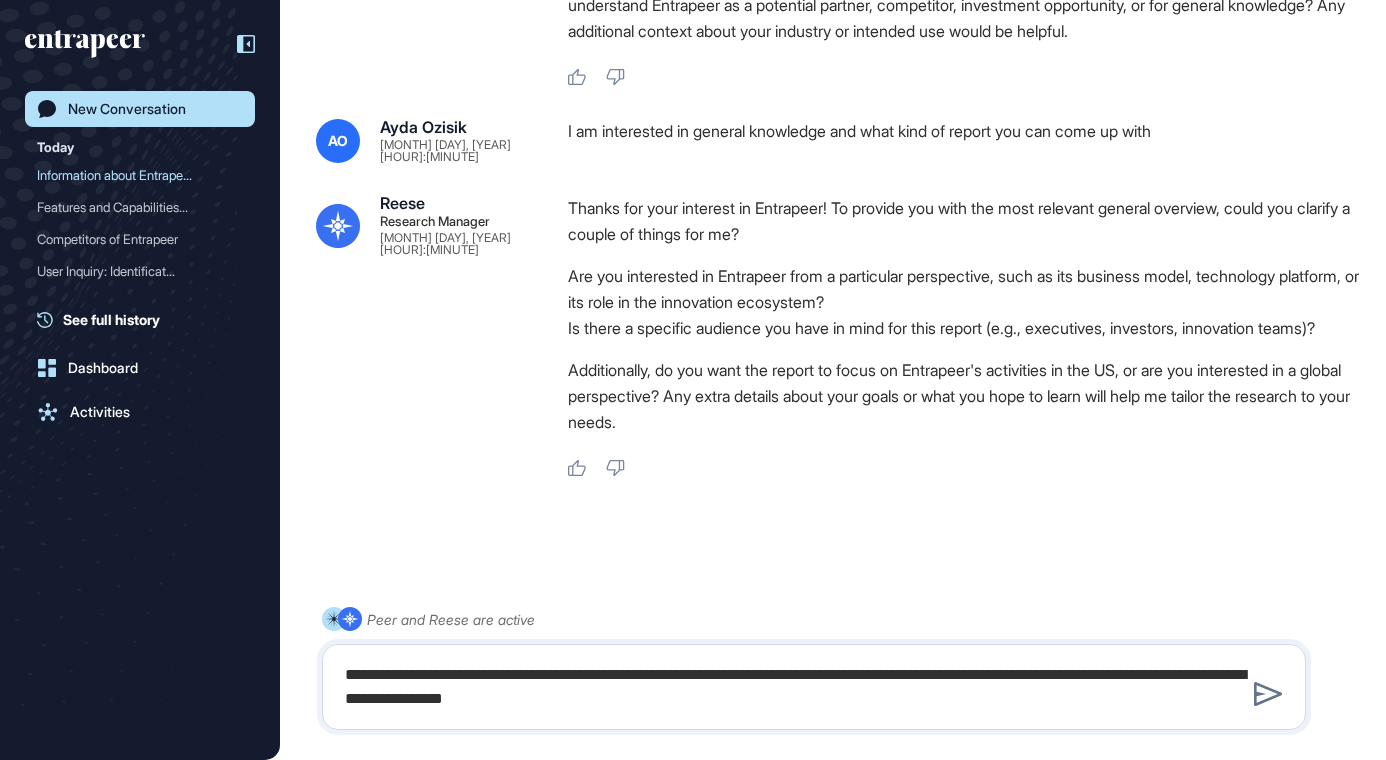 type 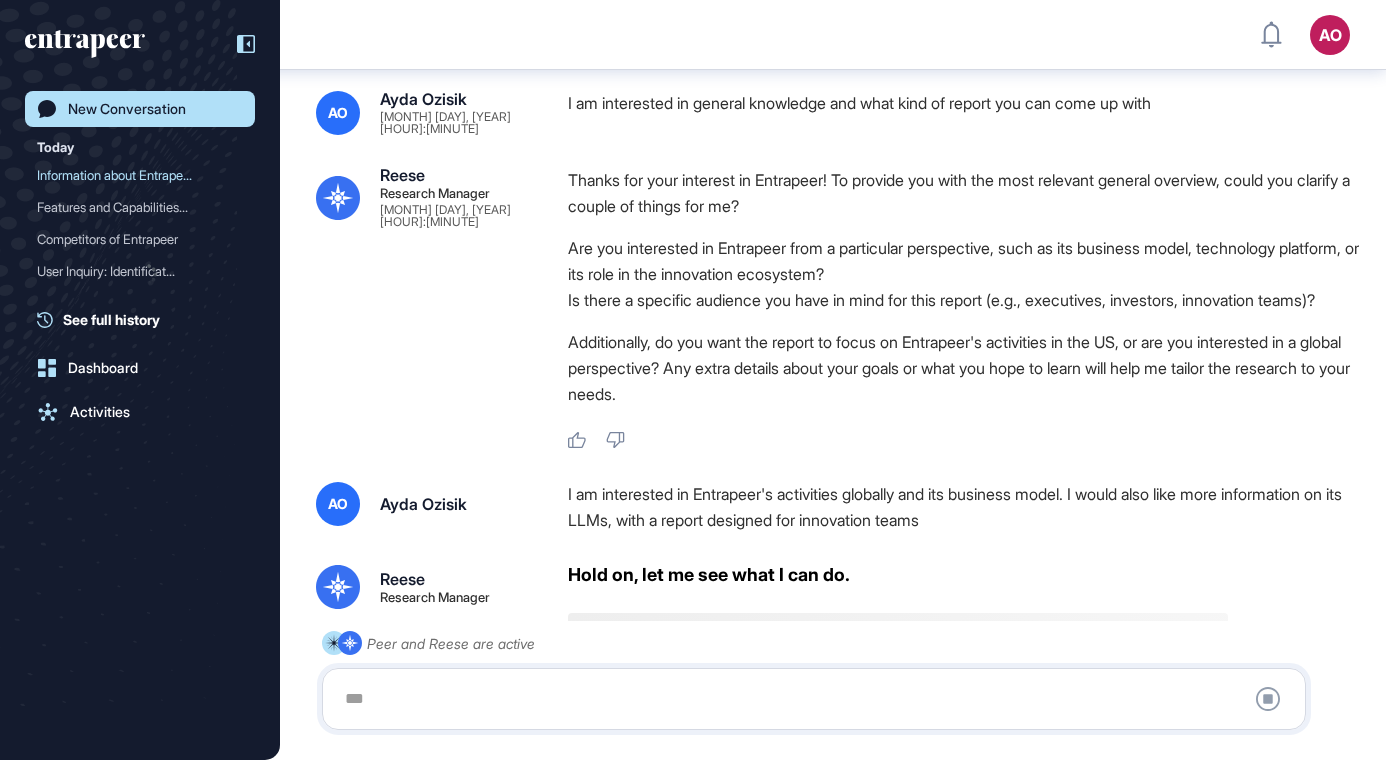 scroll, scrollTop: 814, scrollLeft: 0, axis: vertical 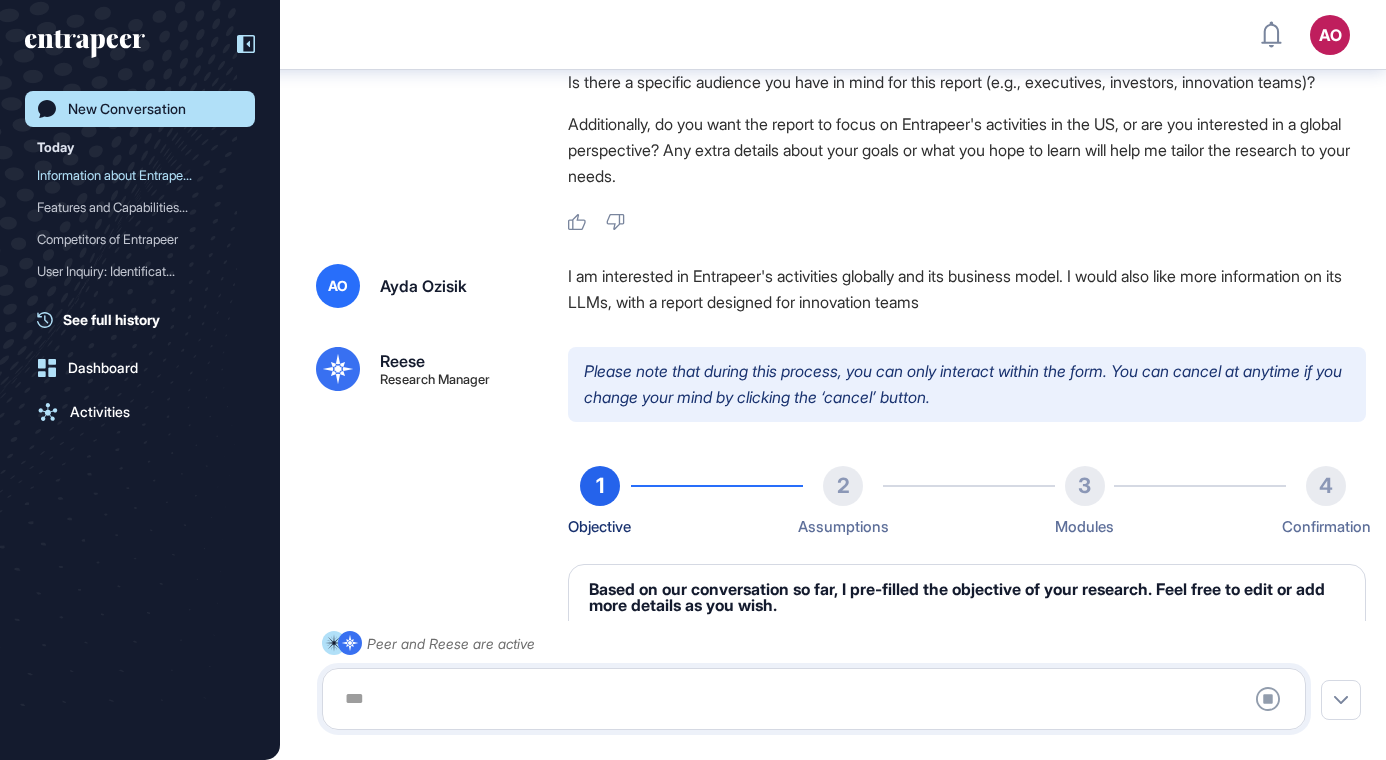 type on "**********" 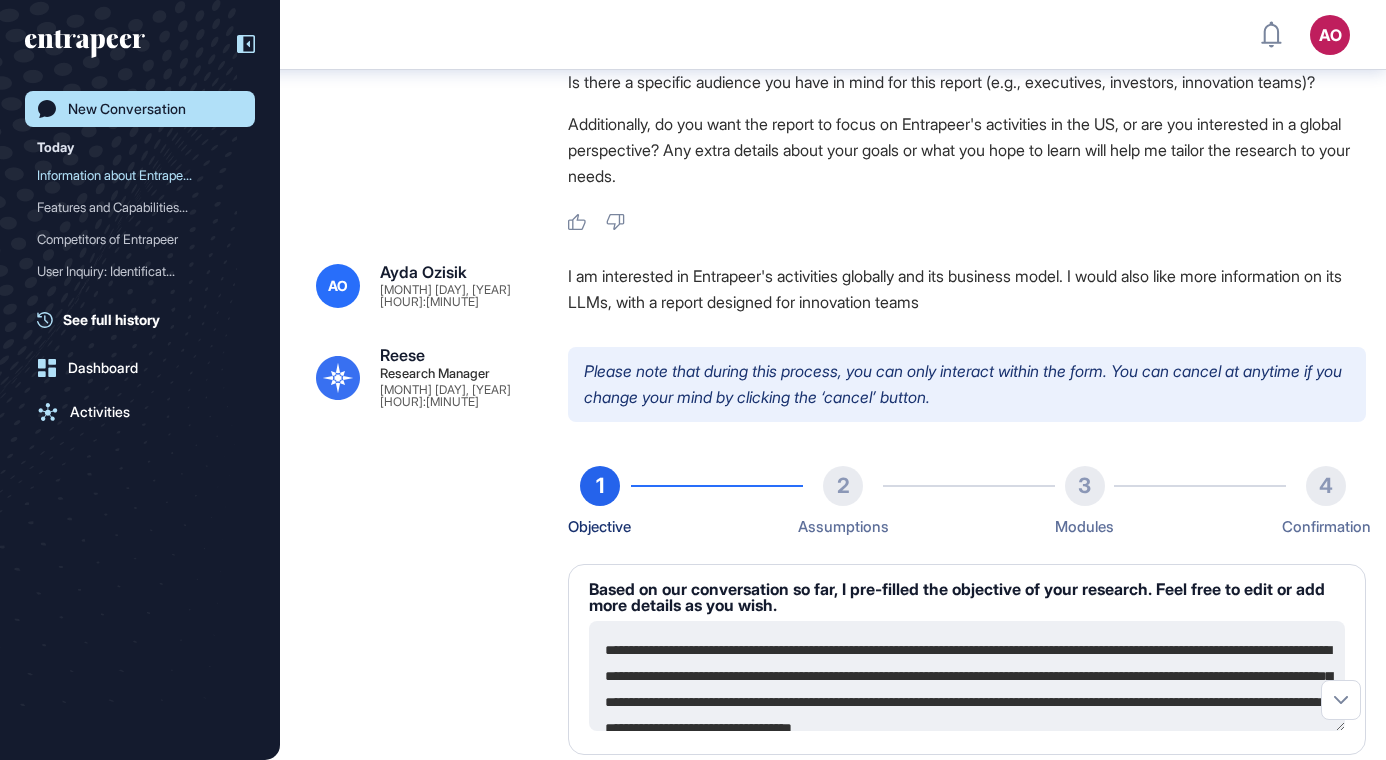 scroll, scrollTop: 1214, scrollLeft: 0, axis: vertical 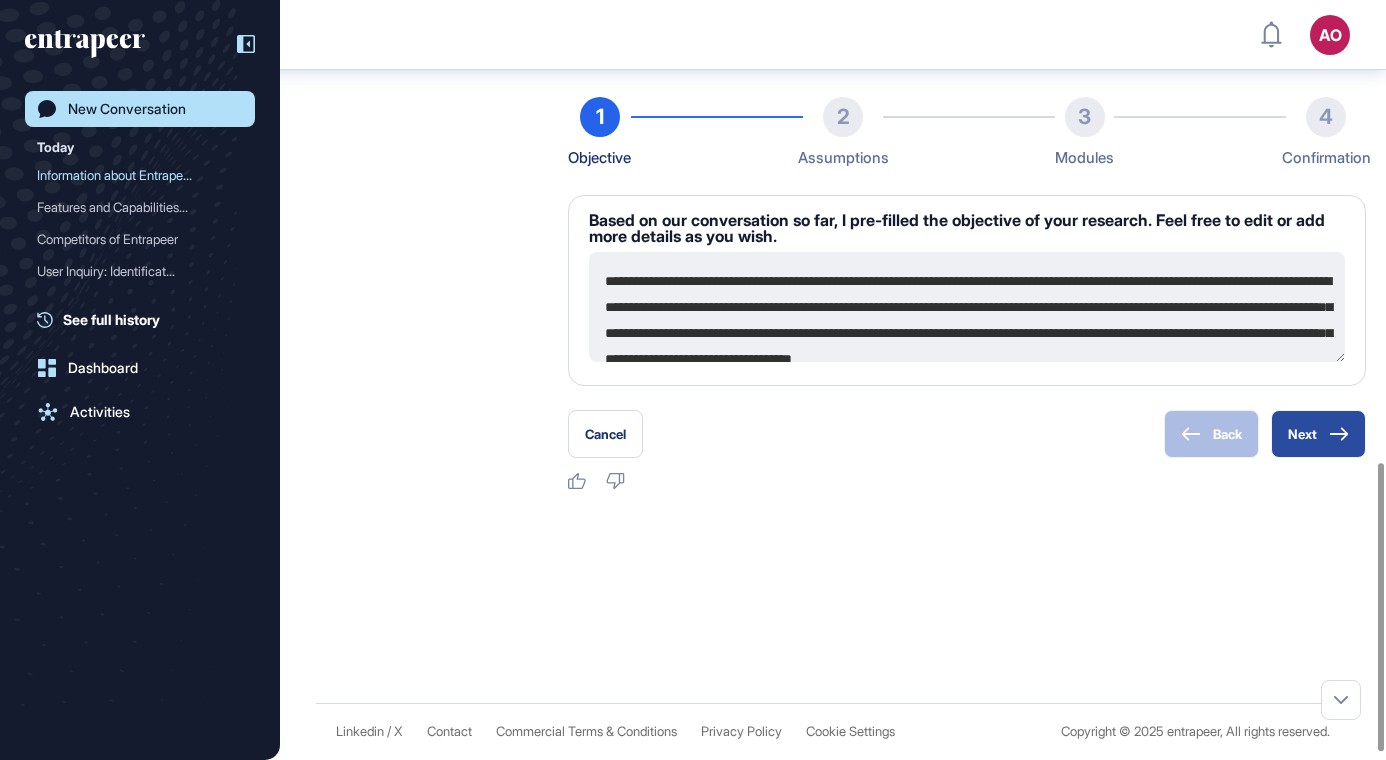 click on "Next" at bounding box center [1318, 434] 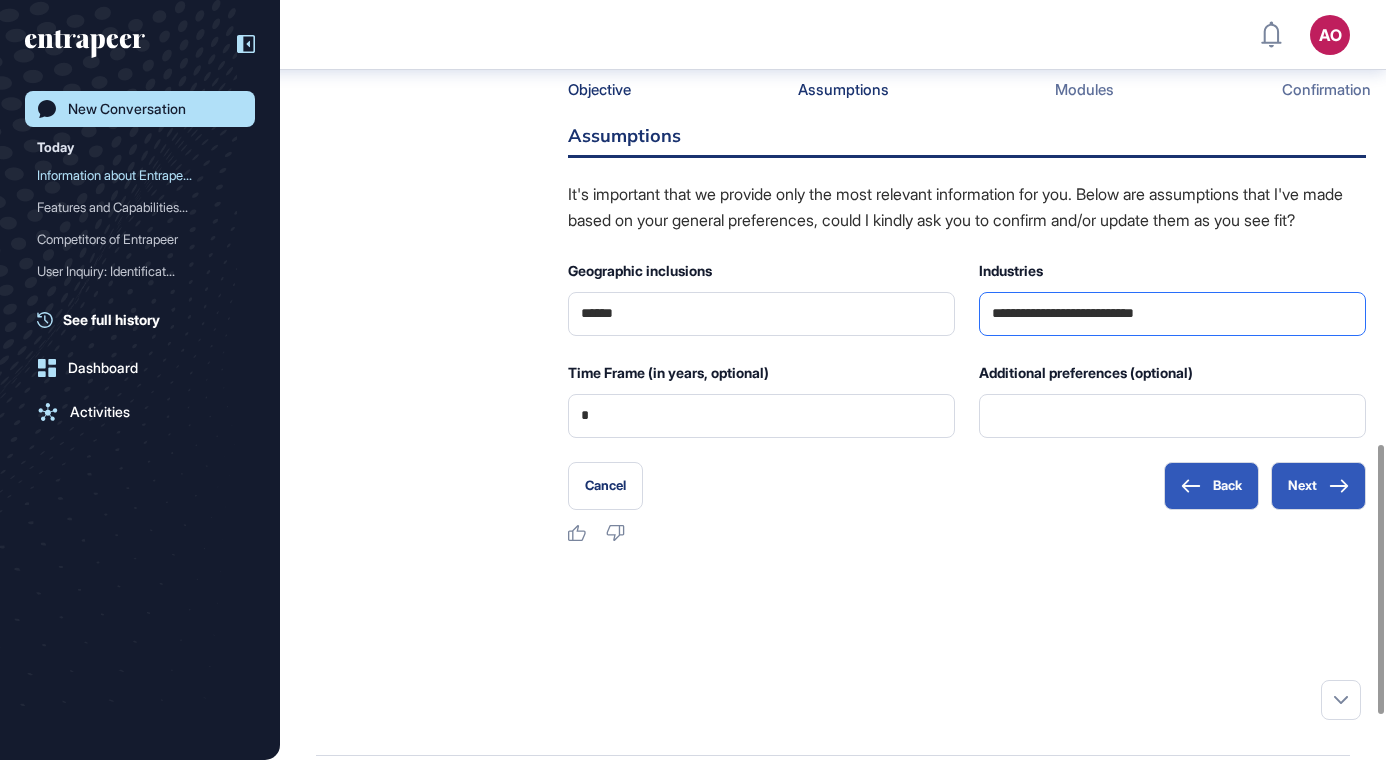 scroll, scrollTop: 1253, scrollLeft: 0, axis: vertical 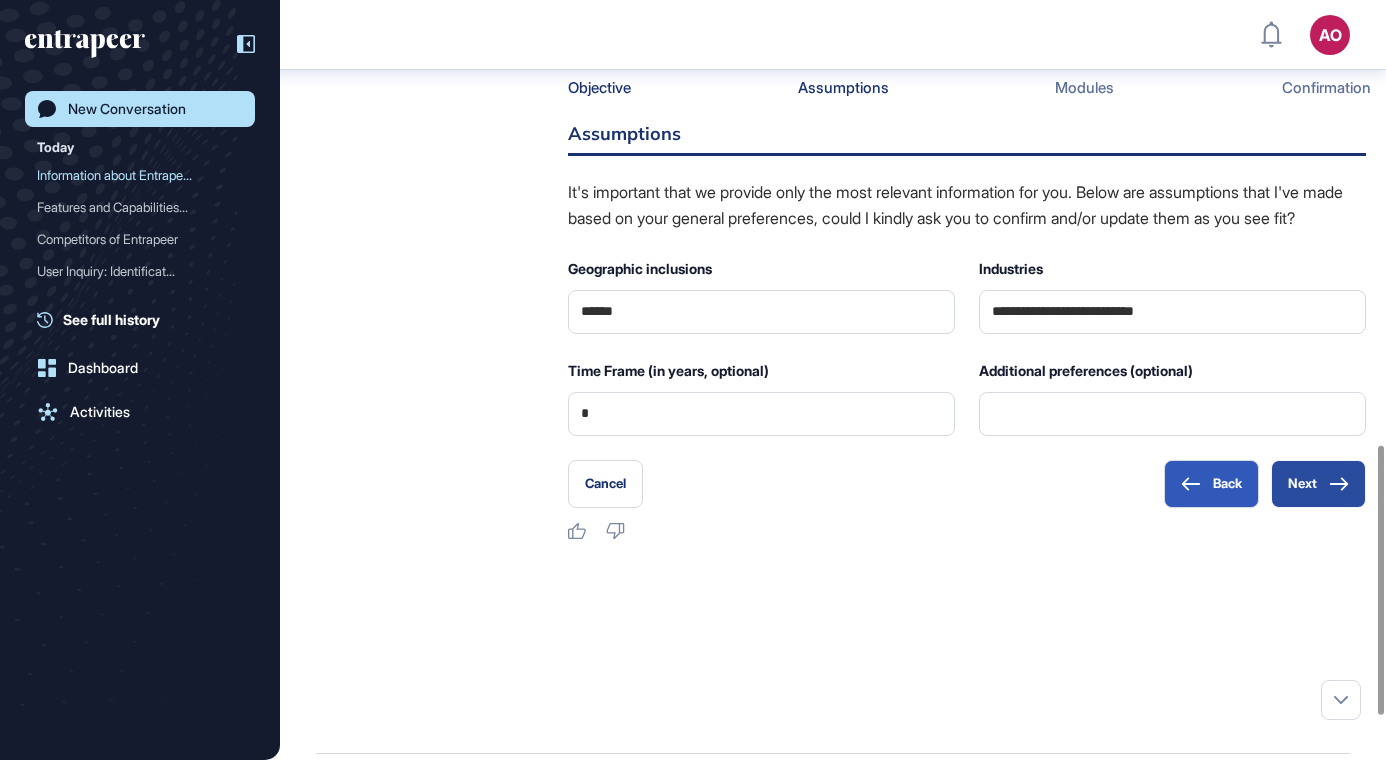 click on "Next" at bounding box center [1318, 484] 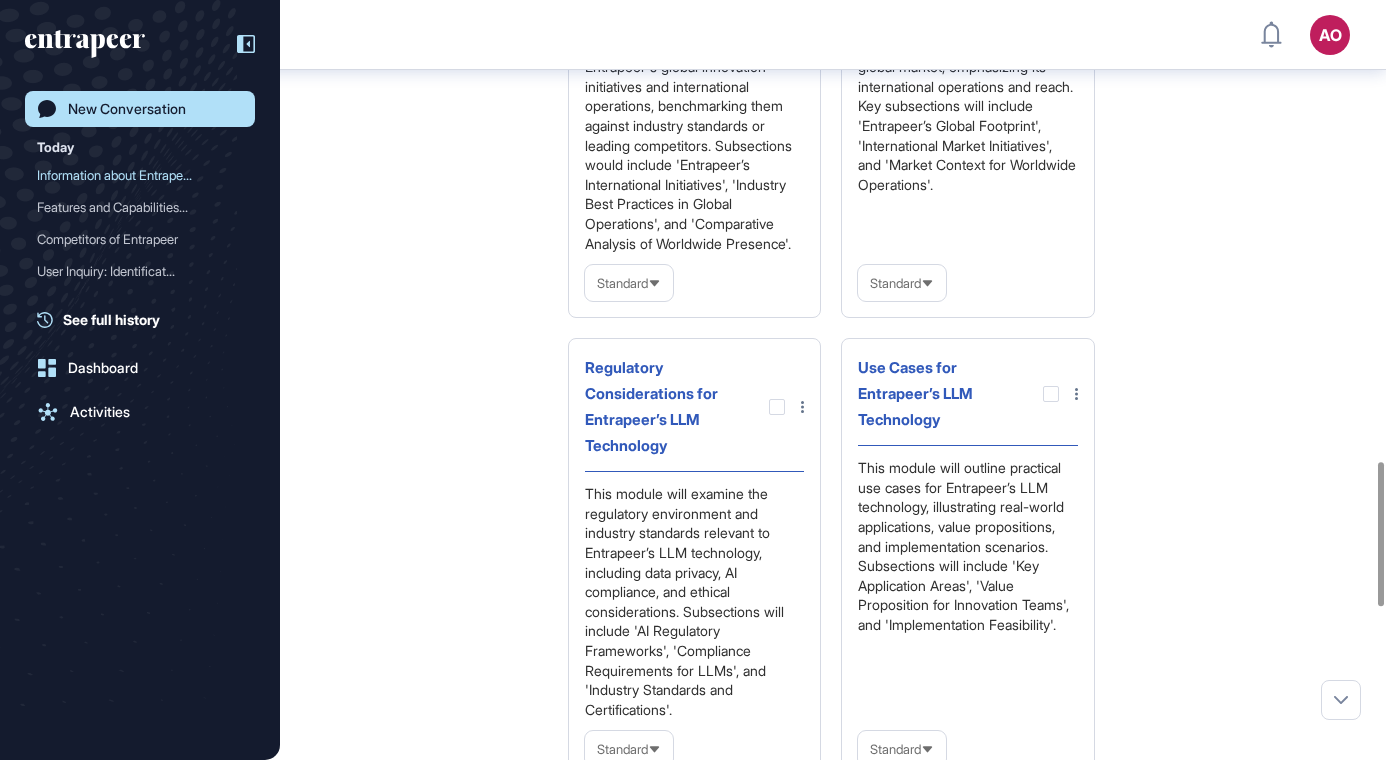 scroll, scrollTop: 2479, scrollLeft: 0, axis: vertical 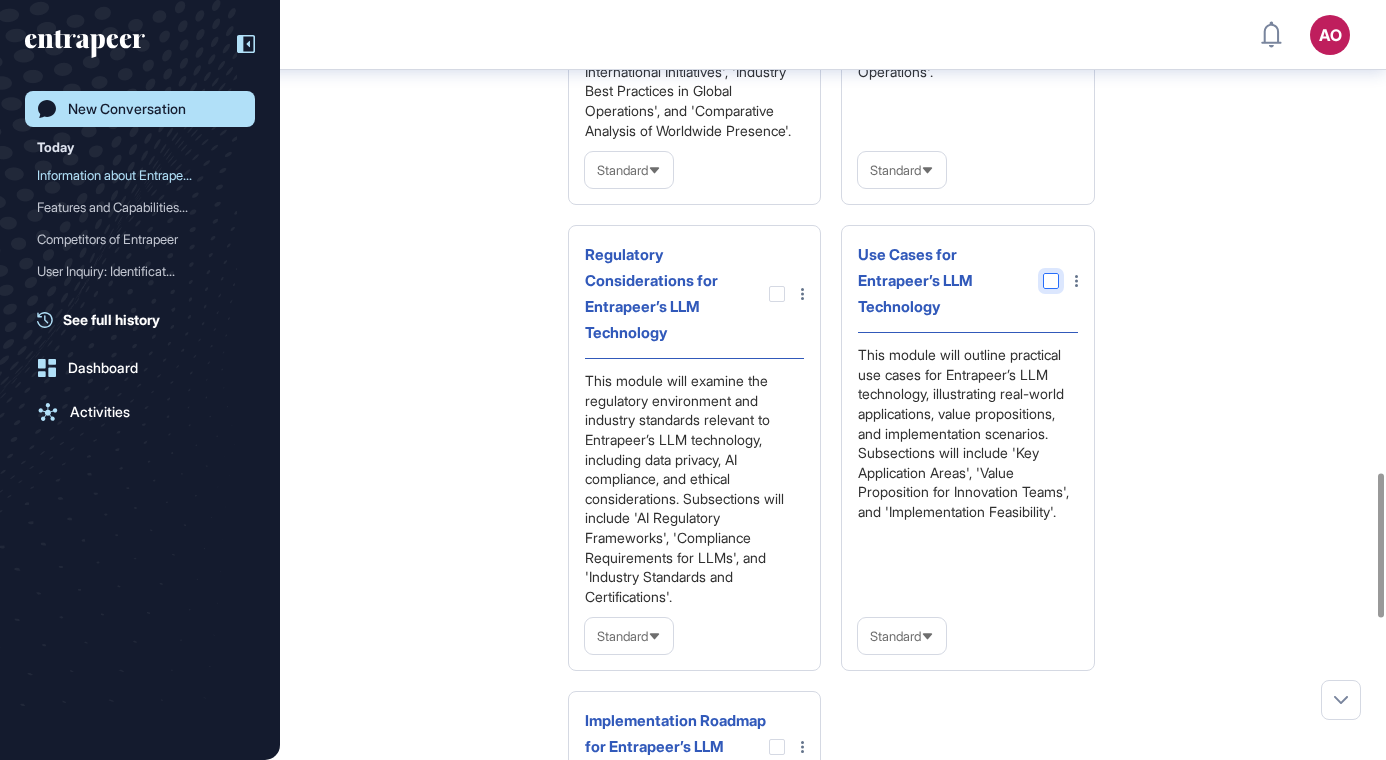 click at bounding box center (1051, 281) 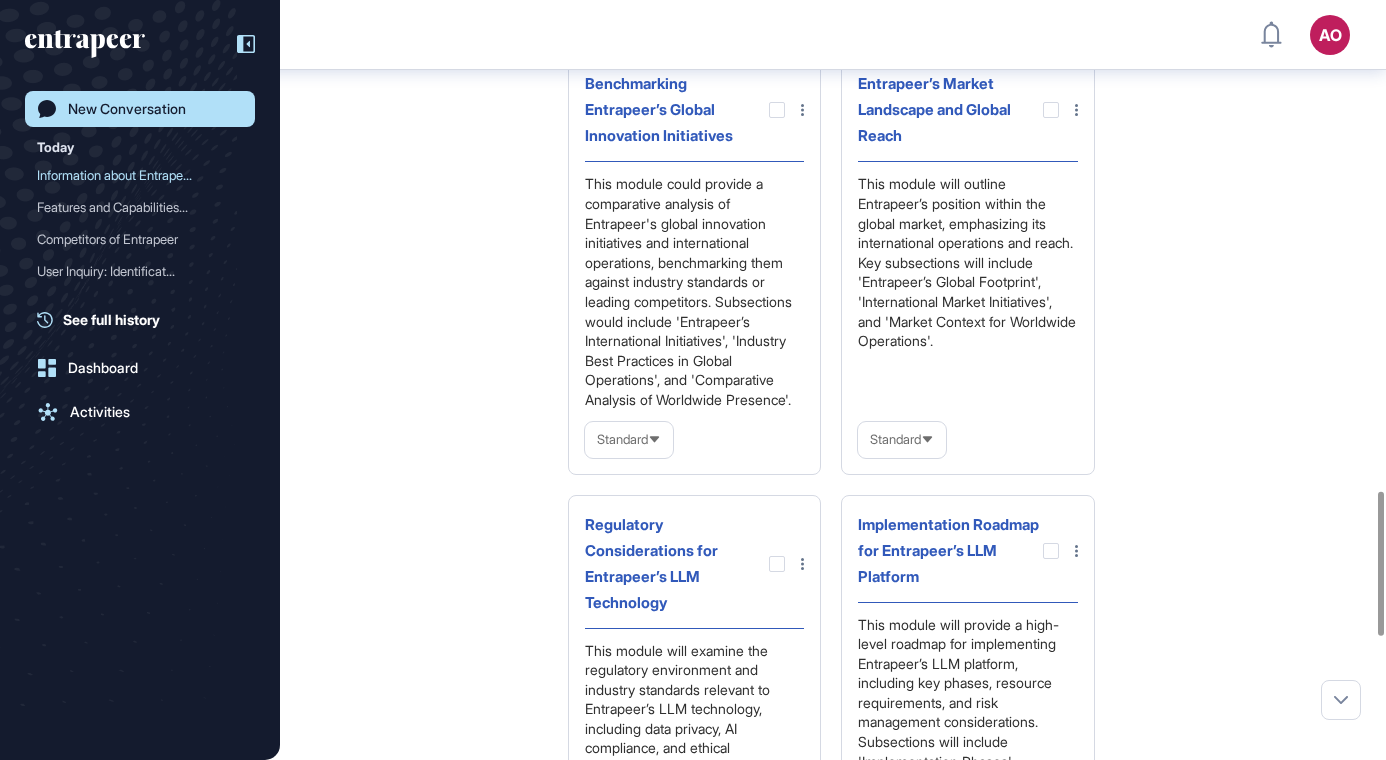 scroll, scrollTop: 2602, scrollLeft: 0, axis: vertical 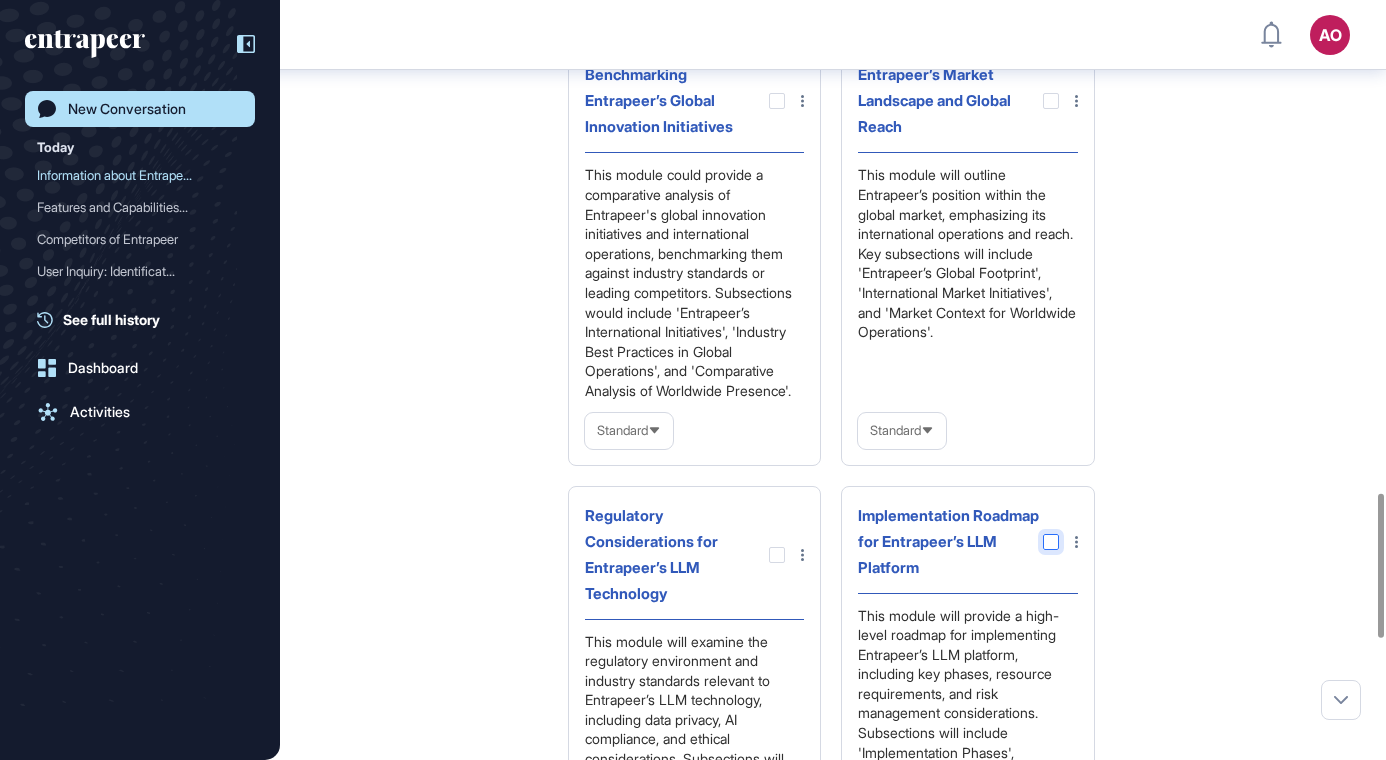 click at bounding box center [1051, 542] 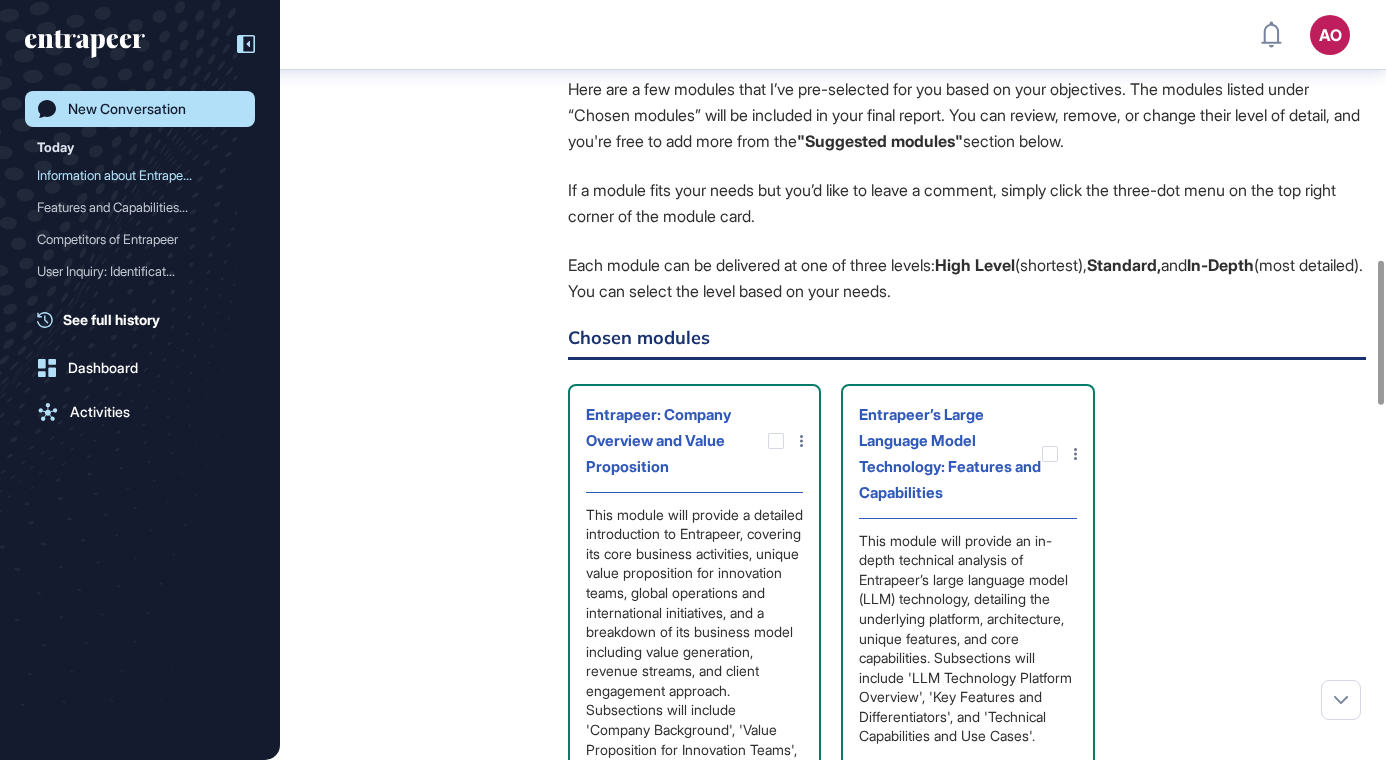 scroll, scrollTop: 1505, scrollLeft: 0, axis: vertical 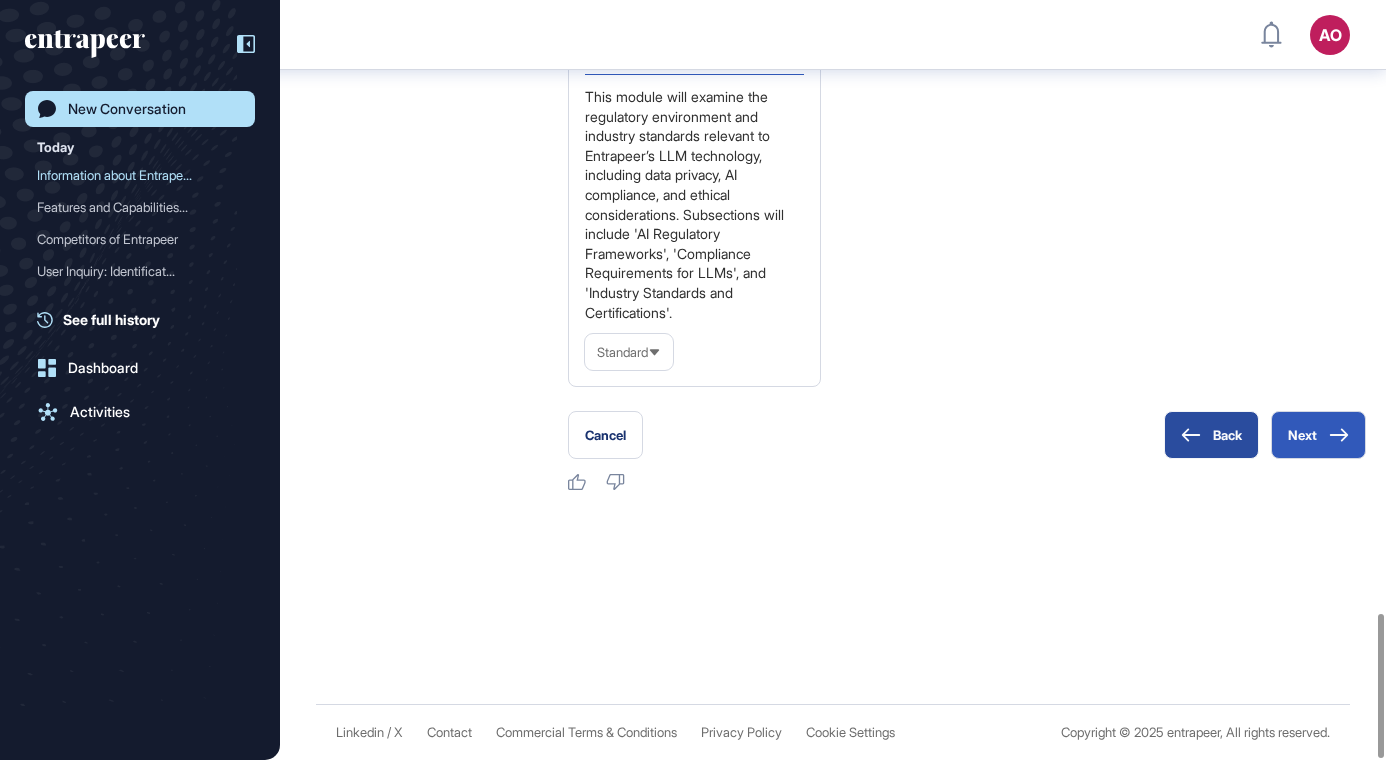 click on "Back" at bounding box center [1211, 435] 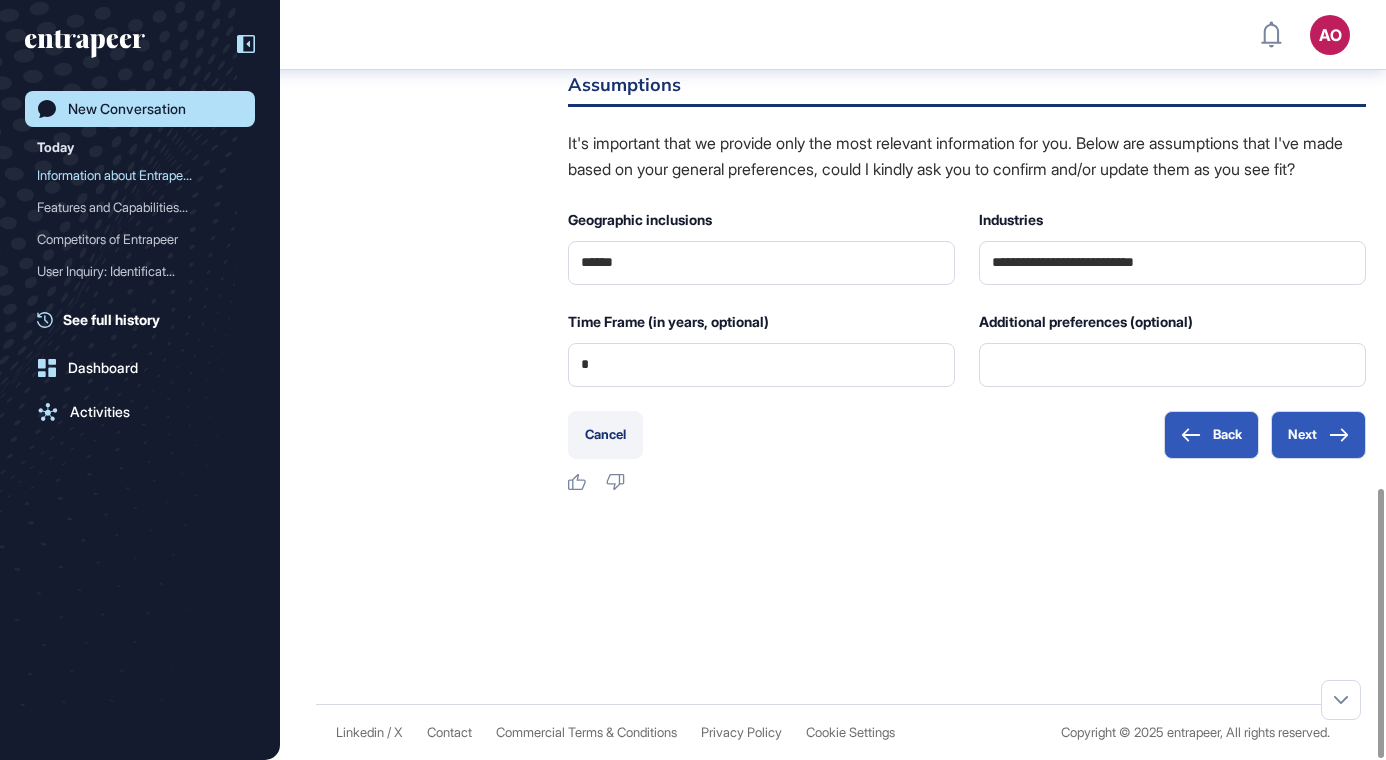 click on "Cancel" at bounding box center [605, 435] 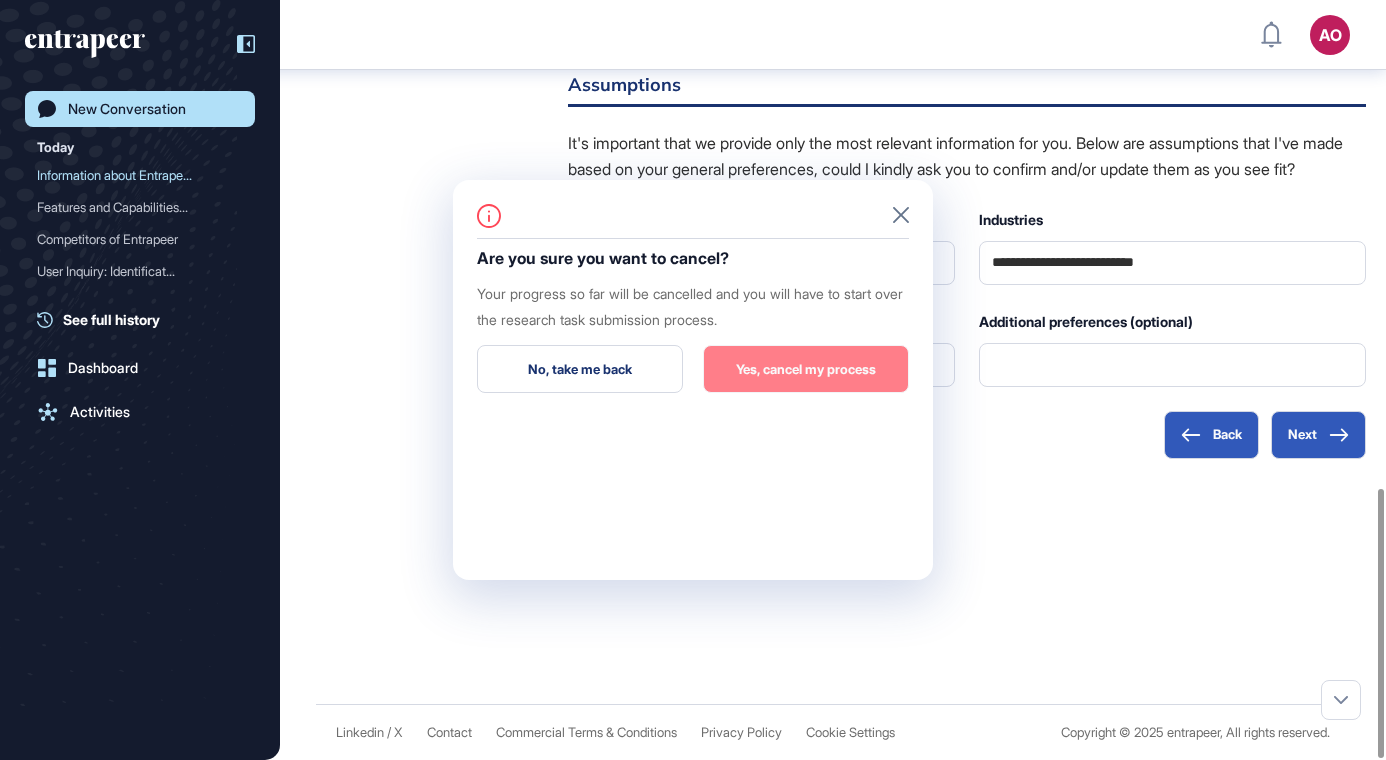 click on "Yes, cancel my process" at bounding box center (806, 369) 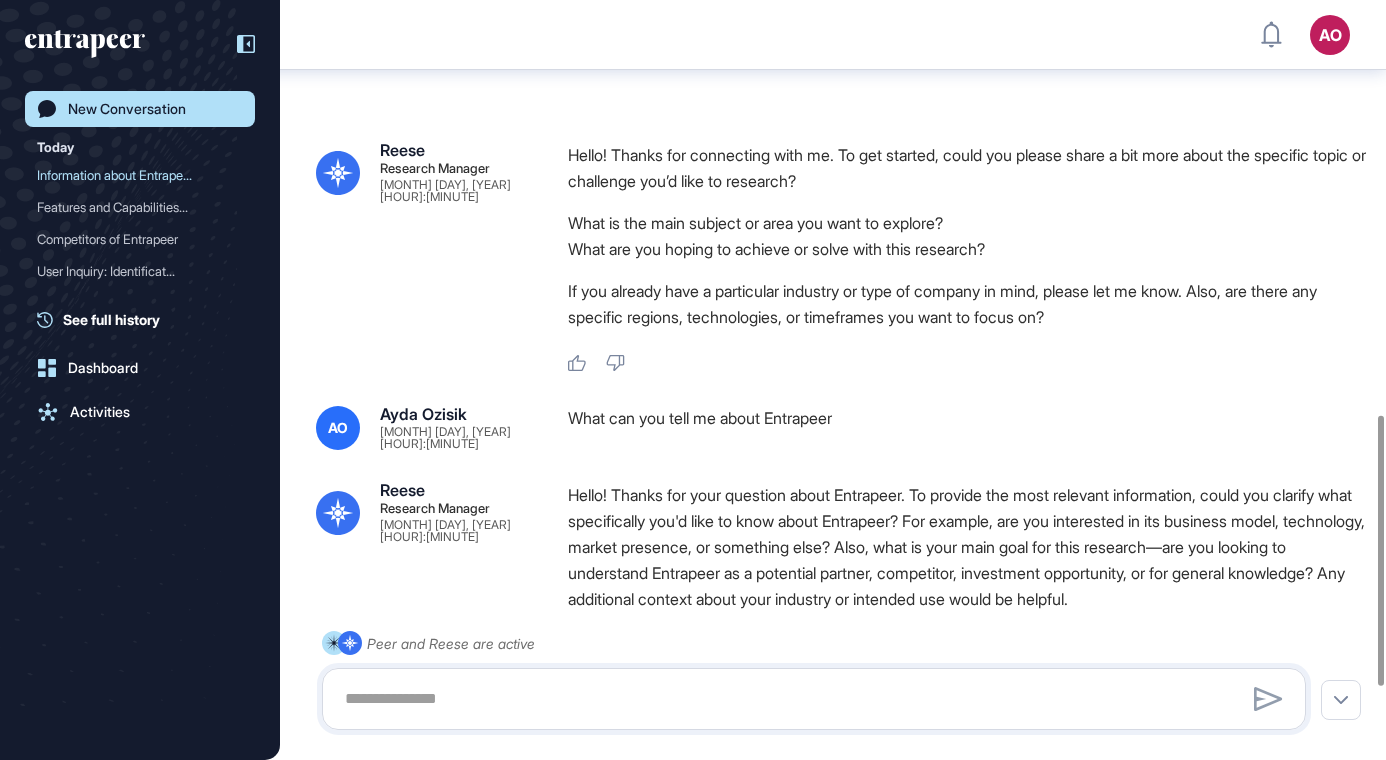 scroll, scrollTop: 1374, scrollLeft: 0, axis: vertical 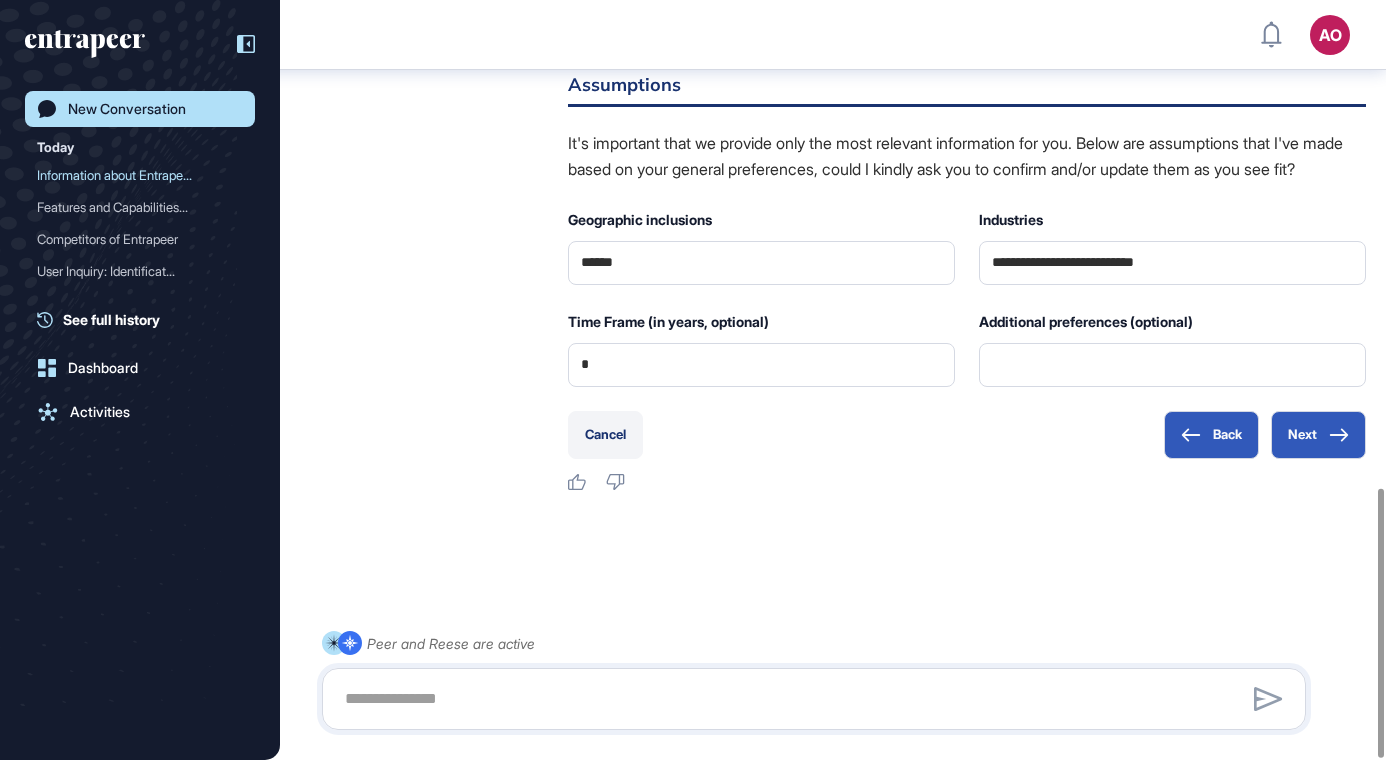 click on "Cancel" at bounding box center (605, 435) 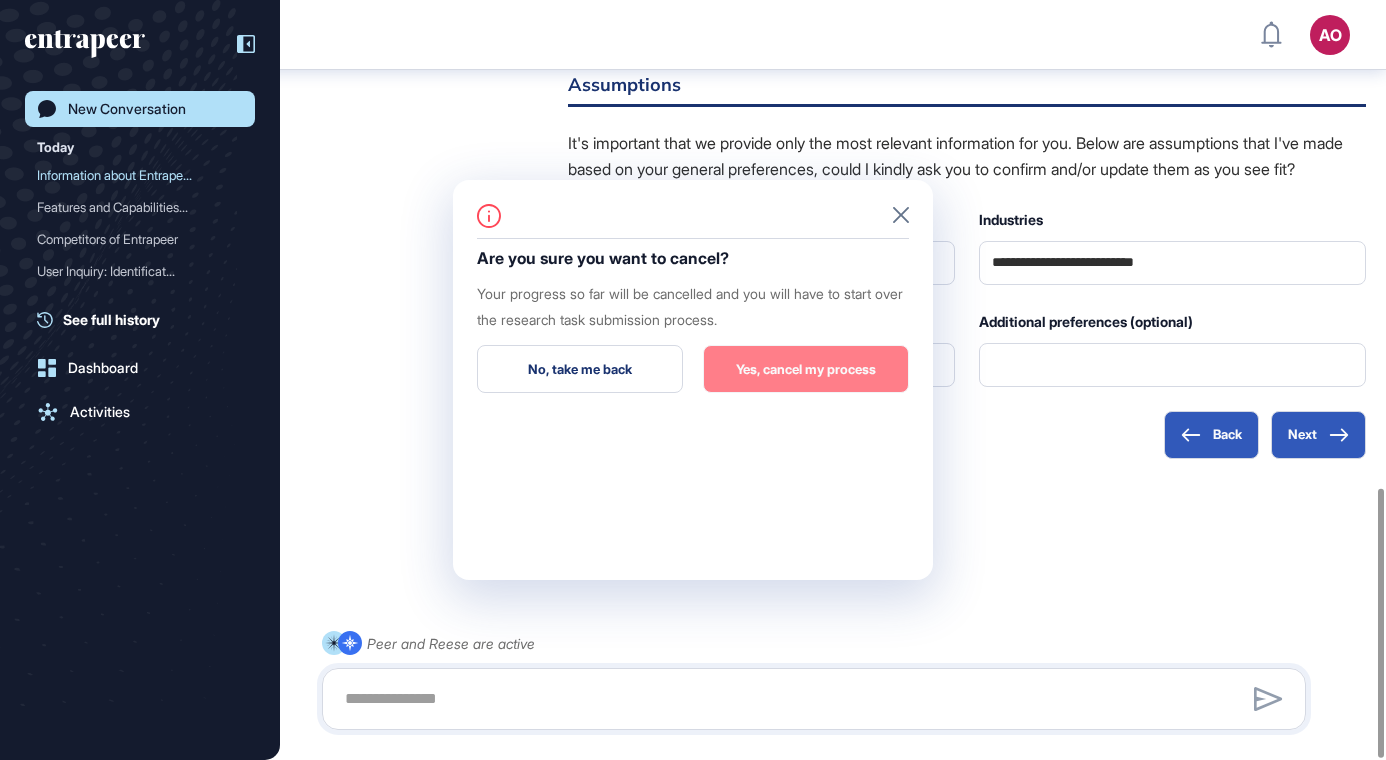 click on "Yes, cancel my process" at bounding box center (806, 369) 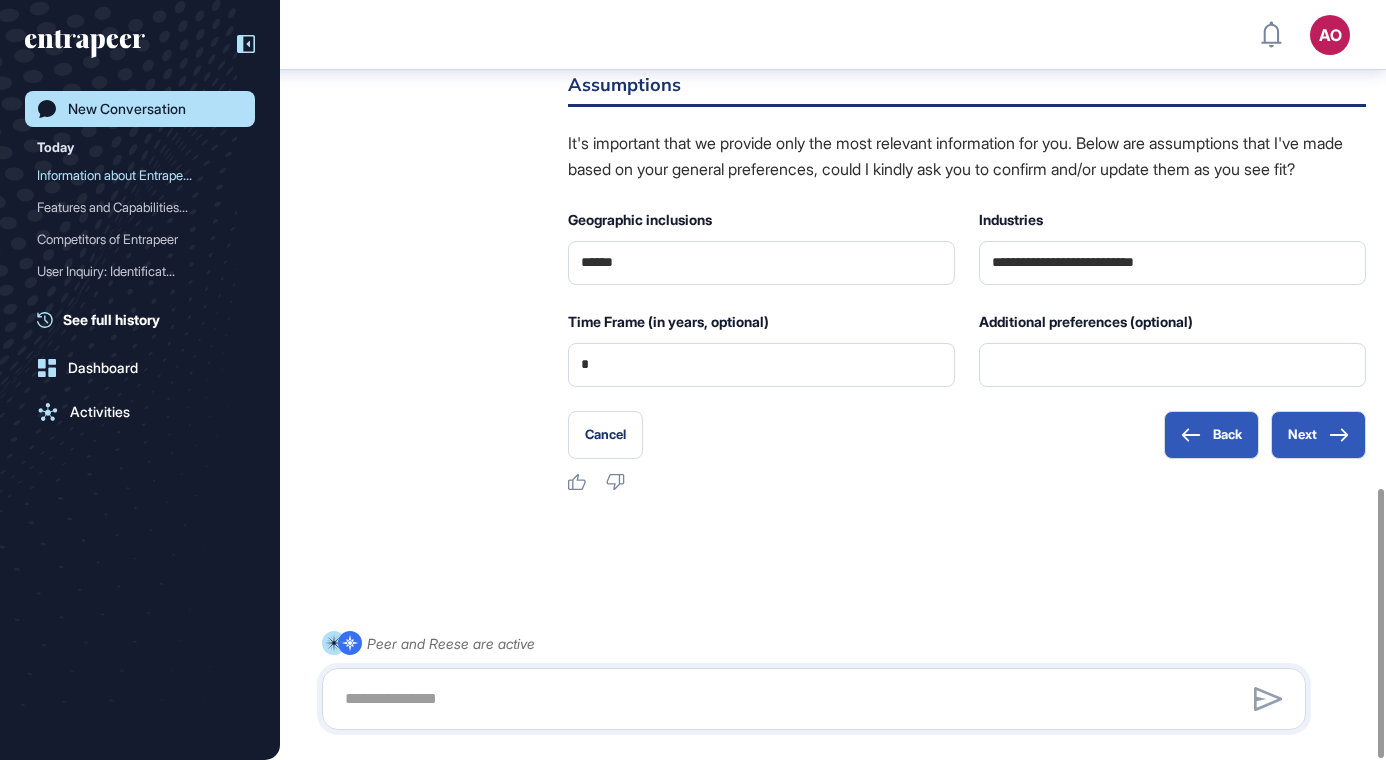 scroll, scrollTop: 1375, scrollLeft: 0, axis: vertical 